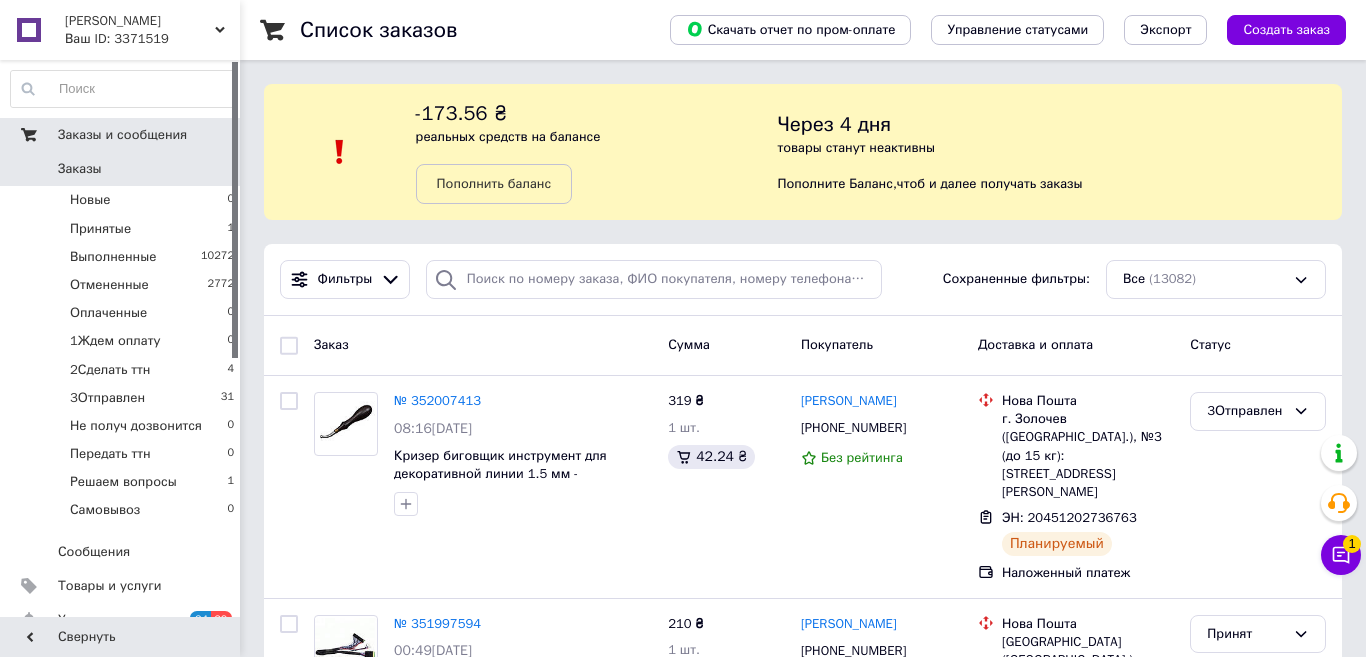 scroll, scrollTop: 0, scrollLeft: 0, axis: both 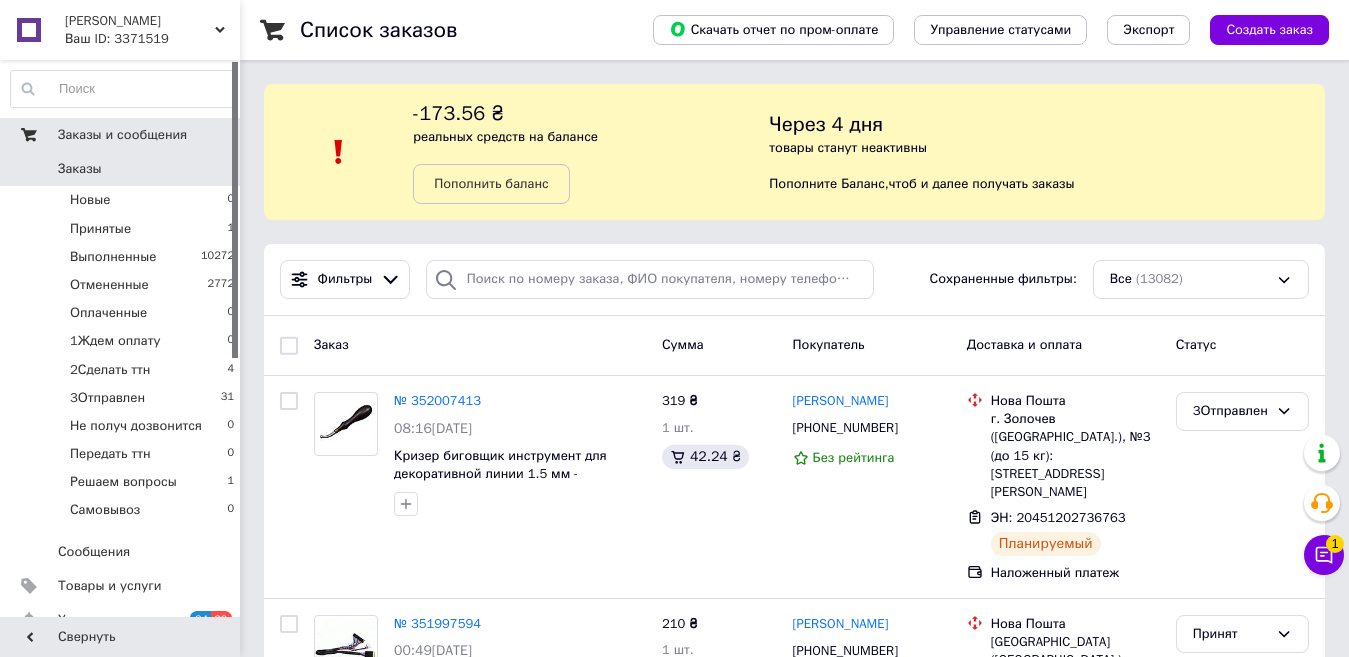 click on "Заказы и сообщения" at bounding box center [122, 135] 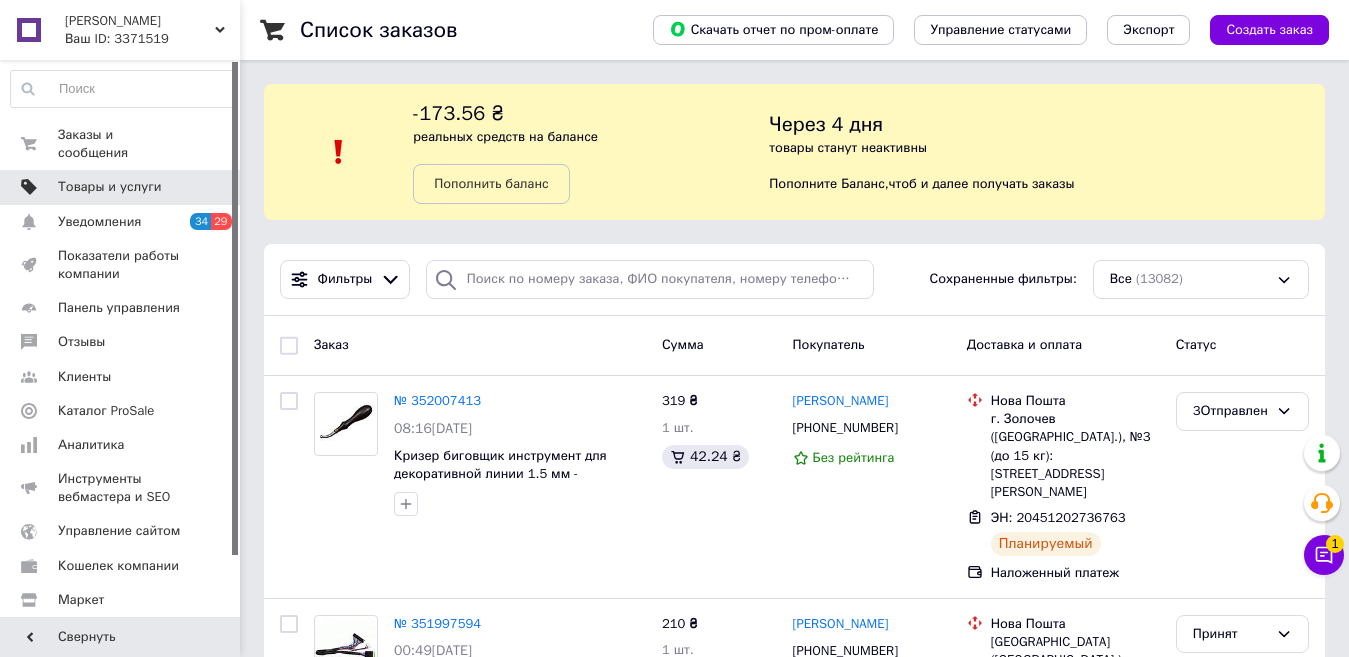 click on "Товары и услуги" at bounding box center [110, 187] 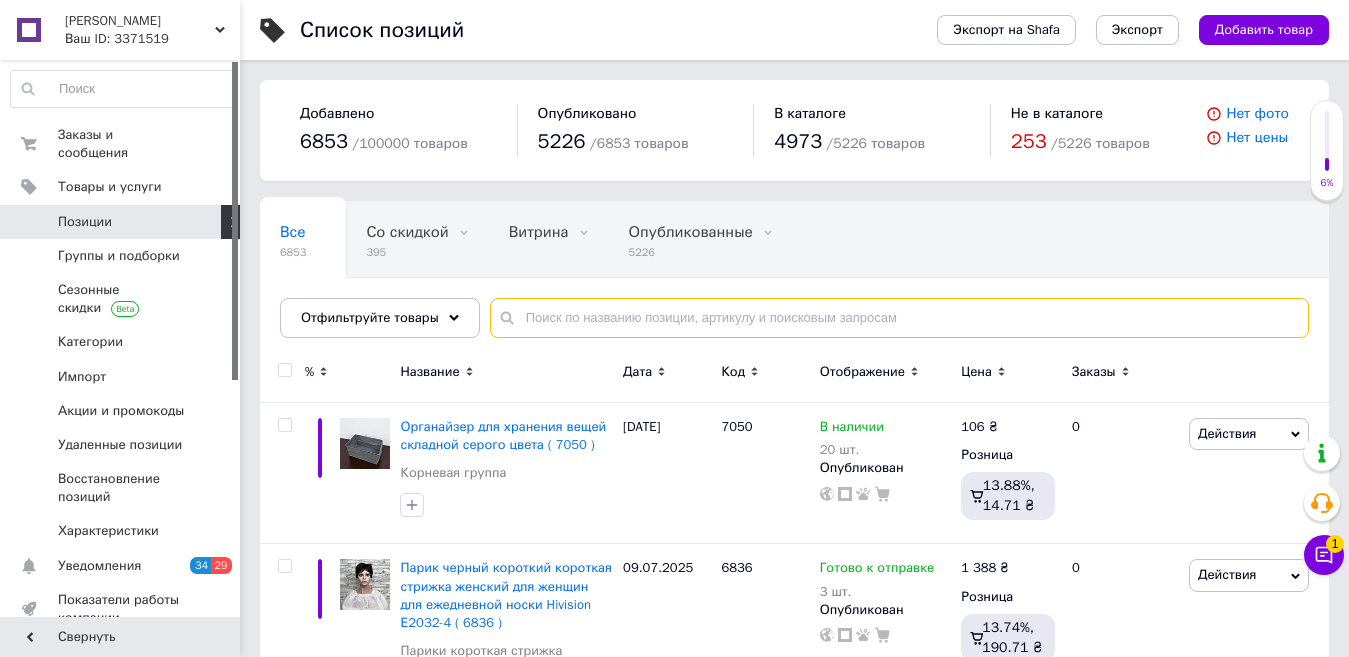 click at bounding box center (899, 318) 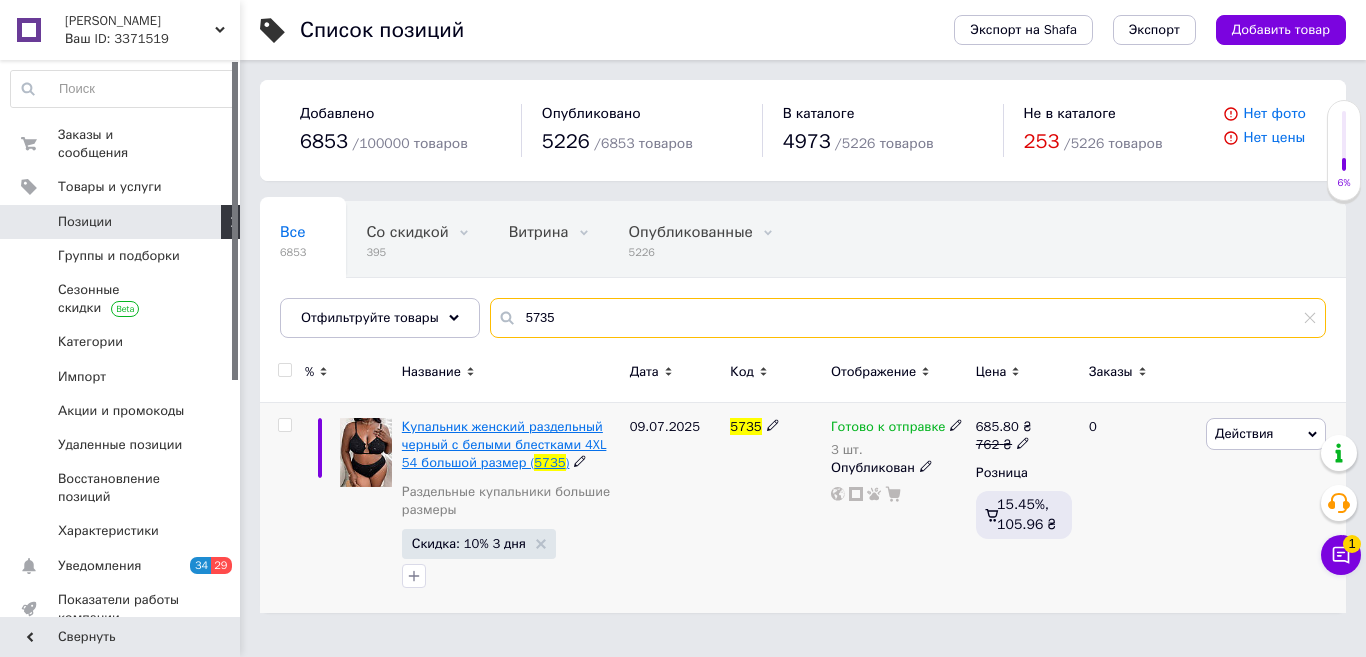 type on "5735" 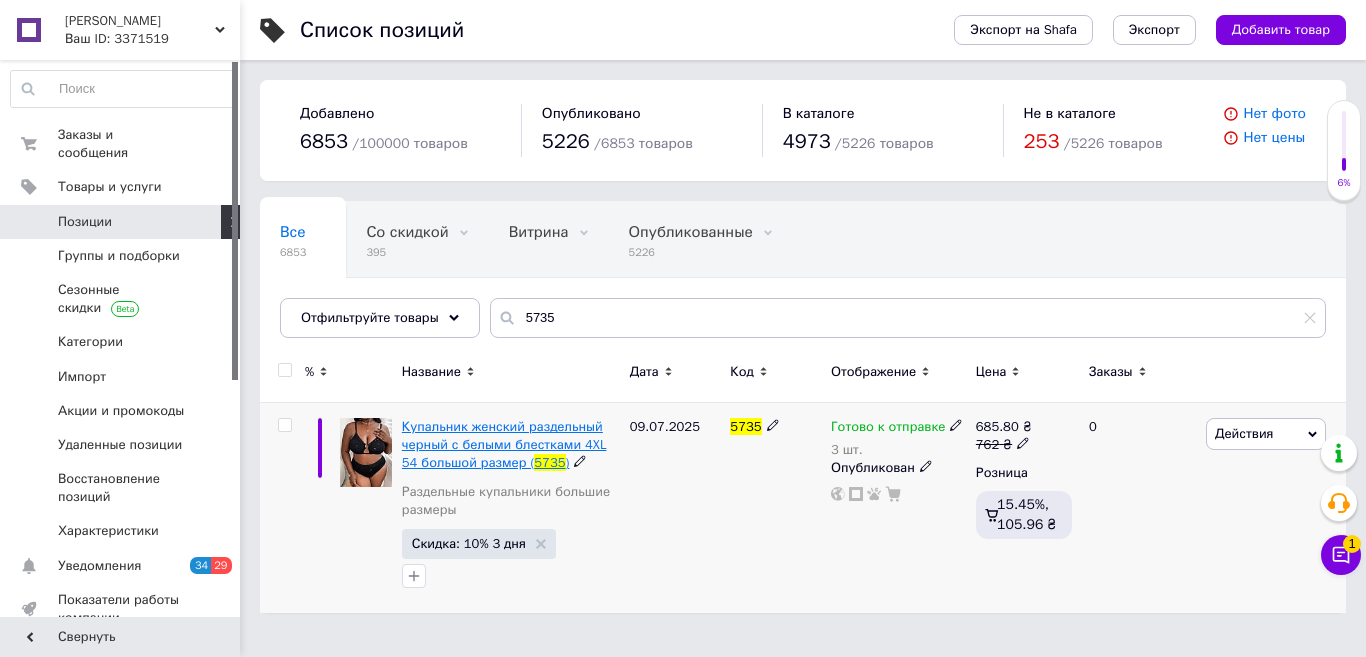 click on "Купальник женский раздельный черный с белыми блестками 4XL 54 большой размер (" at bounding box center [504, 444] 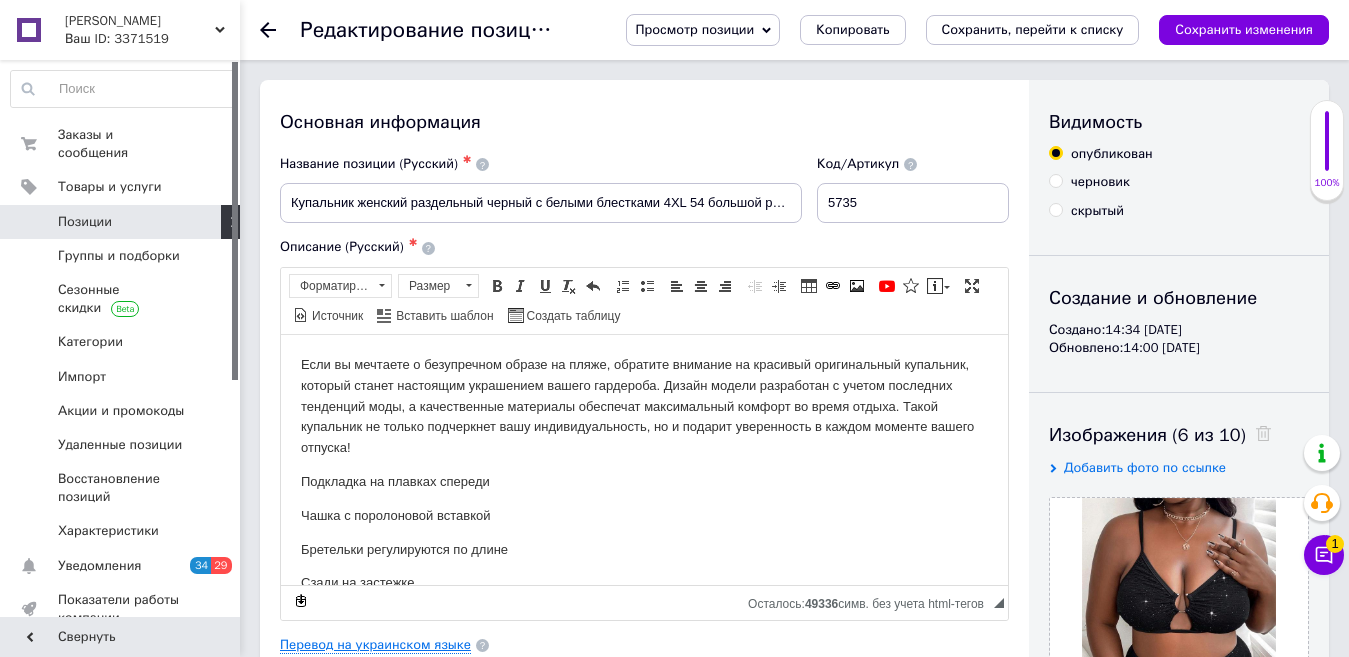 click on "Перевод на украинском языке" at bounding box center [375, 645] 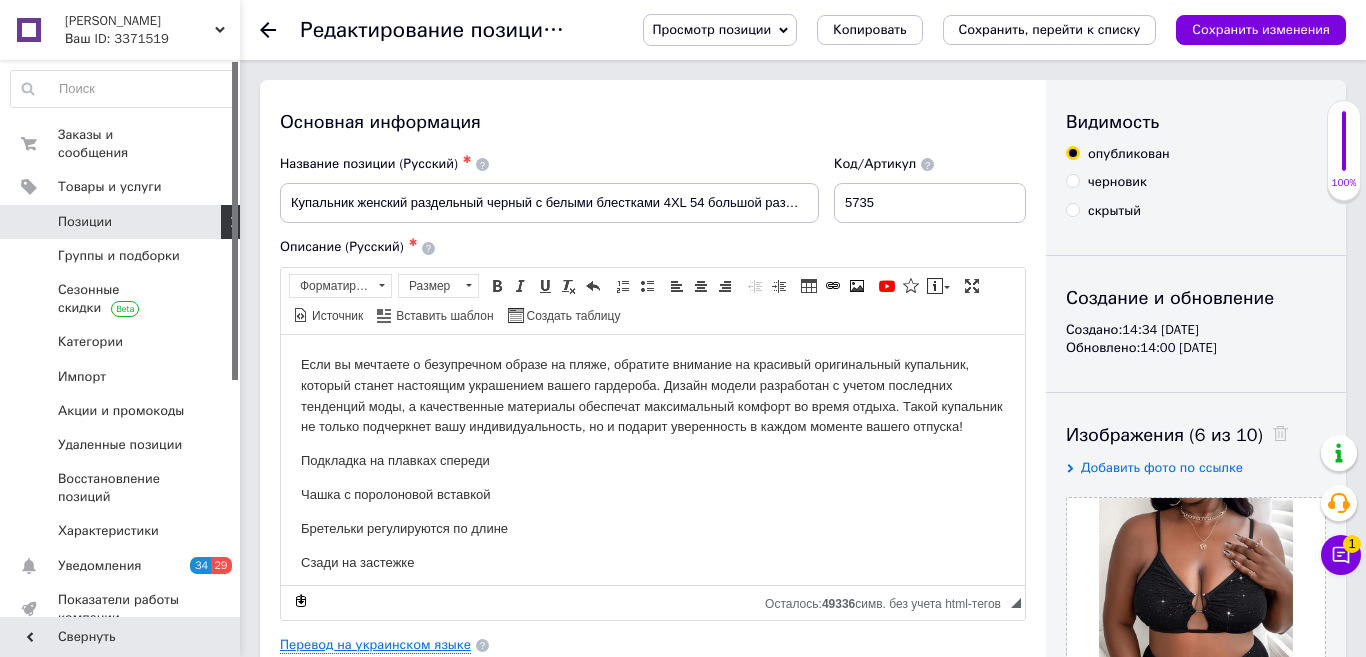 scroll, scrollTop: 0, scrollLeft: 0, axis: both 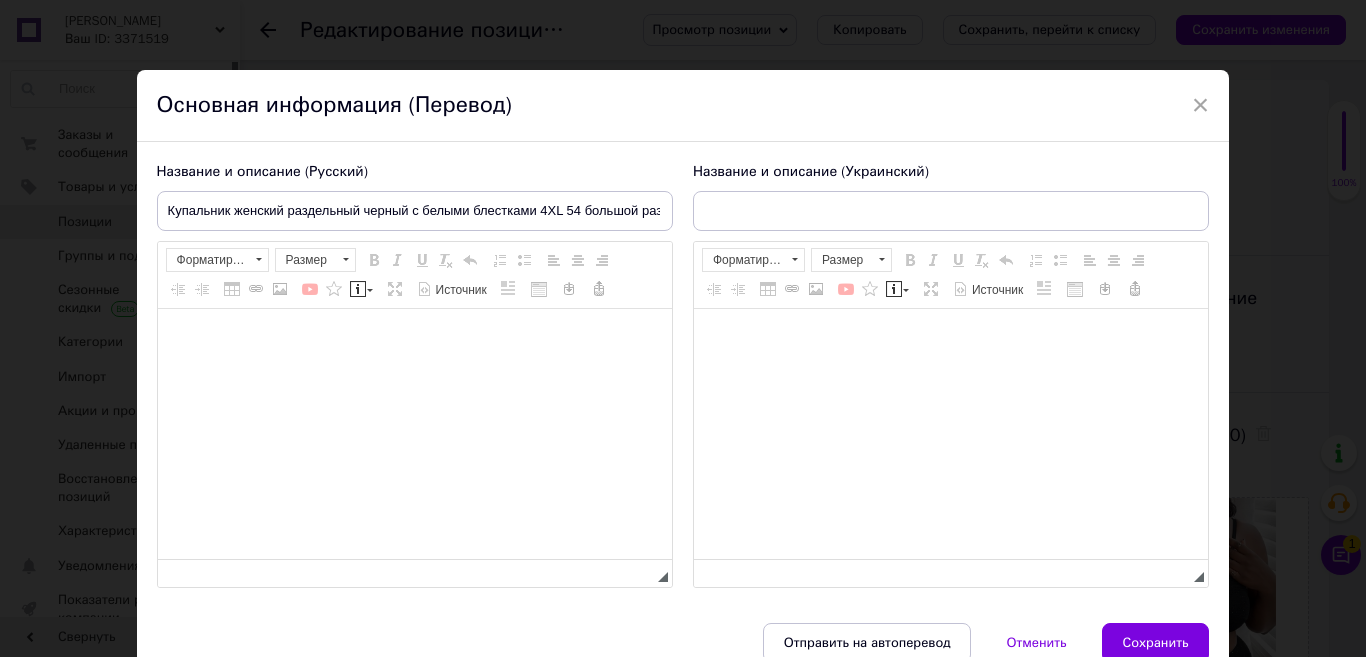 type on "Купальник жіночий роздільний чорний із білими блискітками 4XL 54 великий розмір" 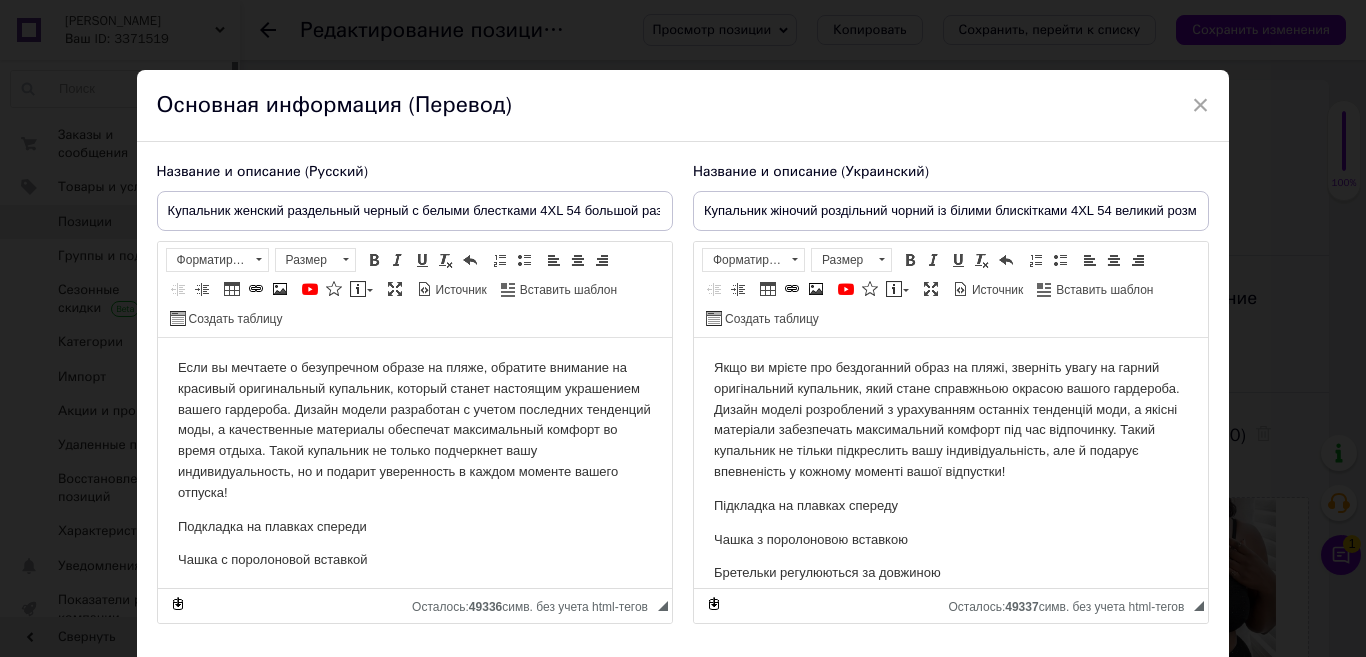 scroll, scrollTop: 0, scrollLeft: 0, axis: both 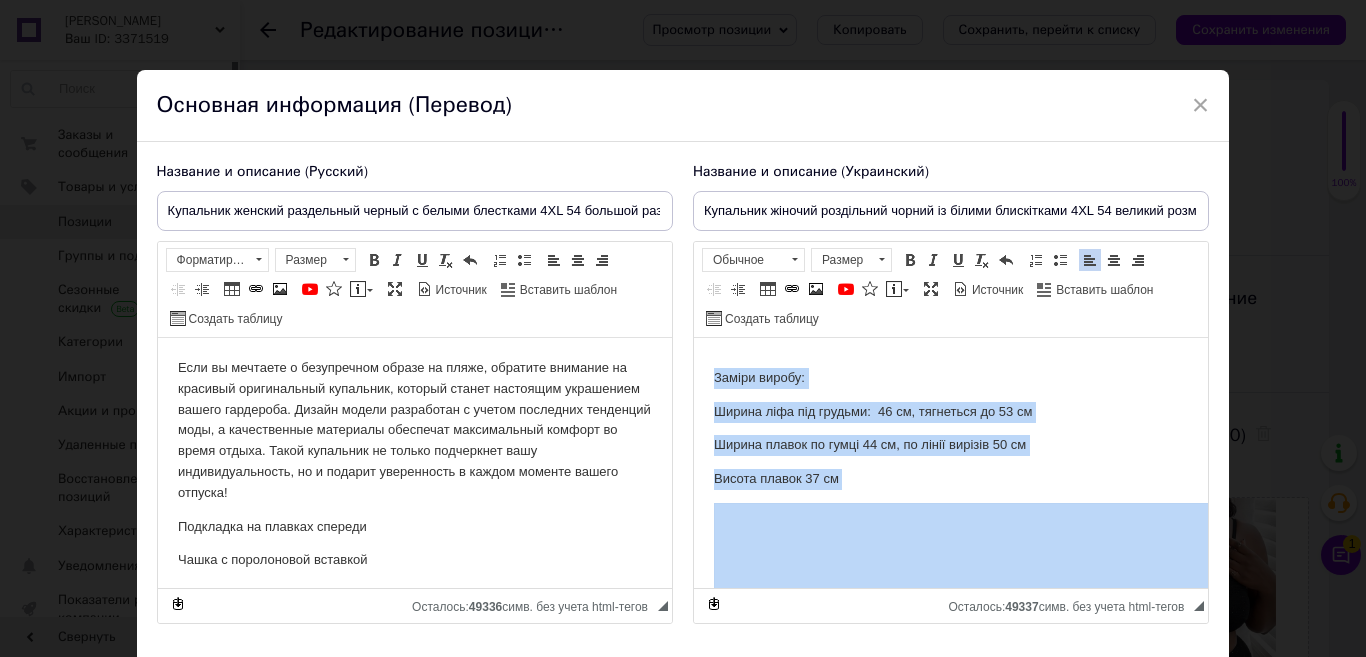 drag, startPoint x: 715, startPoint y: 374, endPoint x: 881, endPoint y: 501, distance: 209.00957 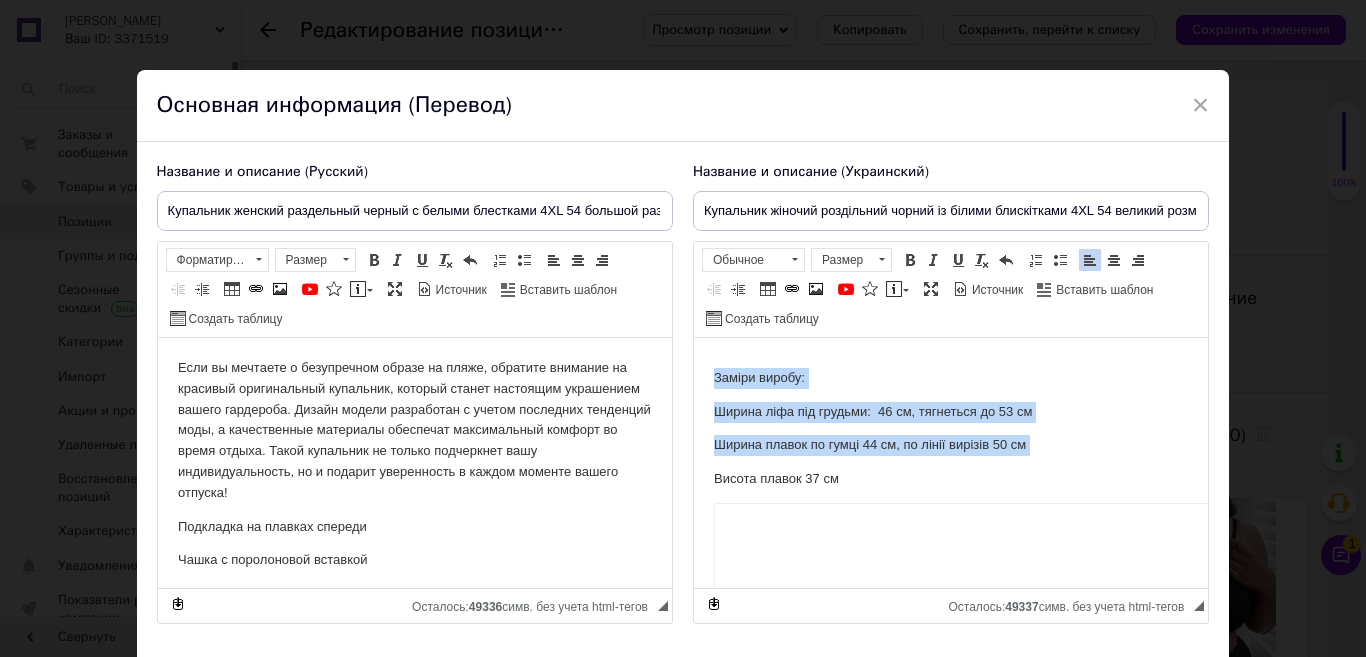copy on "Заміри виробу: Ширина ліфа під грудьми:  46 см, тягнеться до 53 см Ширина плавок по гумці 44 см, по лінії вирізів 50 см" 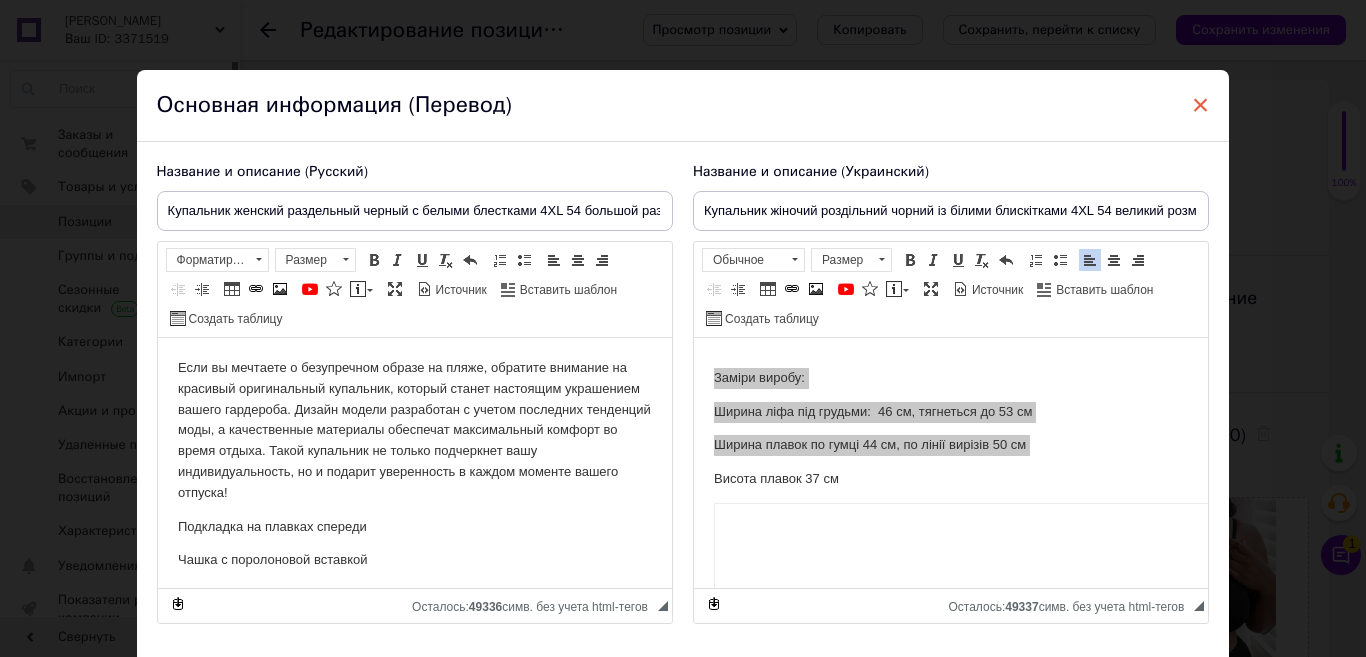click on "×" at bounding box center [1201, 105] 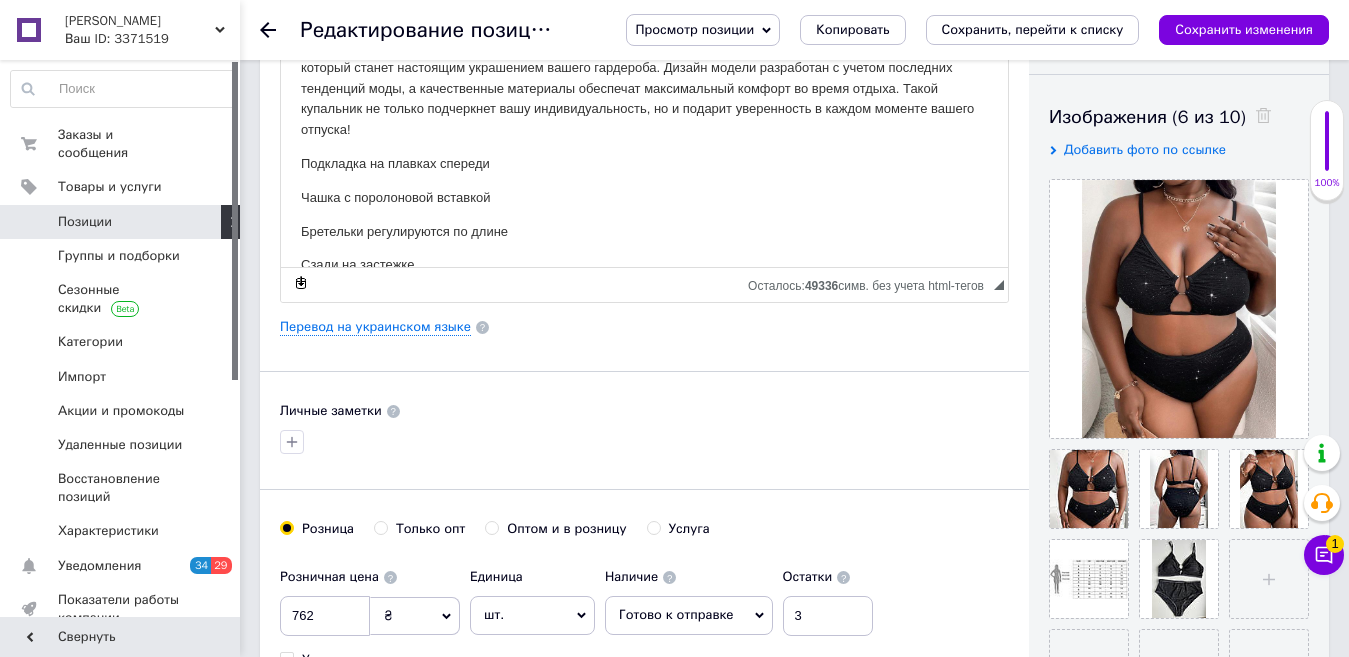 scroll, scrollTop: 297, scrollLeft: 0, axis: vertical 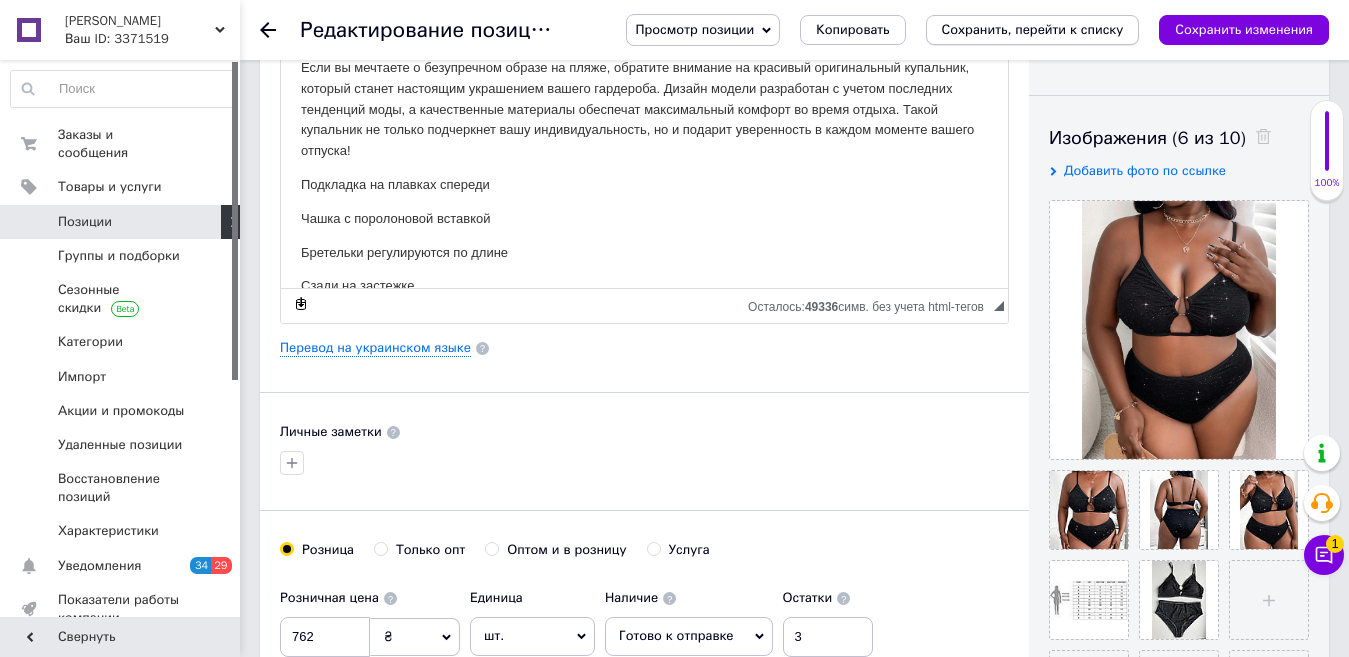click on "Сохранить, перейти к списку" at bounding box center (1033, 29) 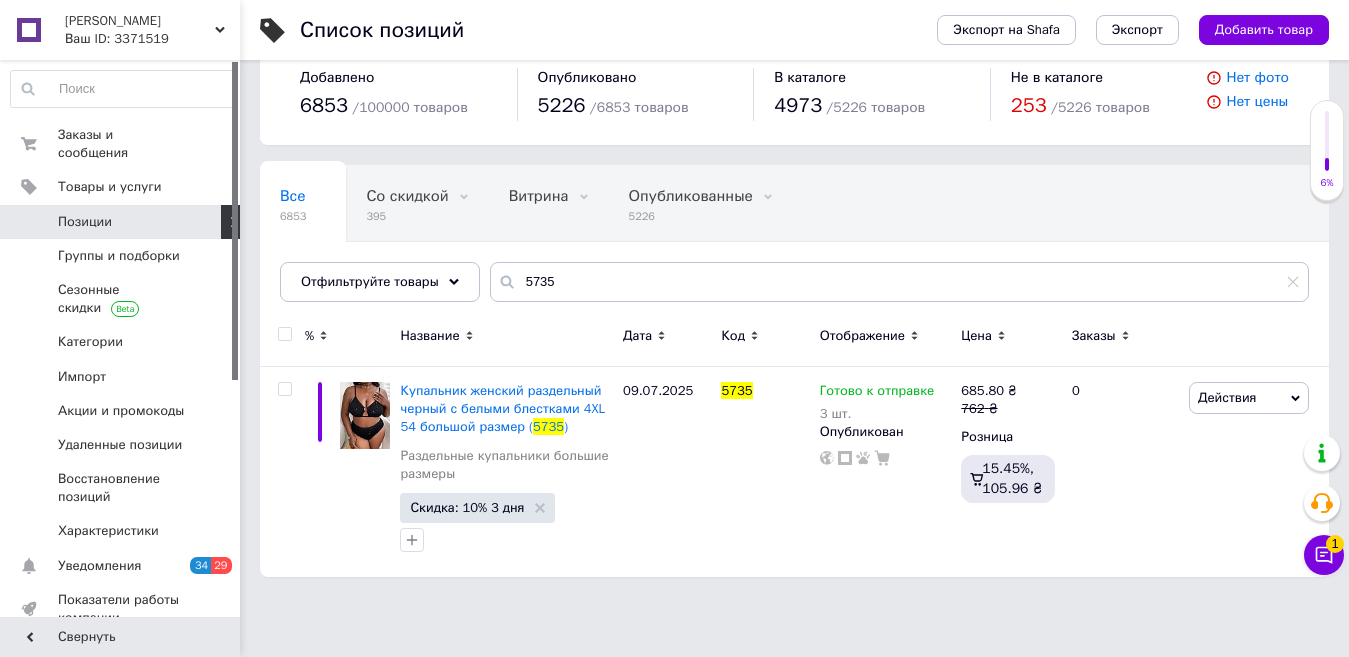 scroll, scrollTop: 0, scrollLeft: 0, axis: both 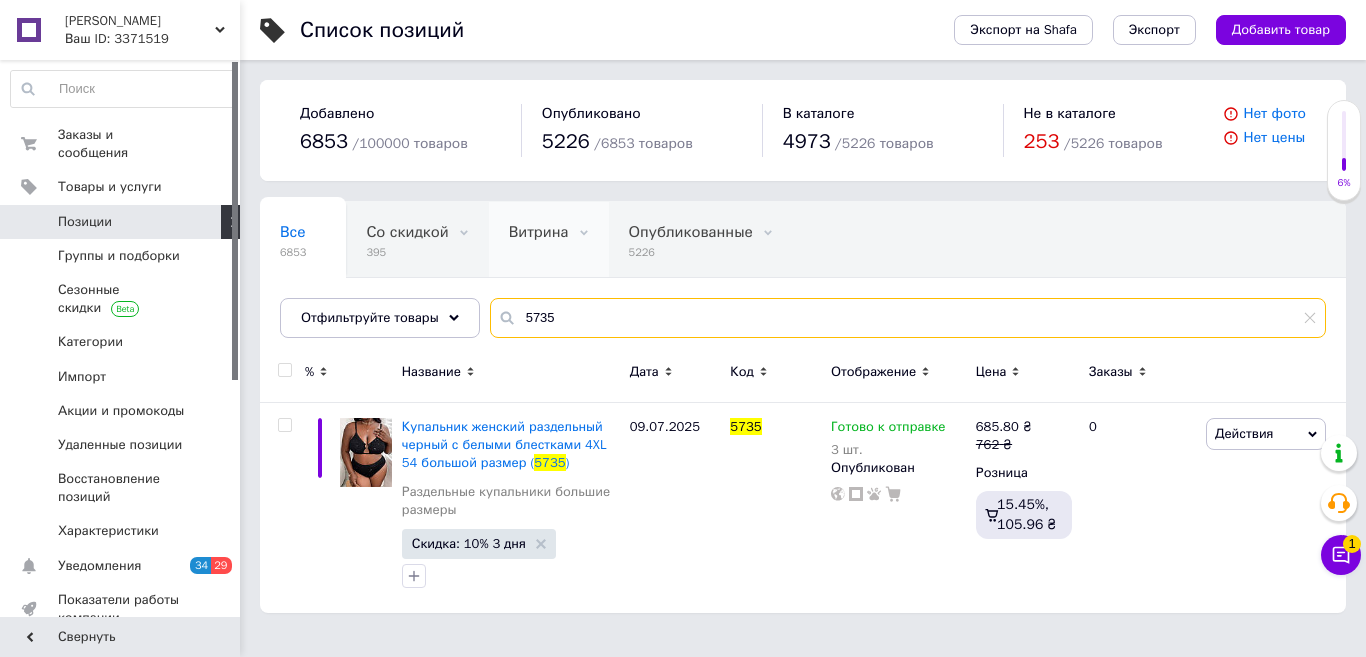 drag, startPoint x: 555, startPoint y: 314, endPoint x: 490, endPoint y: 274, distance: 76.321686 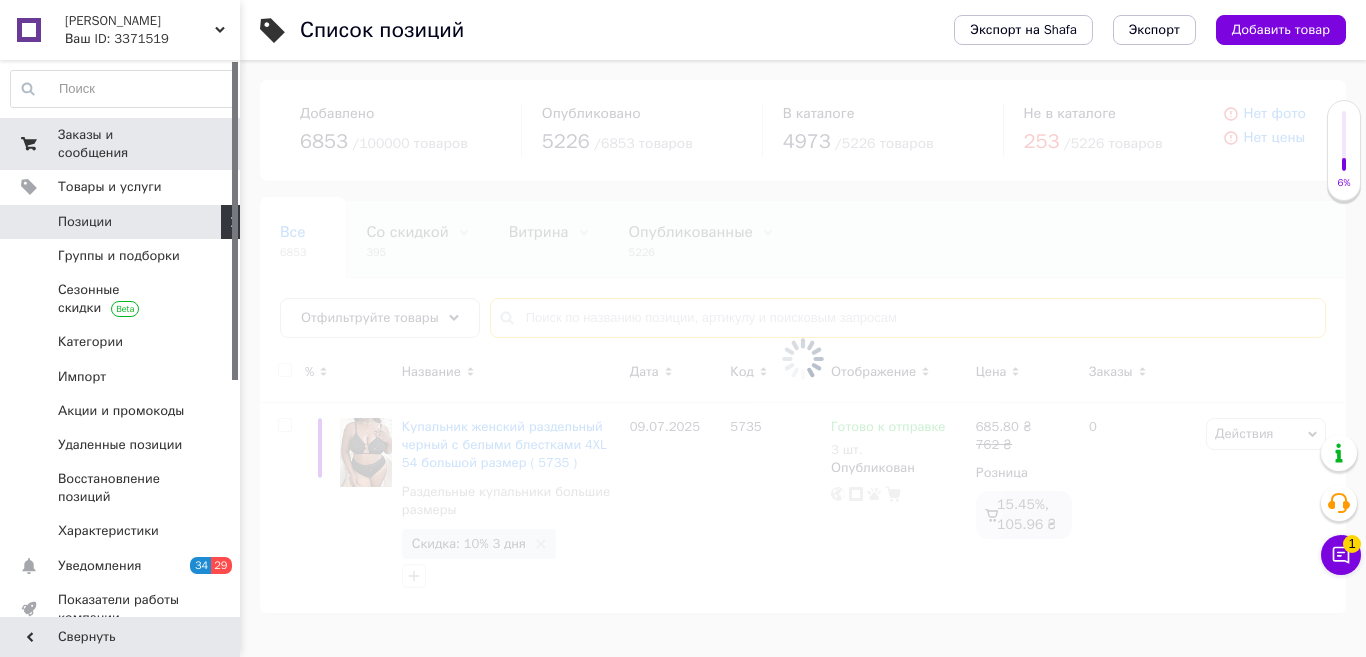 type 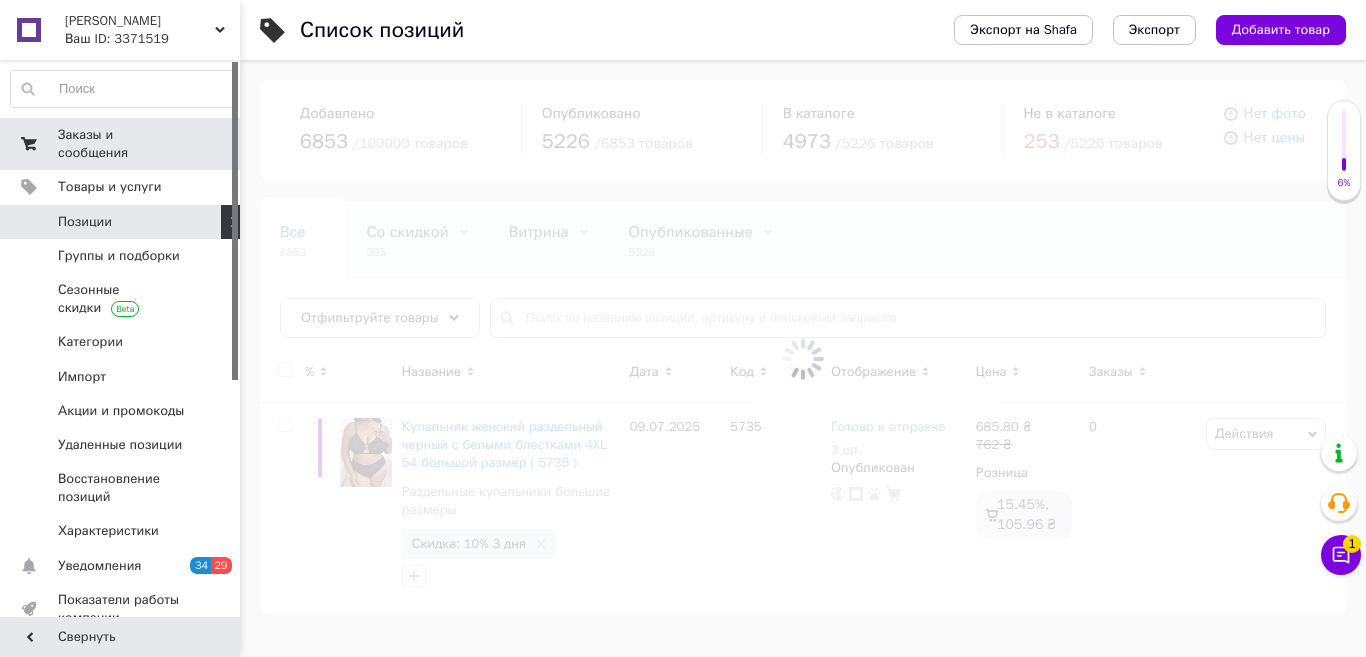 click on "Заказы и сообщения" at bounding box center [121, 144] 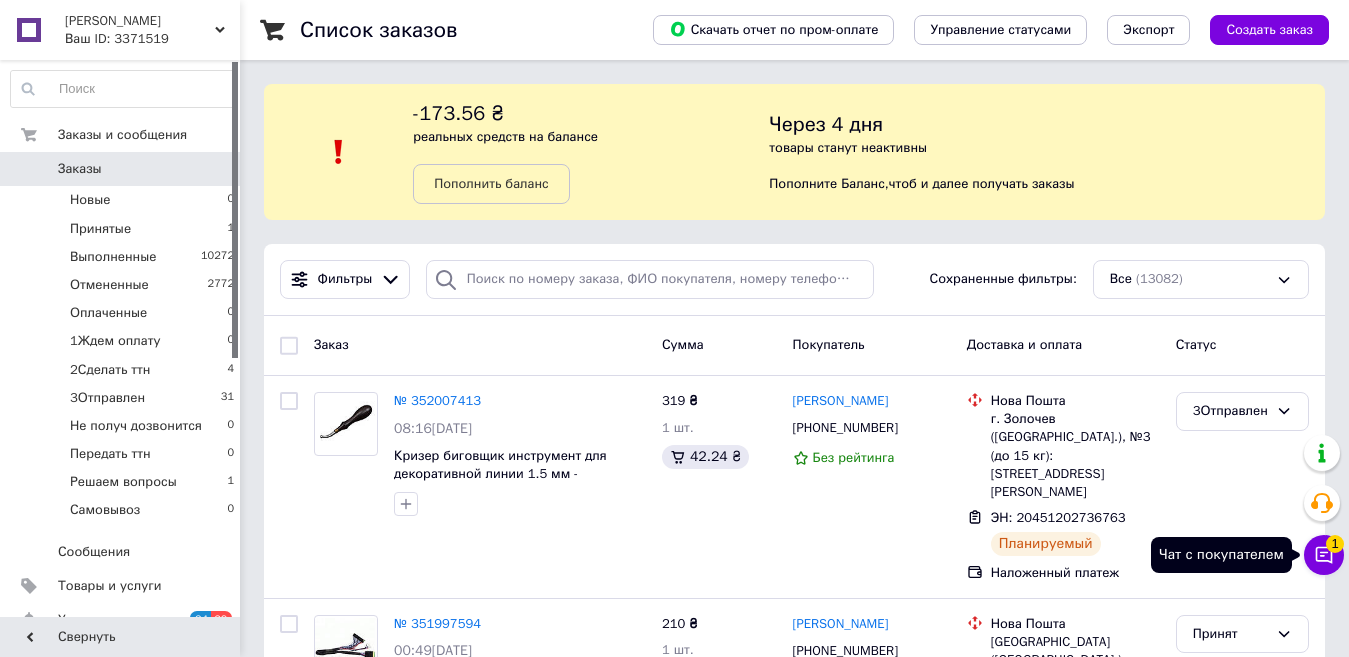 click 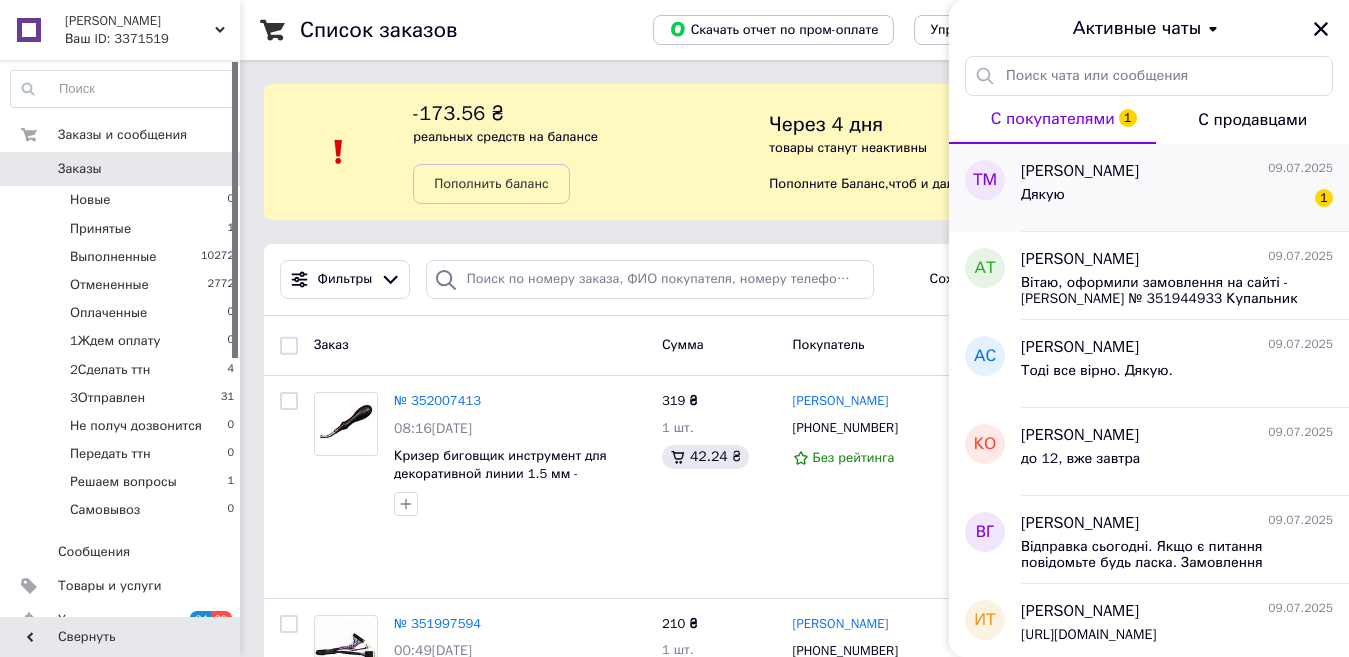 click on "[PERSON_NAME]" at bounding box center (1080, 171) 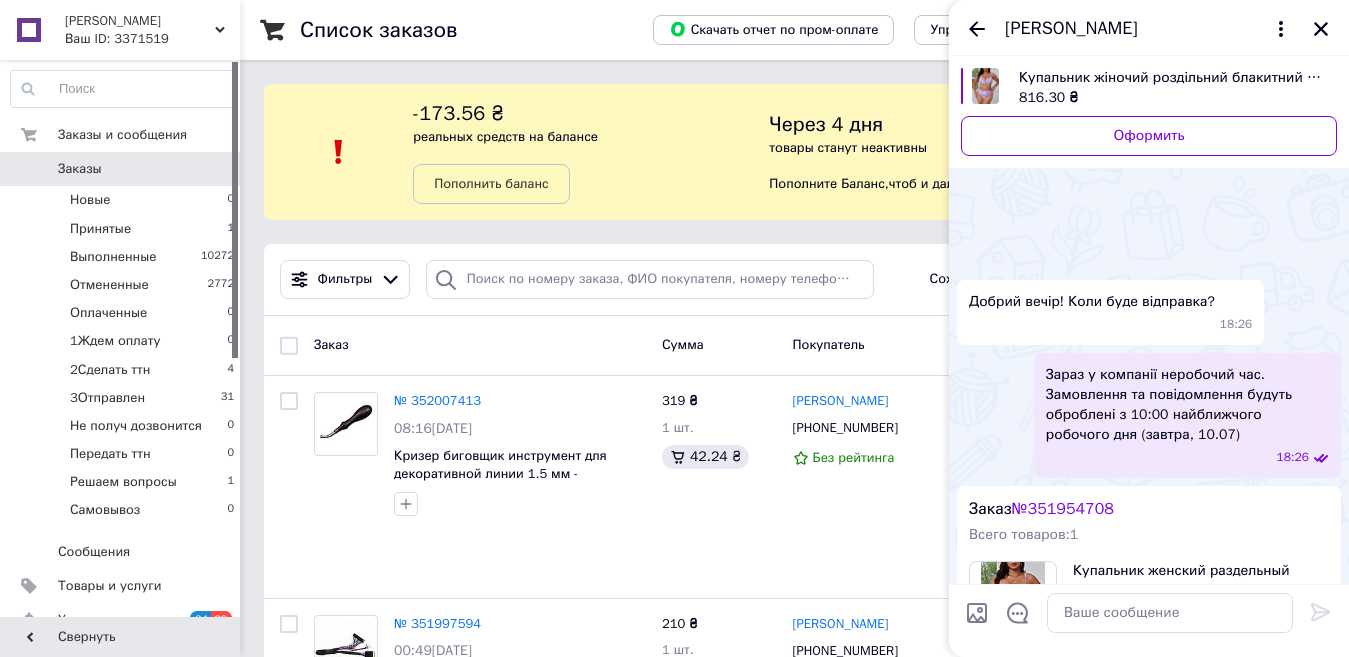 scroll, scrollTop: 587, scrollLeft: 0, axis: vertical 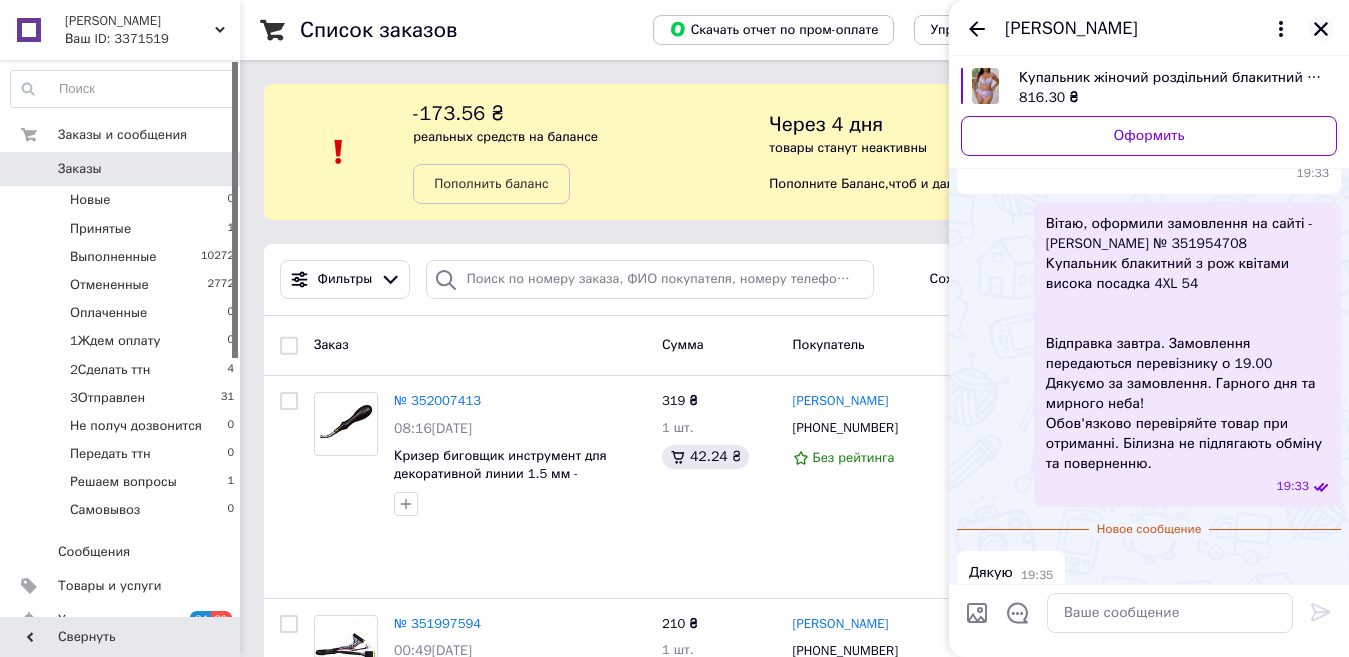 click 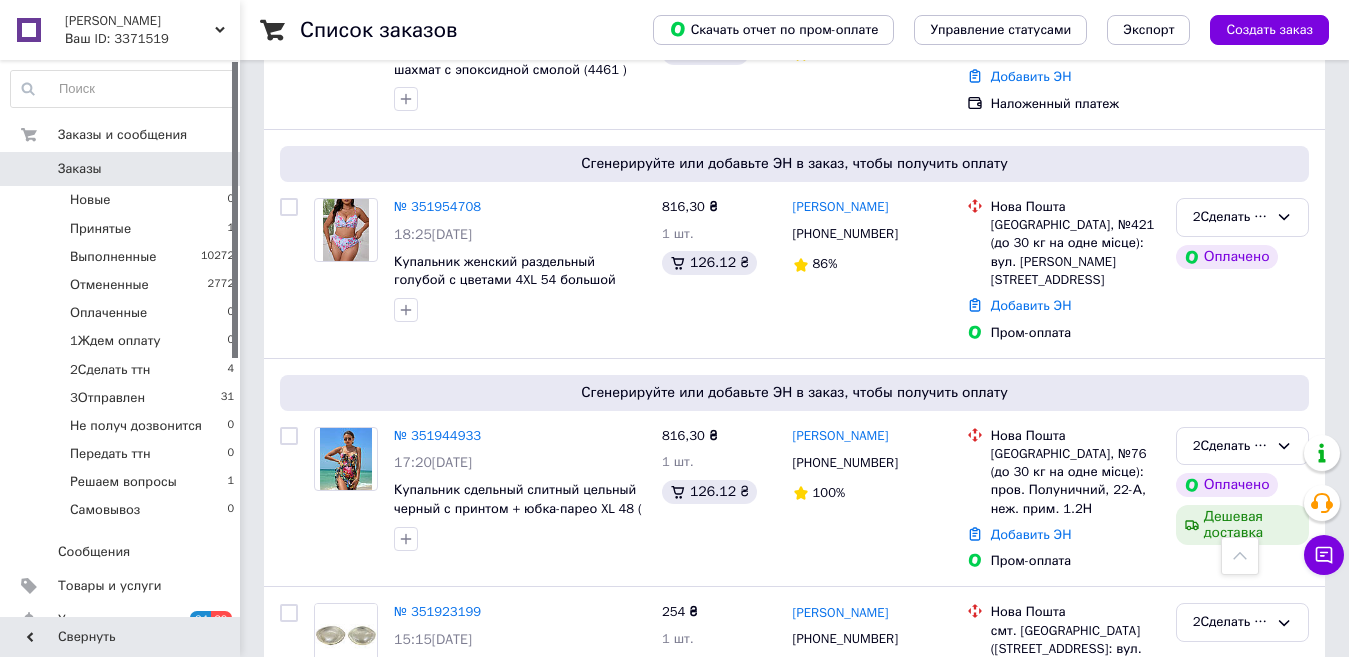 scroll, scrollTop: 860, scrollLeft: 0, axis: vertical 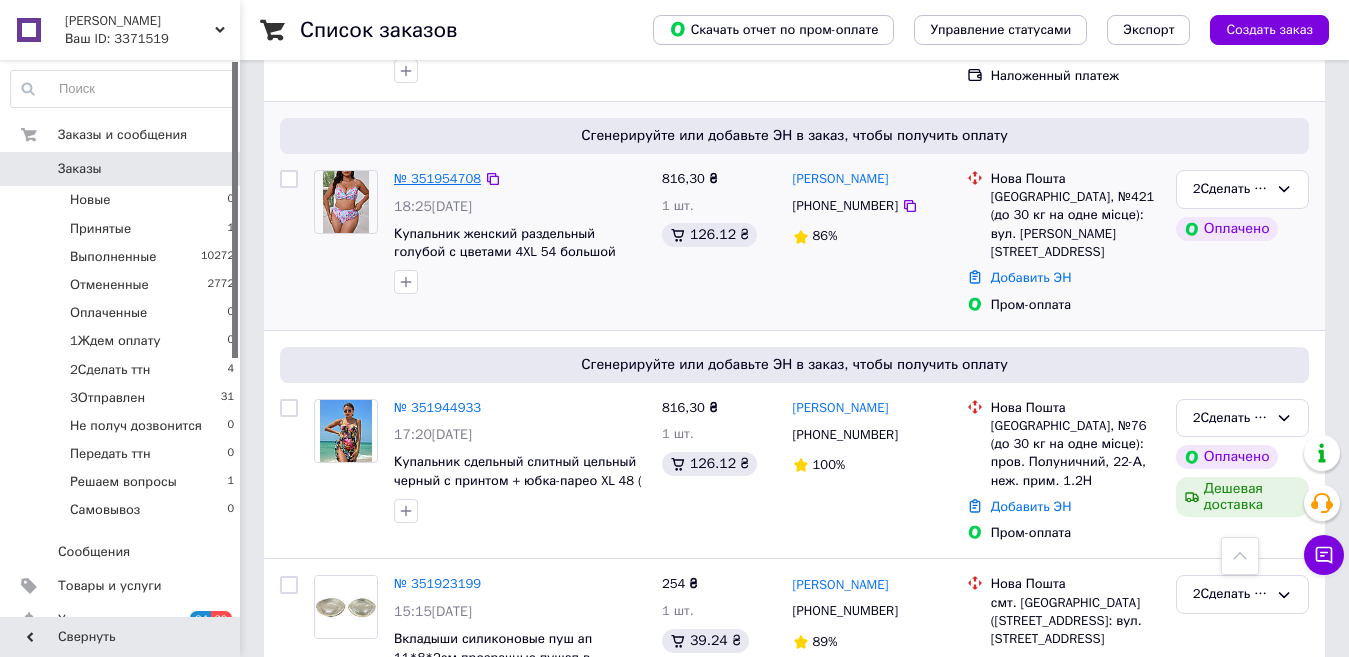 click on "№ 351954708" at bounding box center (437, 178) 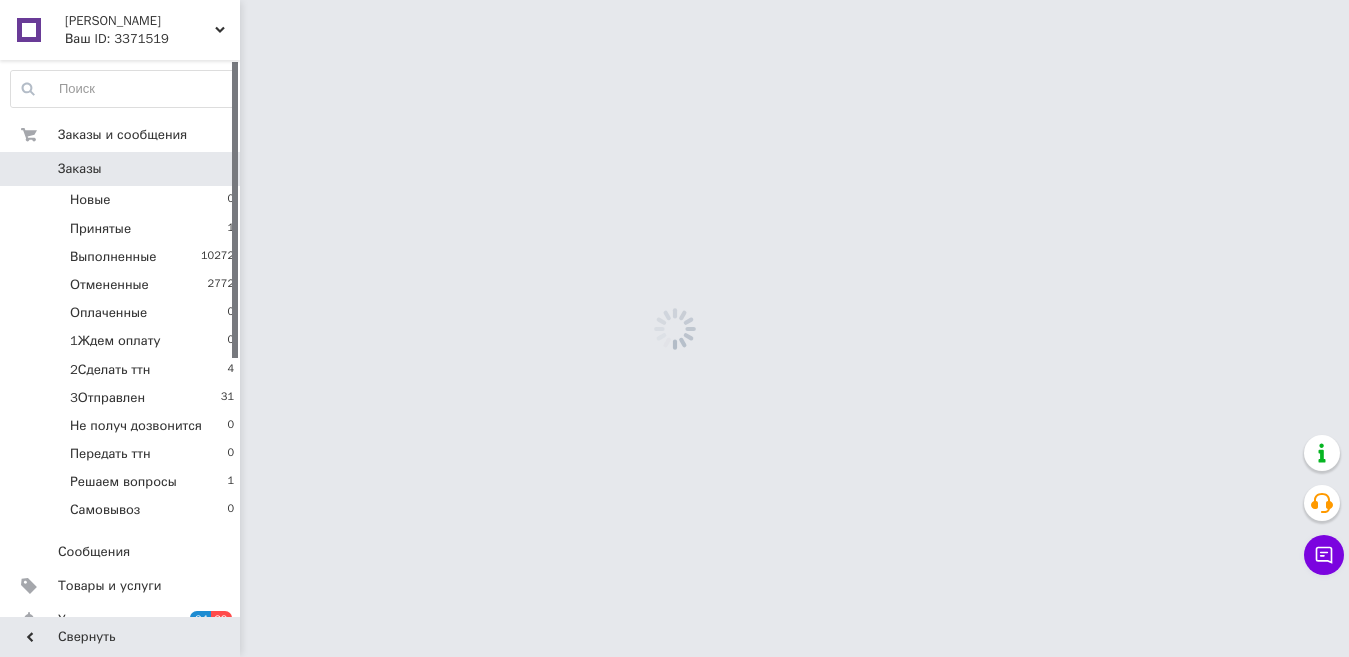 scroll, scrollTop: 0, scrollLeft: 0, axis: both 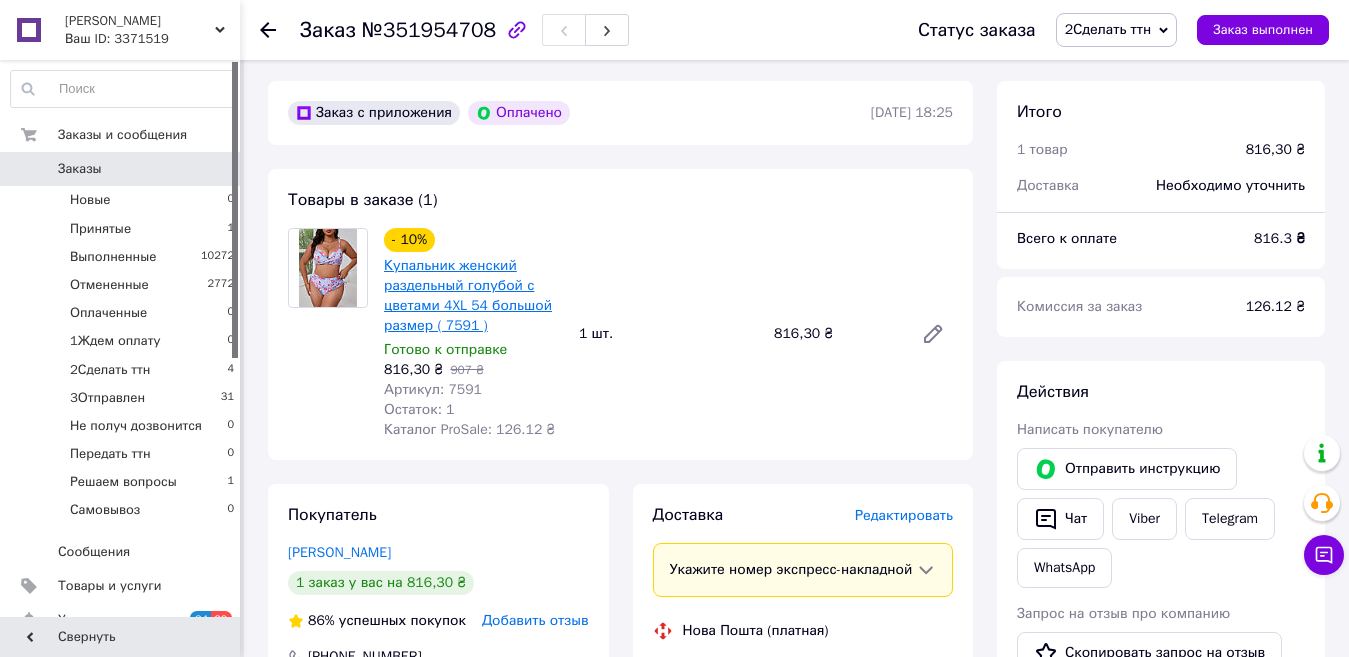 click on "Купальник женский раздельный голубой с цветами 4XL 54 большой размер ( 7591 )" at bounding box center [468, 295] 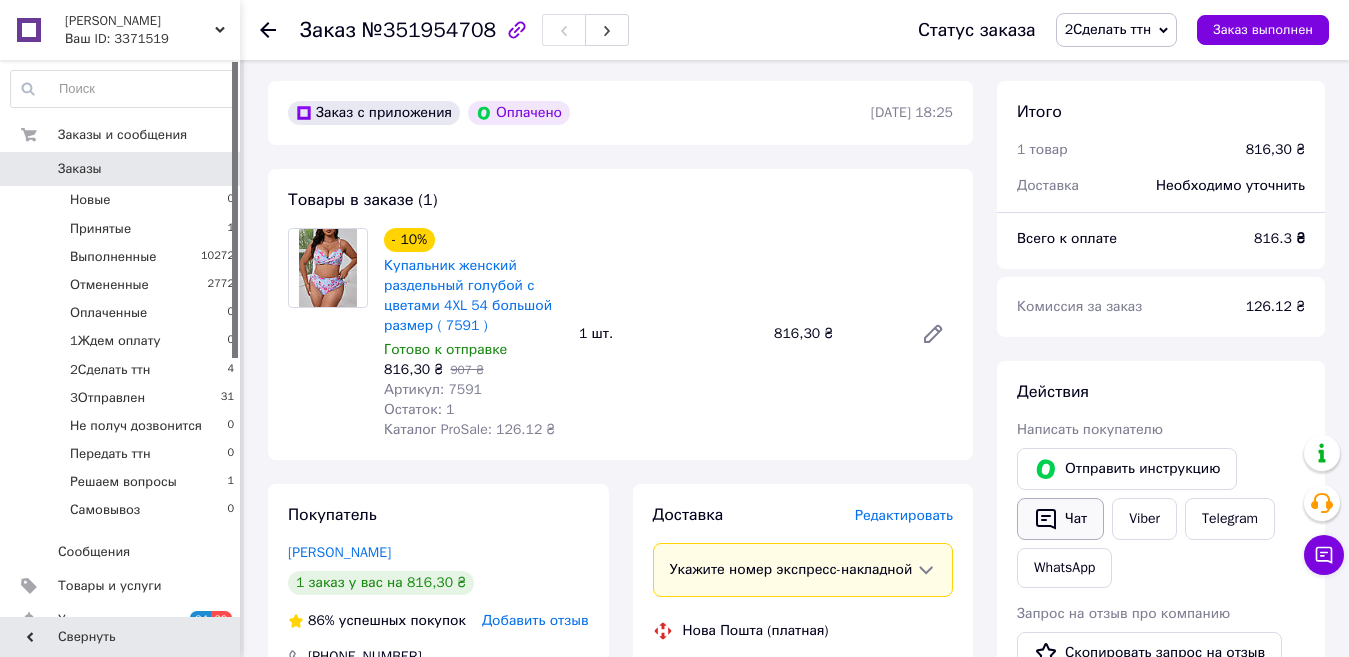 click 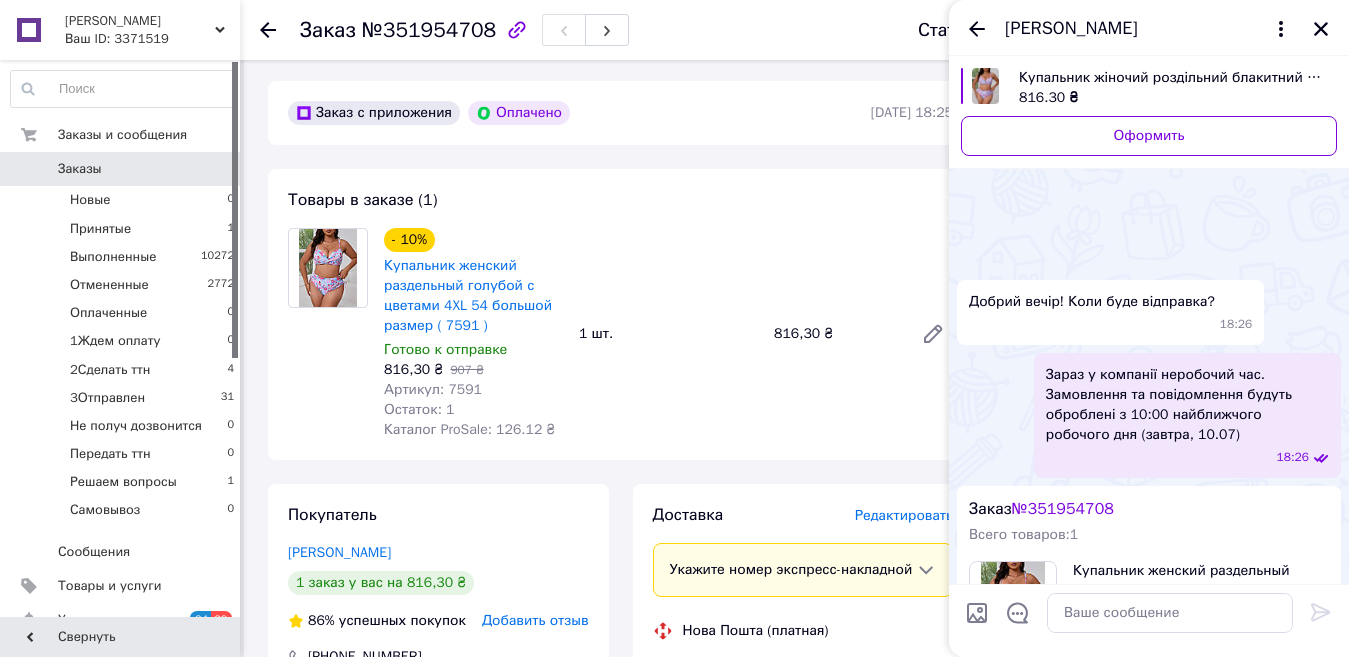 scroll, scrollTop: 551, scrollLeft: 0, axis: vertical 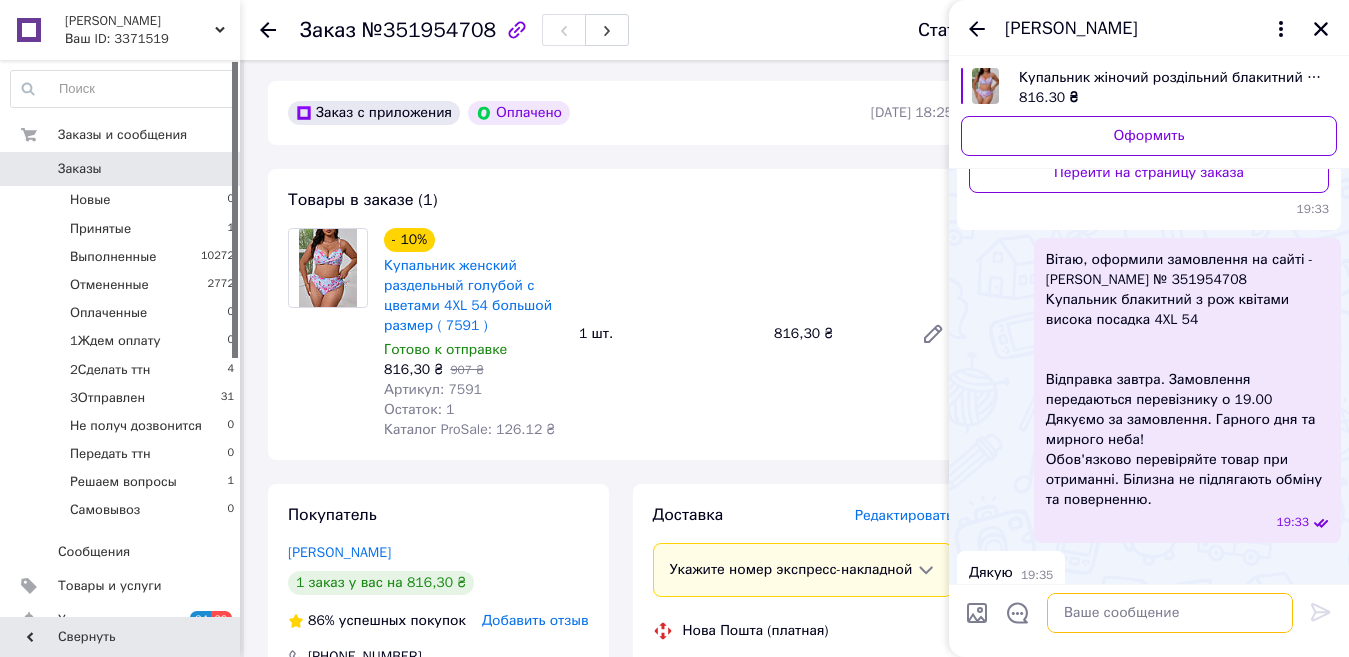 click at bounding box center [1170, 613] 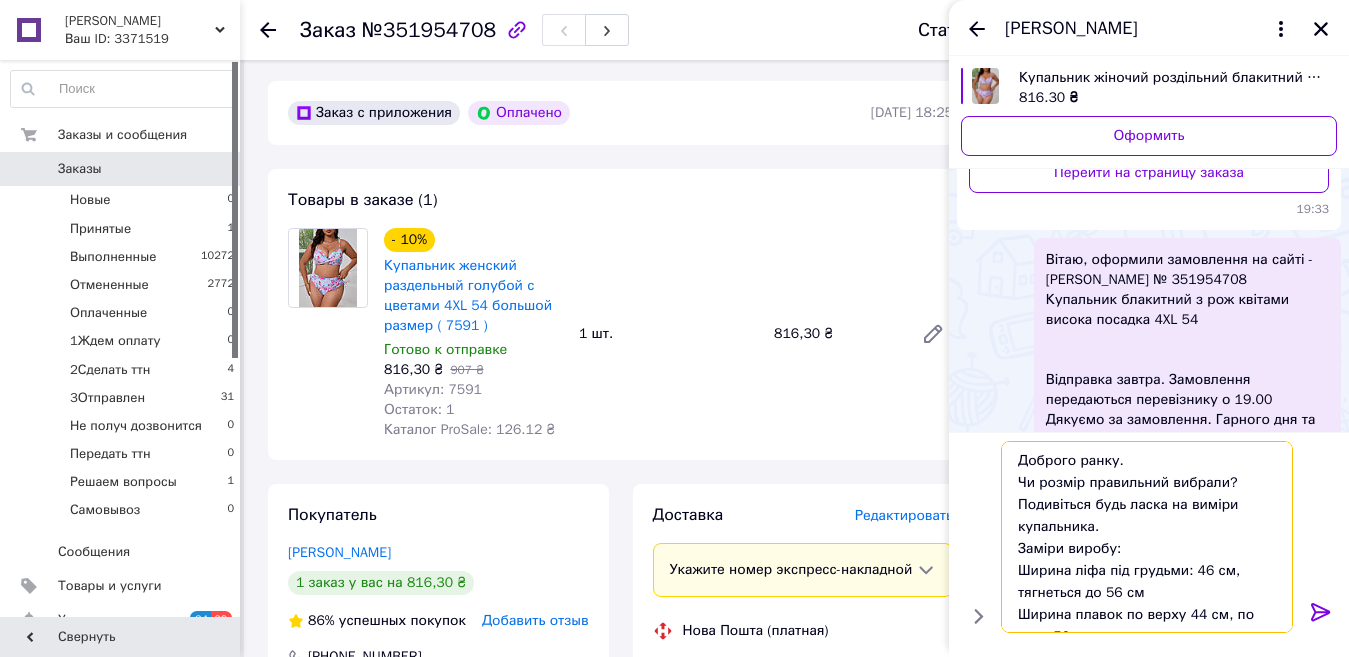 scroll, scrollTop: 36, scrollLeft: 0, axis: vertical 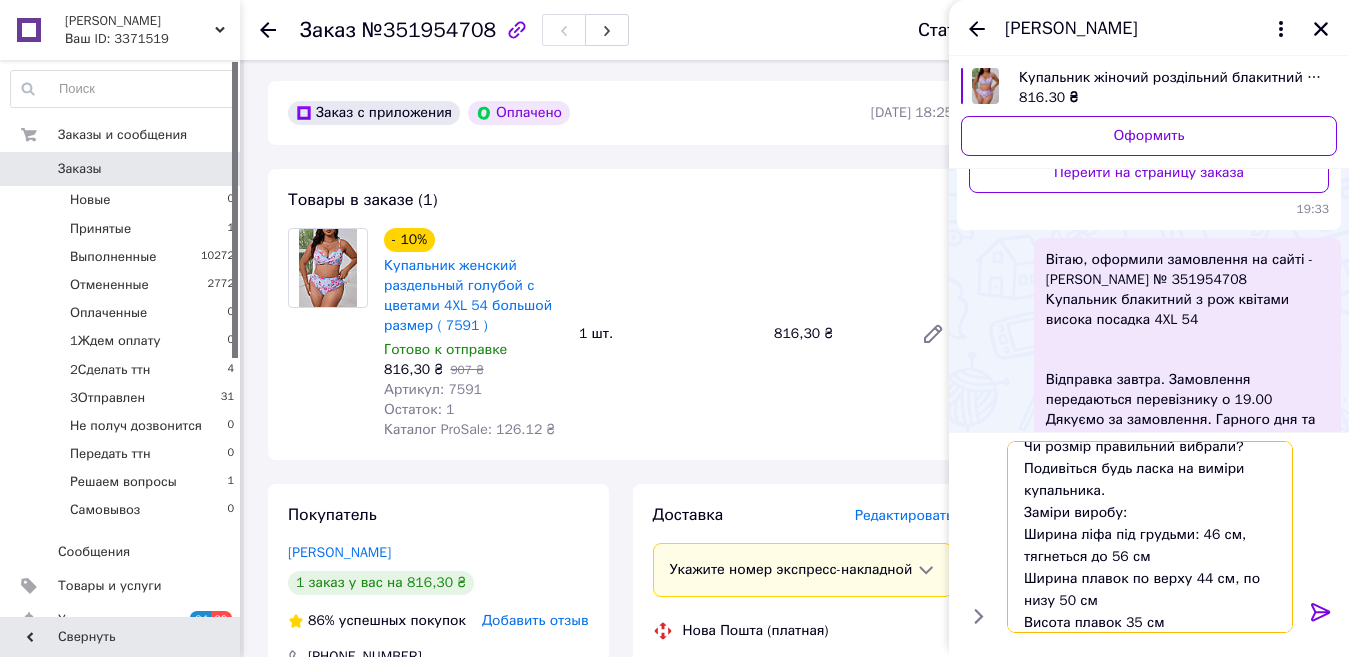 type on "Доброго ранку.
Чи розмір правильний вибрали? Подивіться будь ласка на виміри купальника.
Заміри виробу:
Ширина ліфа під грудьми: 46 см, тягнеться до 56 см
Ширина плавок по верху 44 см, по низу 50 см
Висота плавок 35 см" 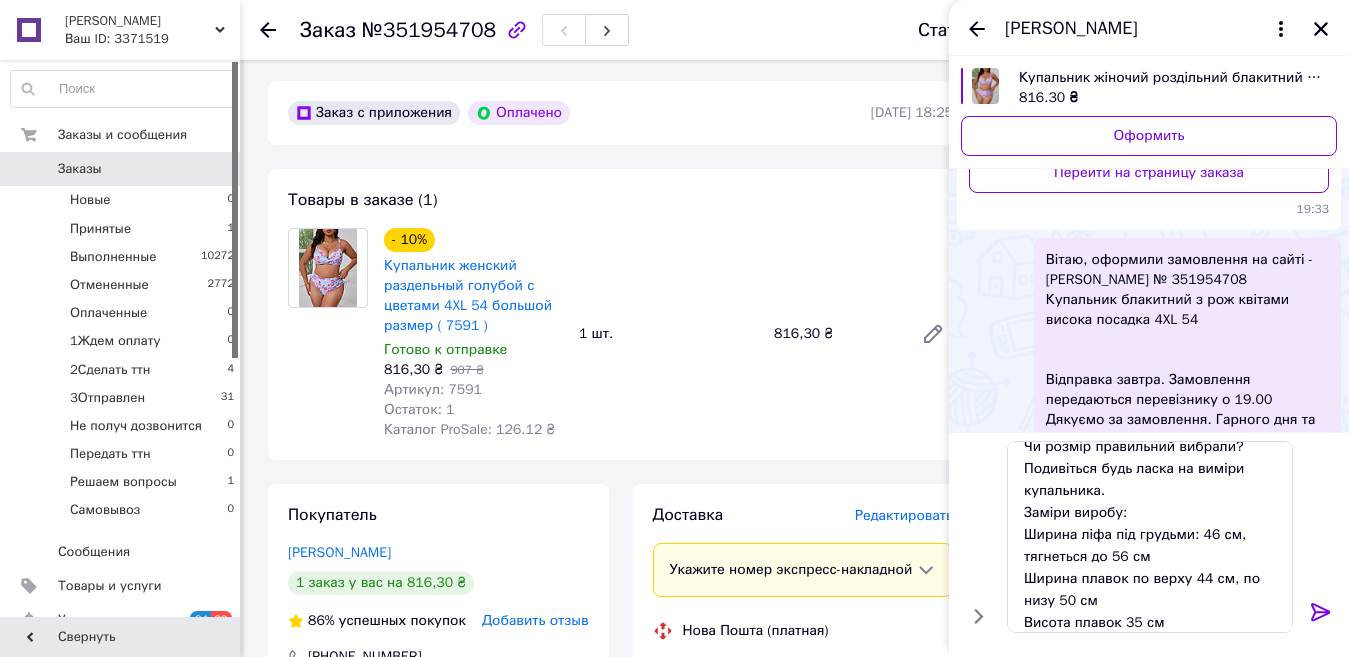 click 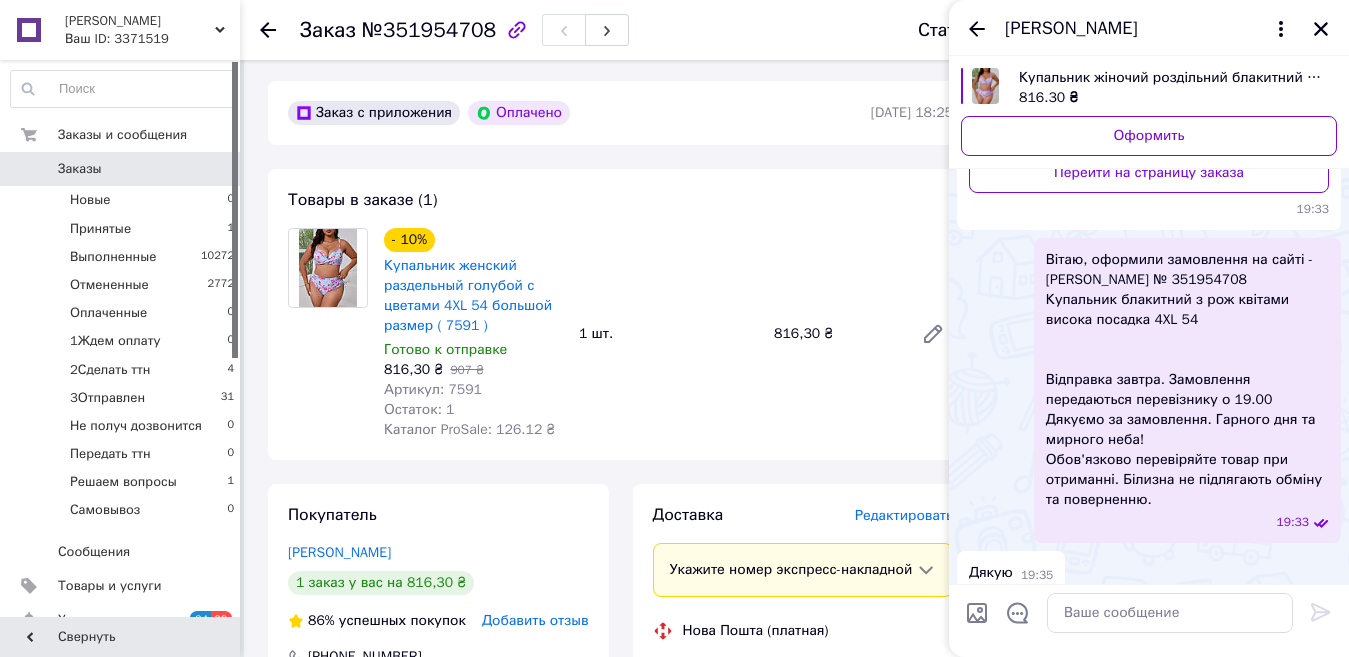 scroll, scrollTop: 0, scrollLeft: 0, axis: both 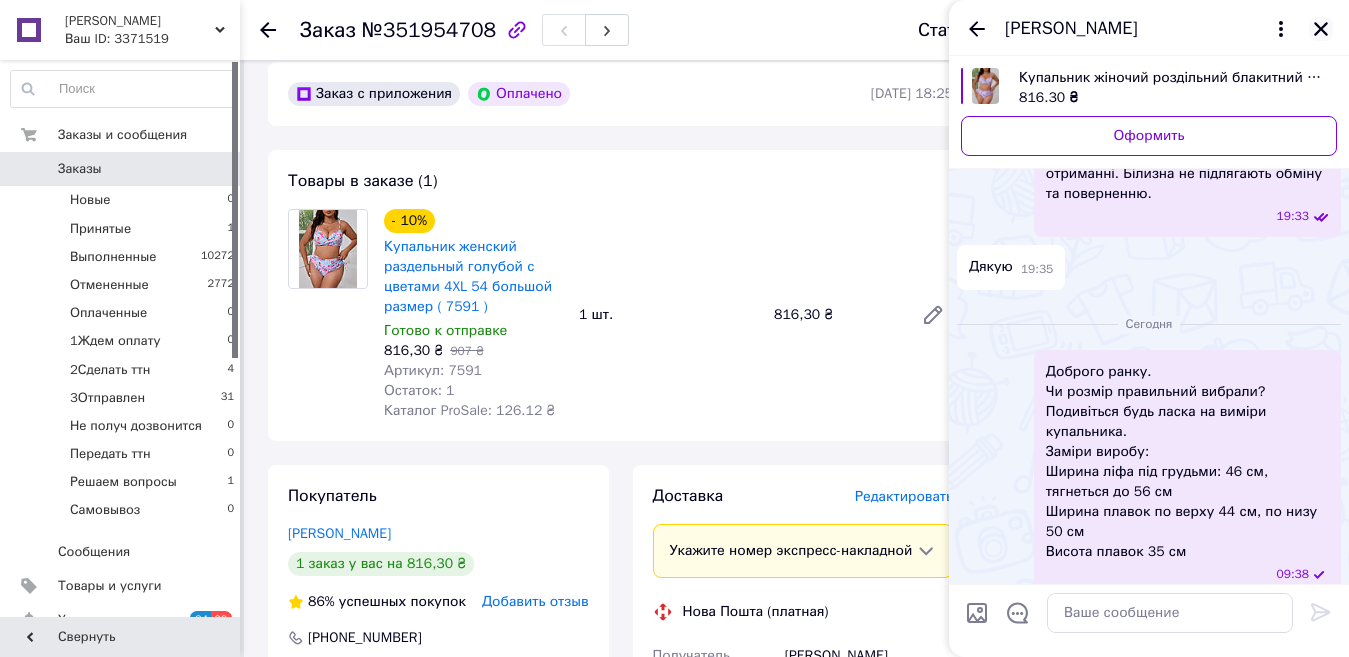 click 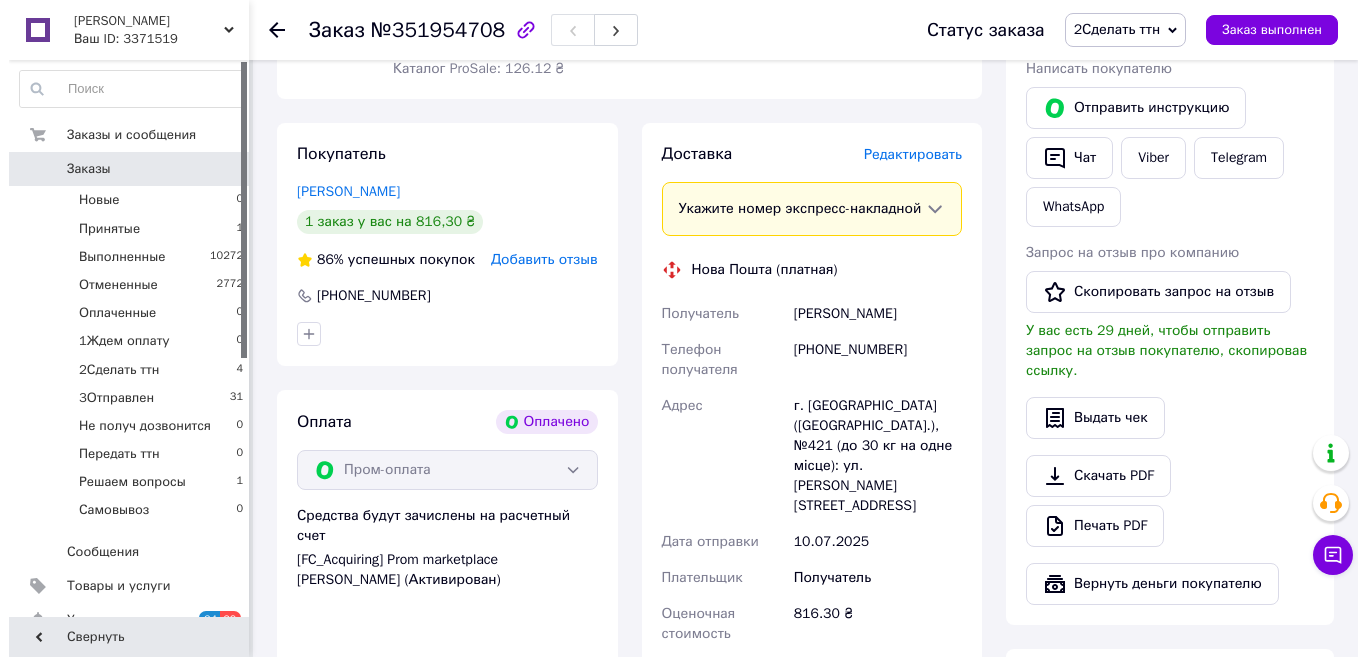 scroll, scrollTop: 432, scrollLeft: 0, axis: vertical 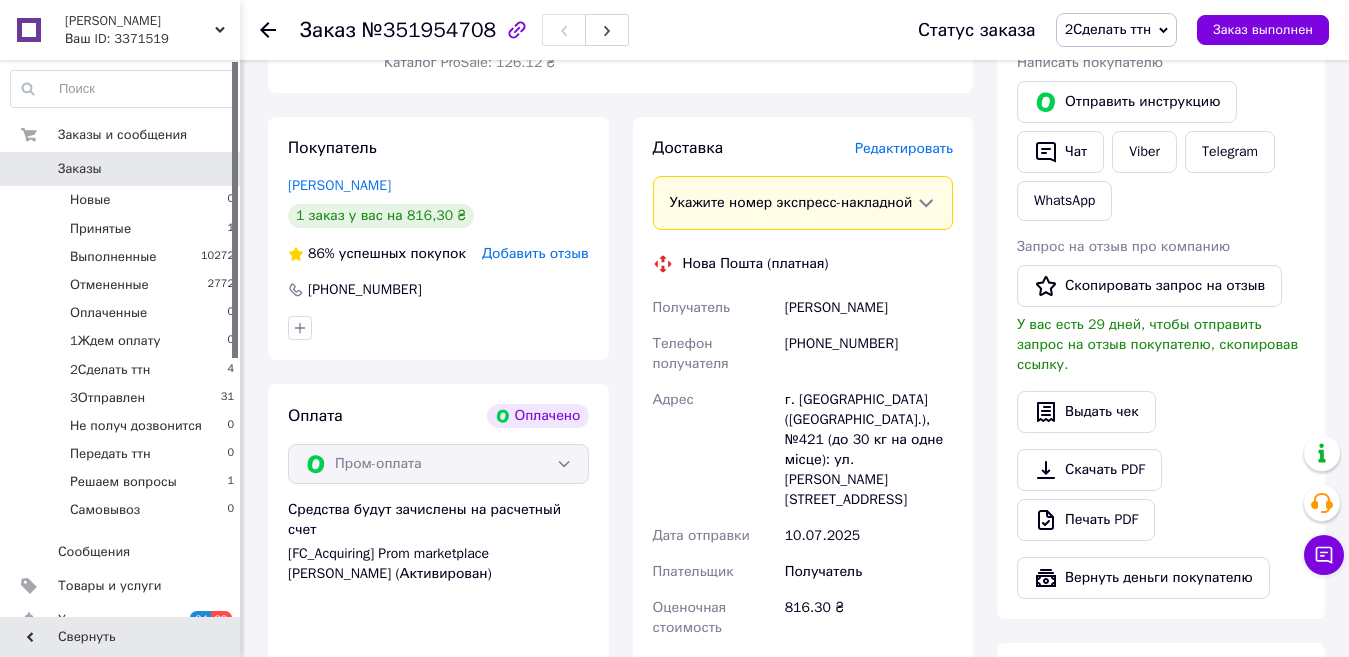 click on "Редактировать" at bounding box center [904, 148] 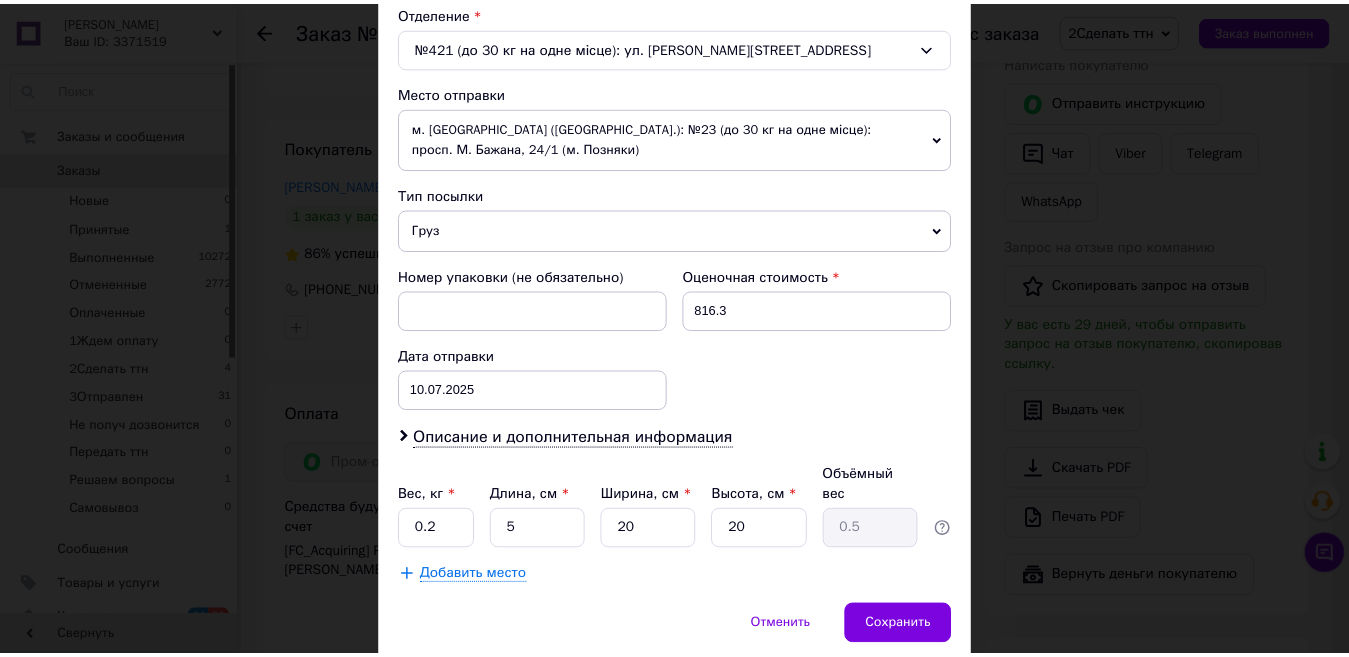 scroll, scrollTop: 691, scrollLeft: 0, axis: vertical 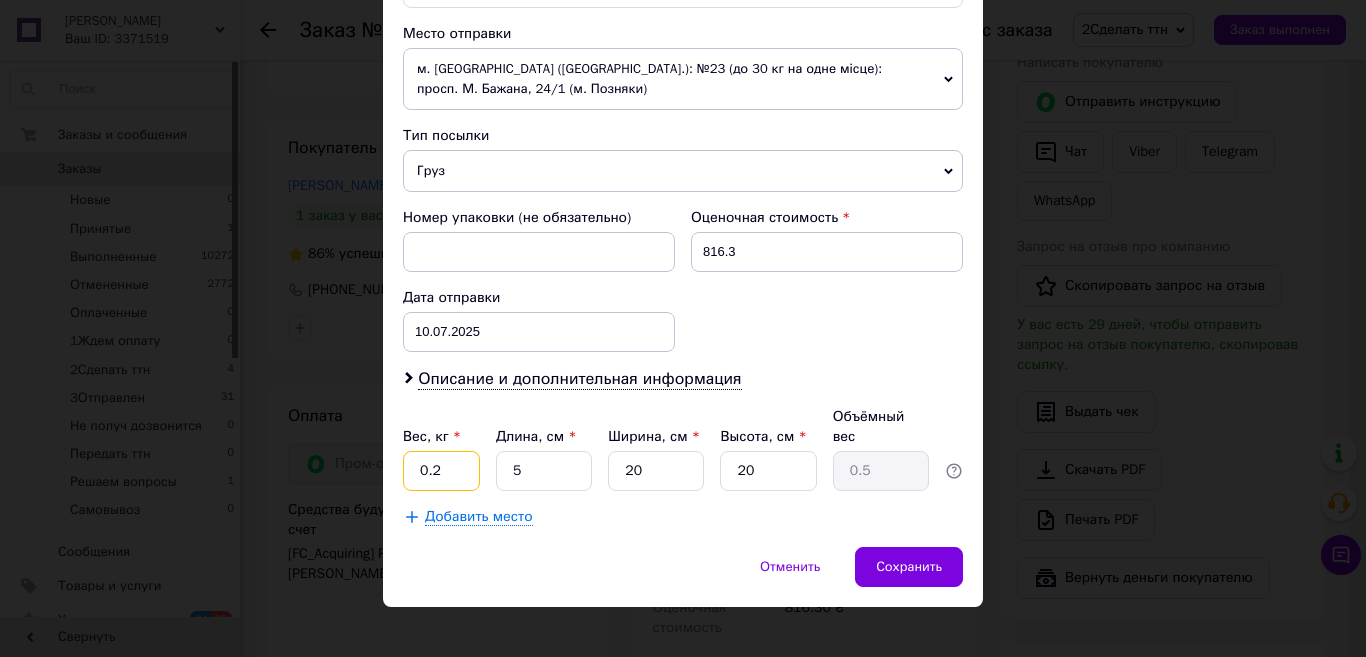 click on "0.2" at bounding box center [441, 471] 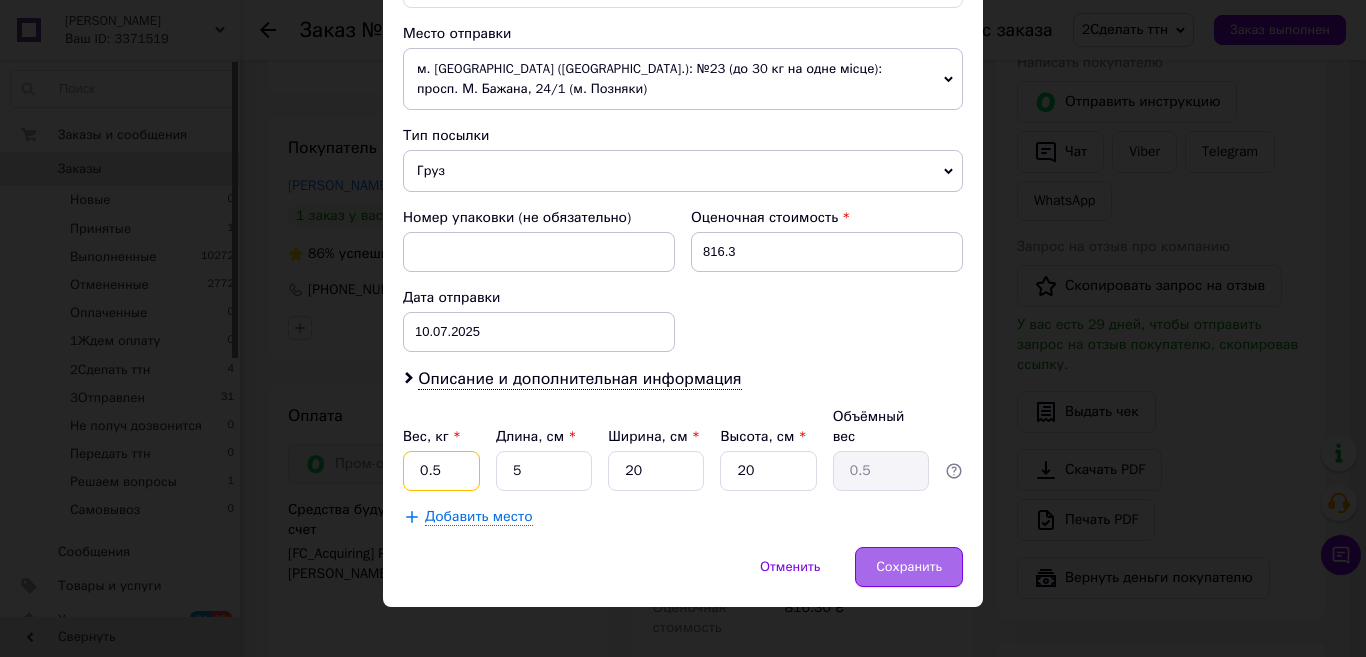 type on "0.5" 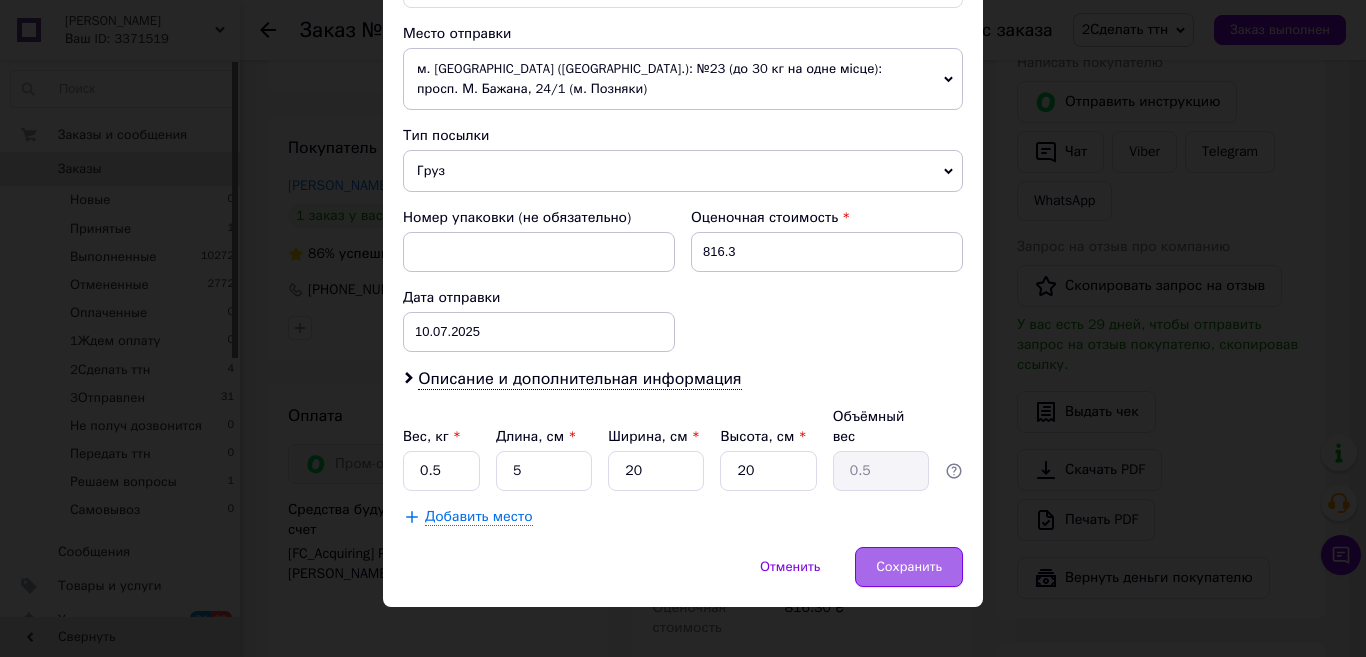 click on "Сохранить" at bounding box center (909, 567) 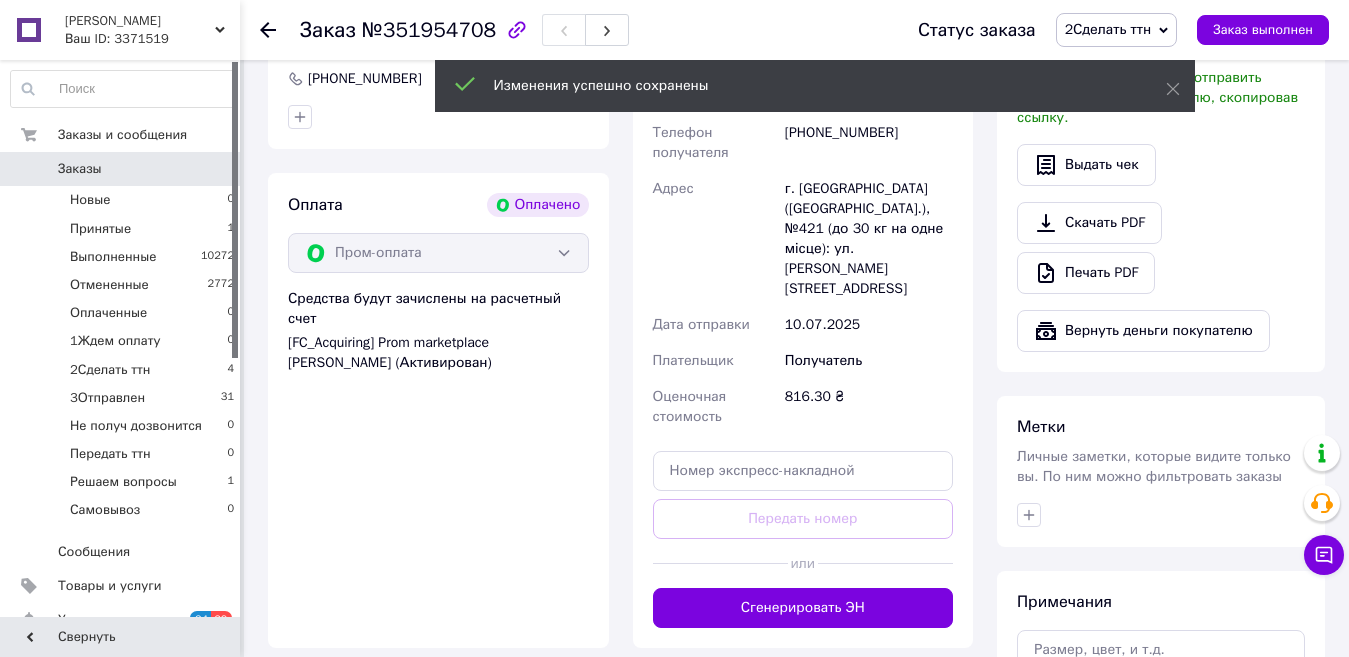 scroll, scrollTop: 657, scrollLeft: 0, axis: vertical 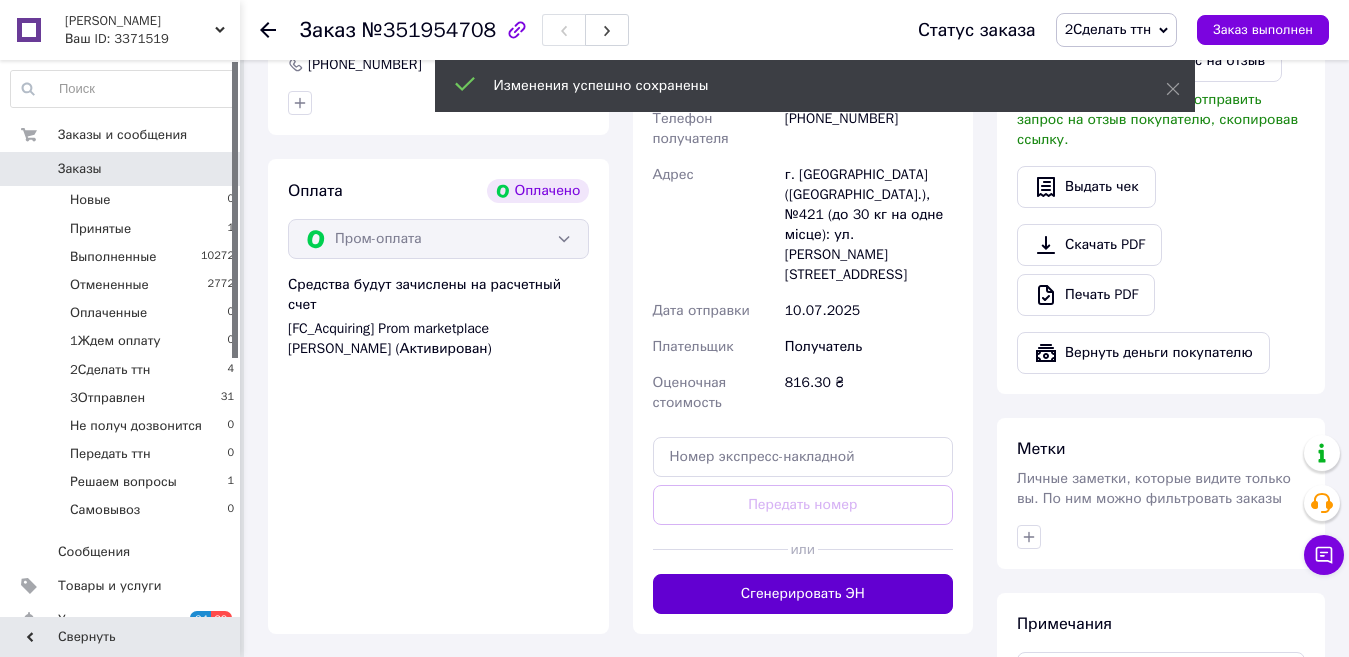 click on "Сгенерировать ЭН" at bounding box center (803, 594) 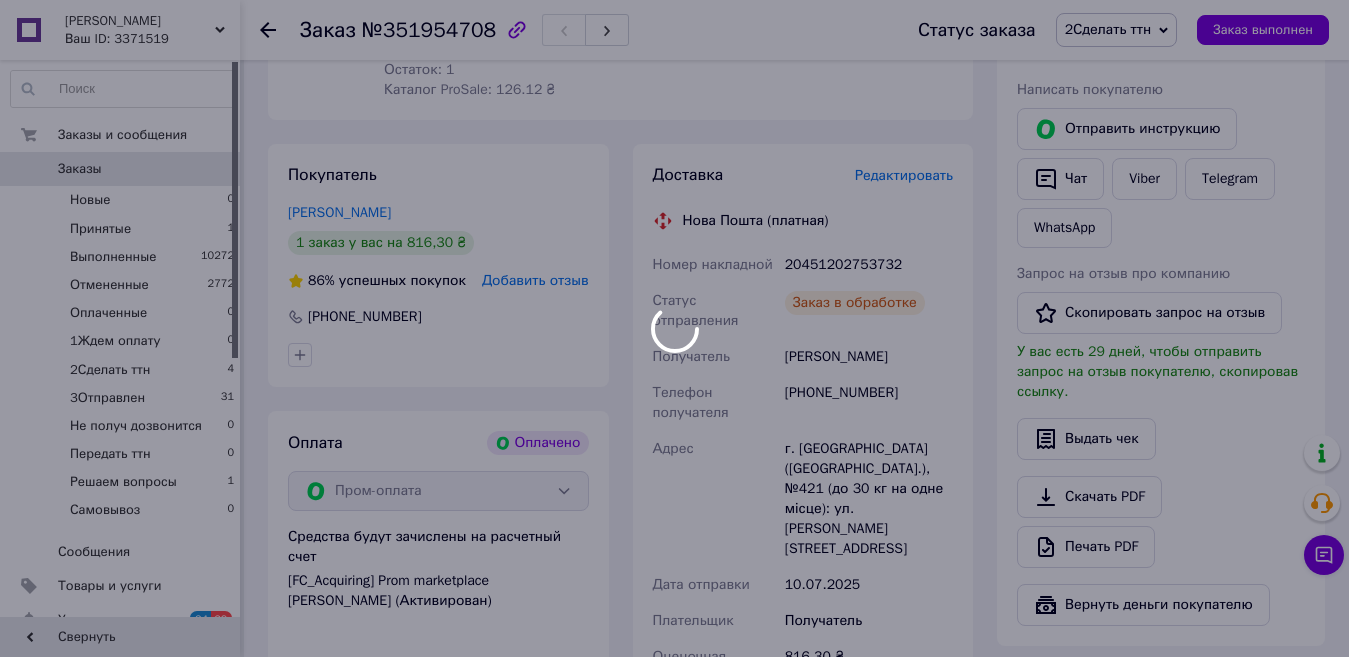 scroll, scrollTop: 349, scrollLeft: 0, axis: vertical 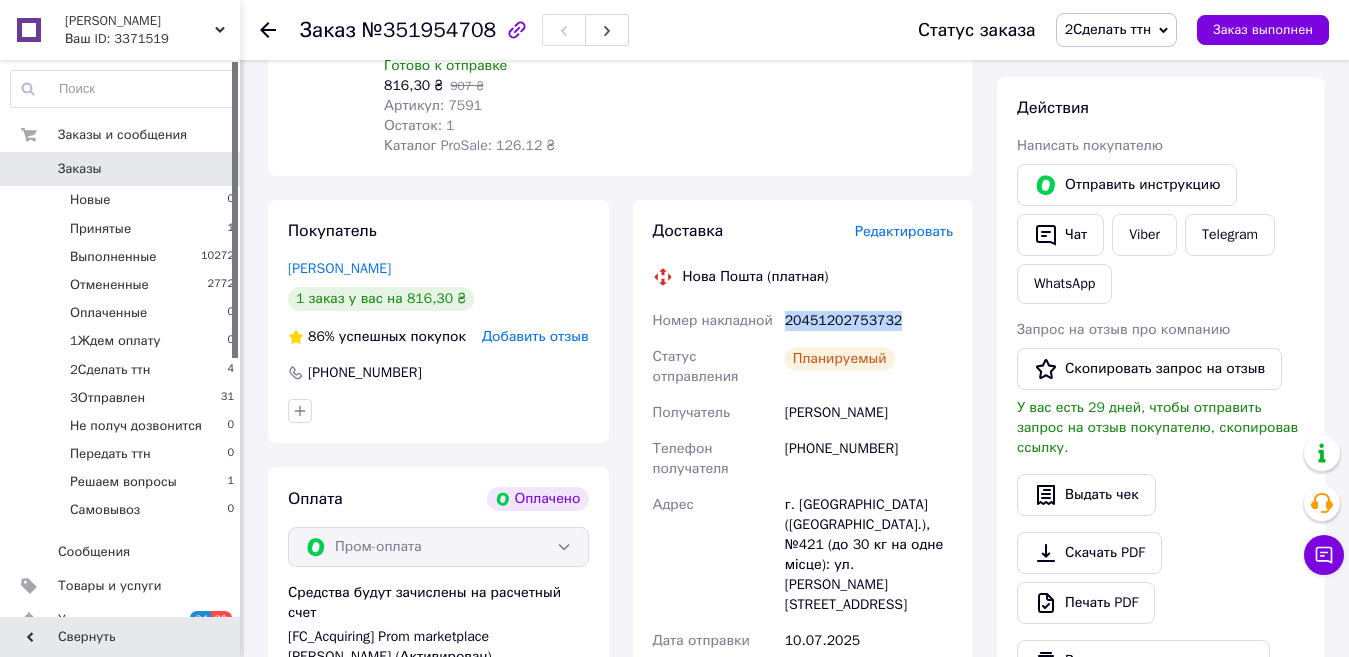 drag, startPoint x: 865, startPoint y: 324, endPoint x: 783, endPoint y: 319, distance: 82.1523 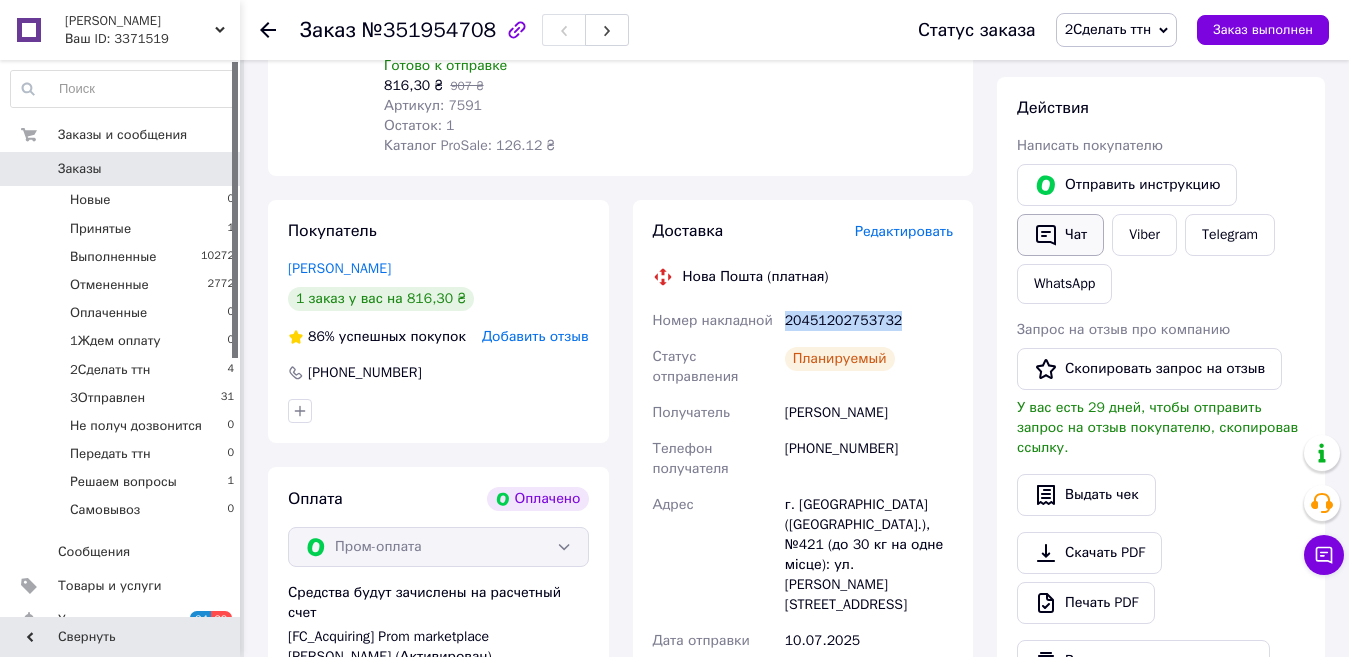 click on "Чат" at bounding box center [1060, 235] 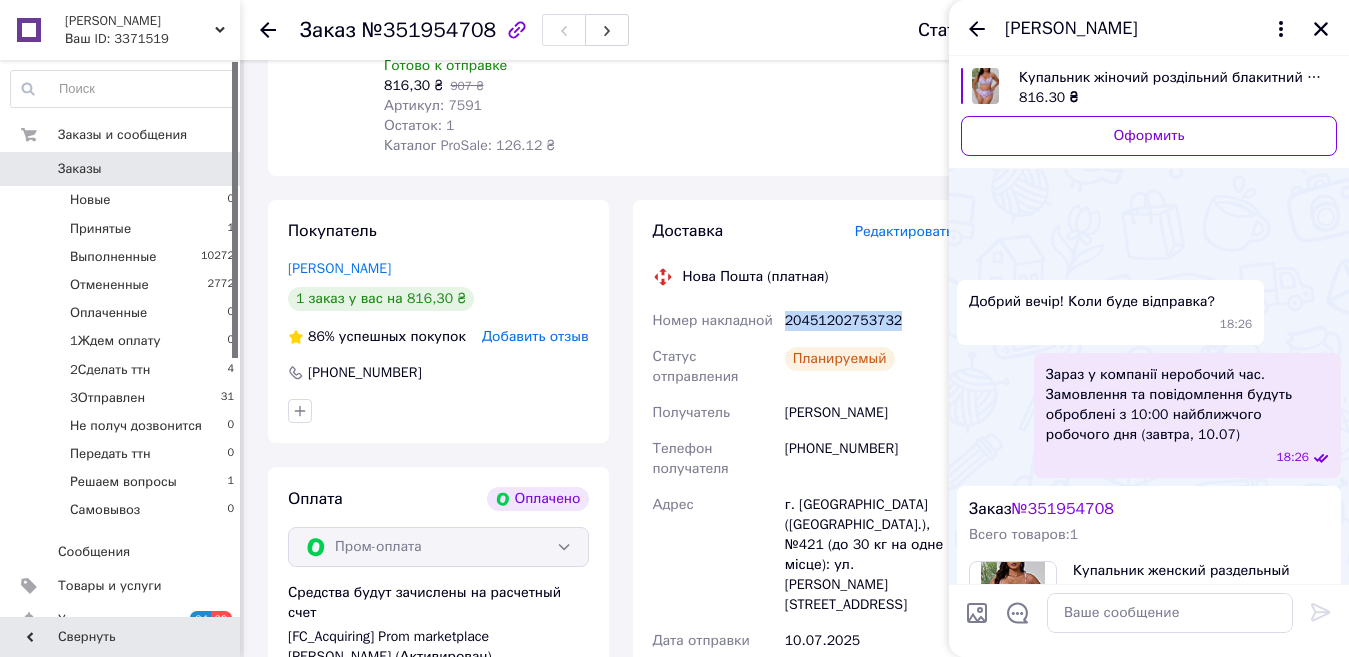 scroll, scrollTop: 857, scrollLeft: 0, axis: vertical 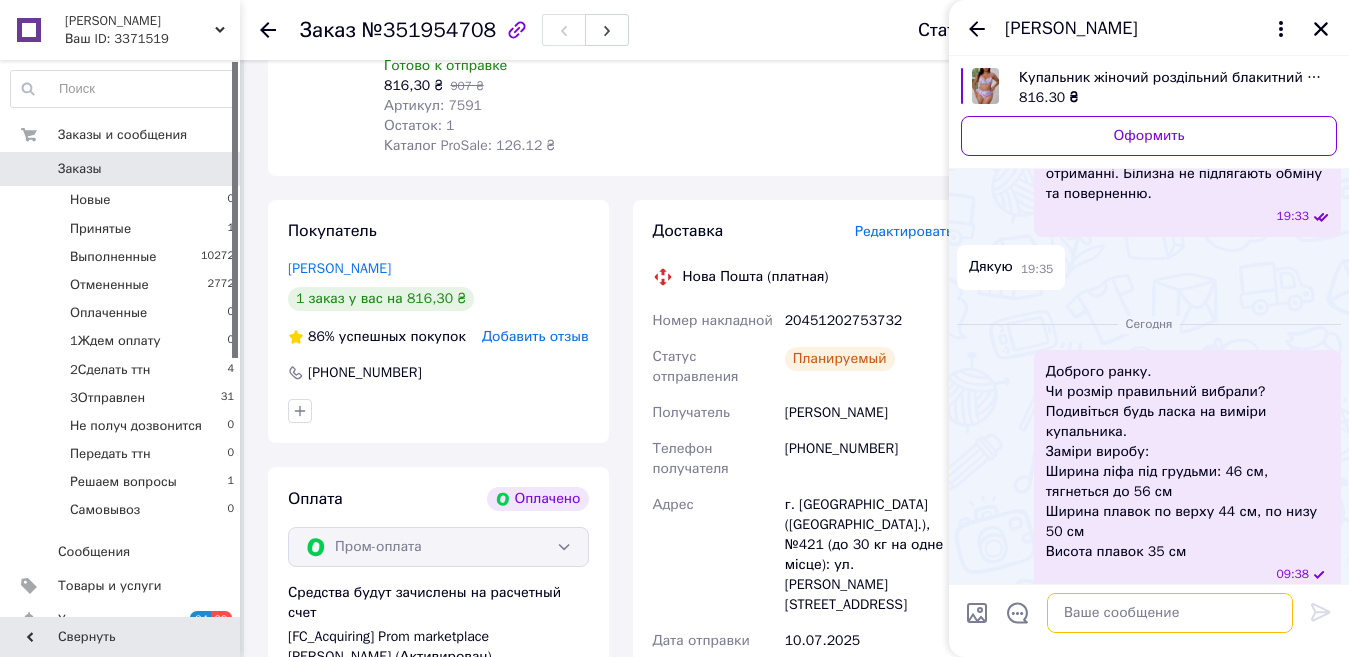 click at bounding box center [1170, 613] 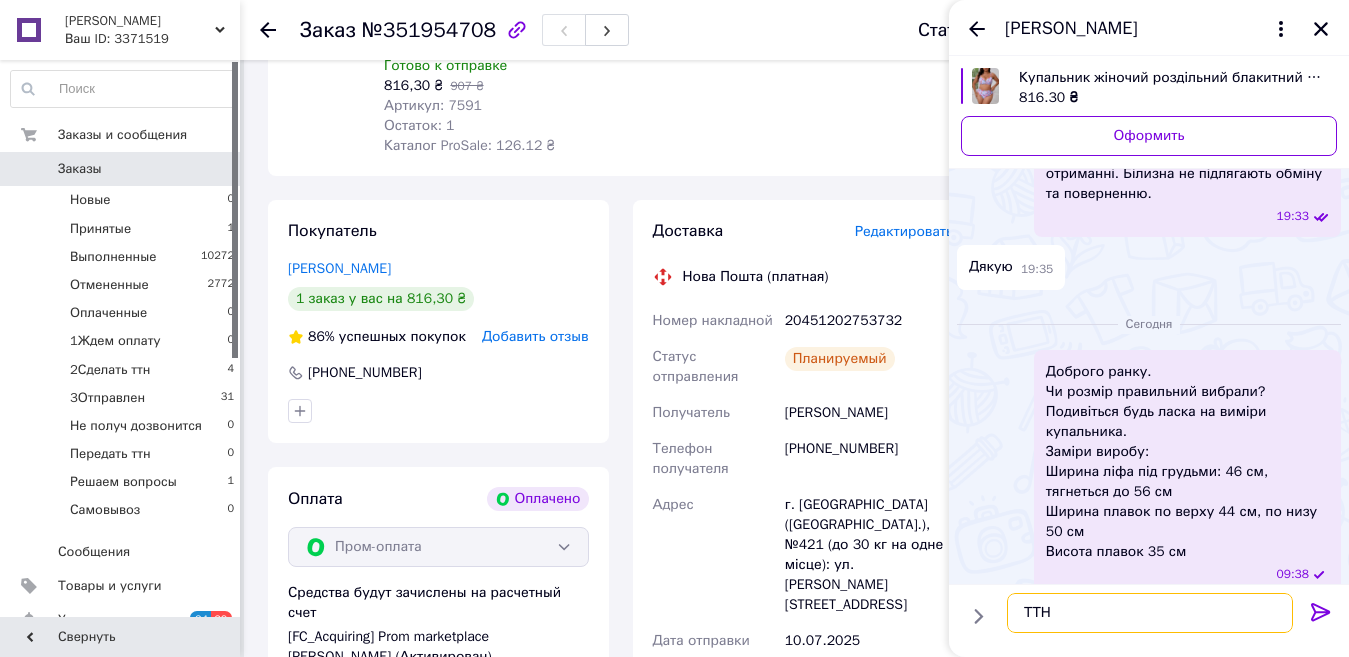 paste on "20451202753732" 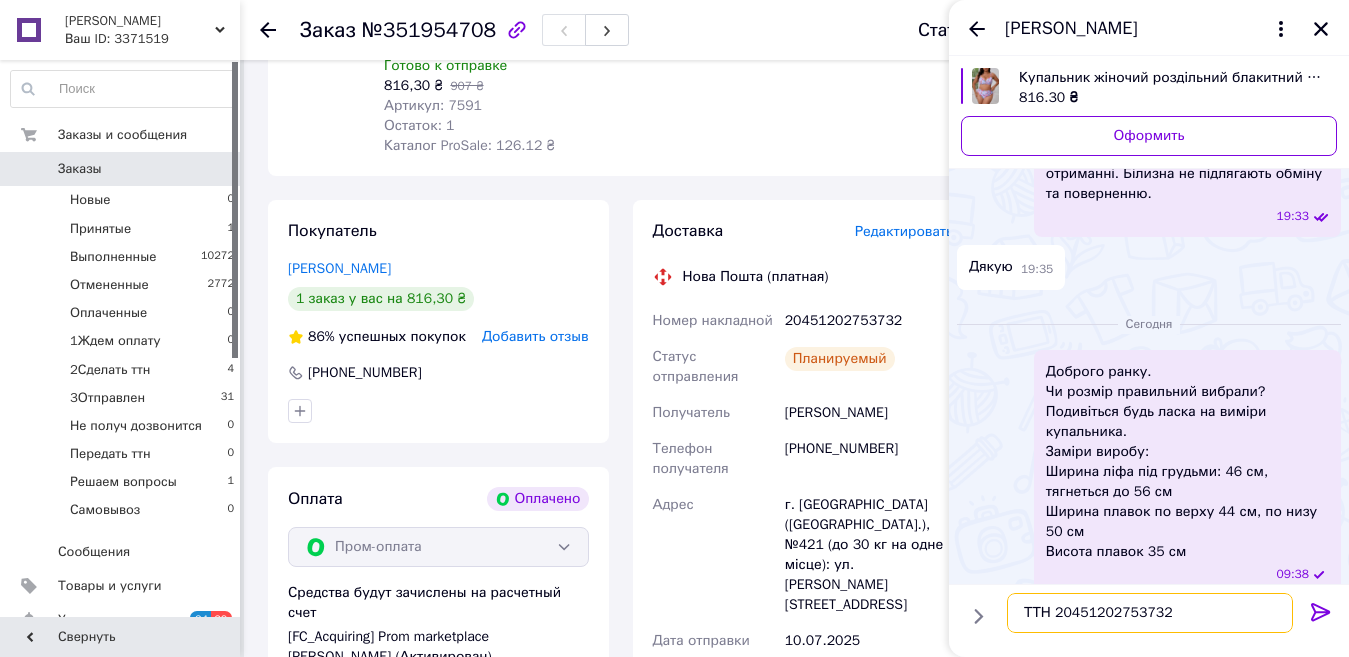 type on "ТТН 20451202753732" 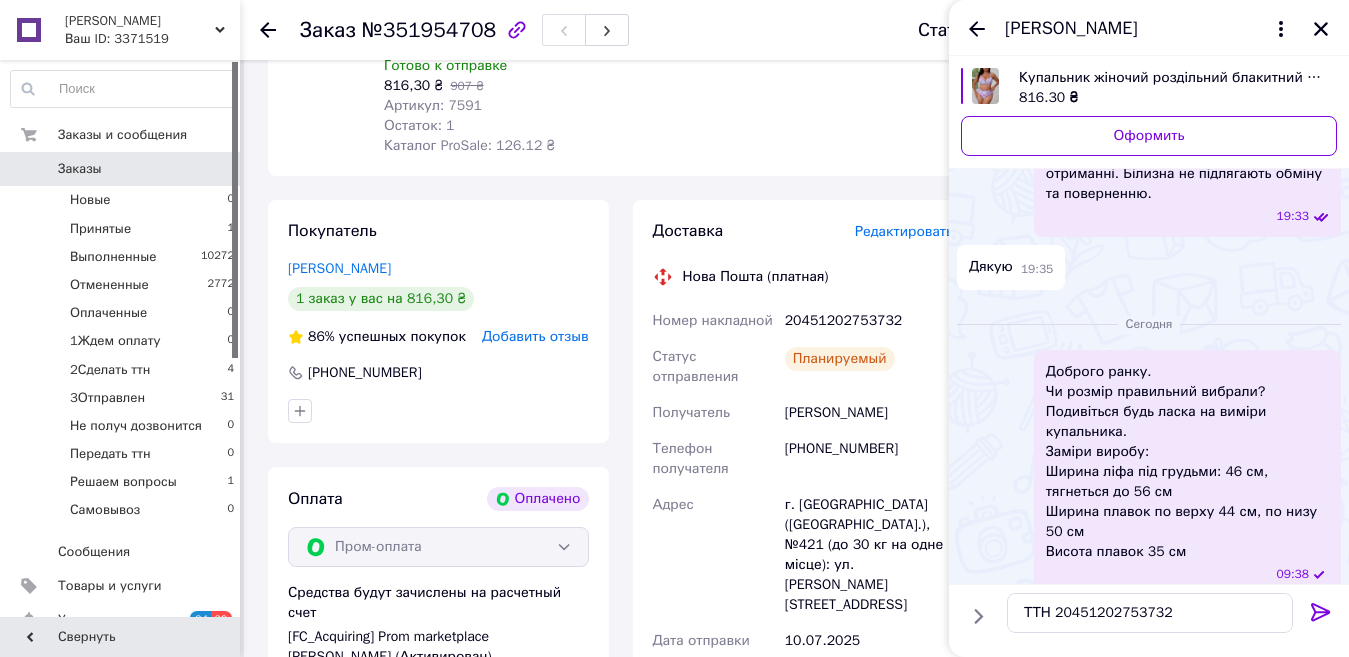click 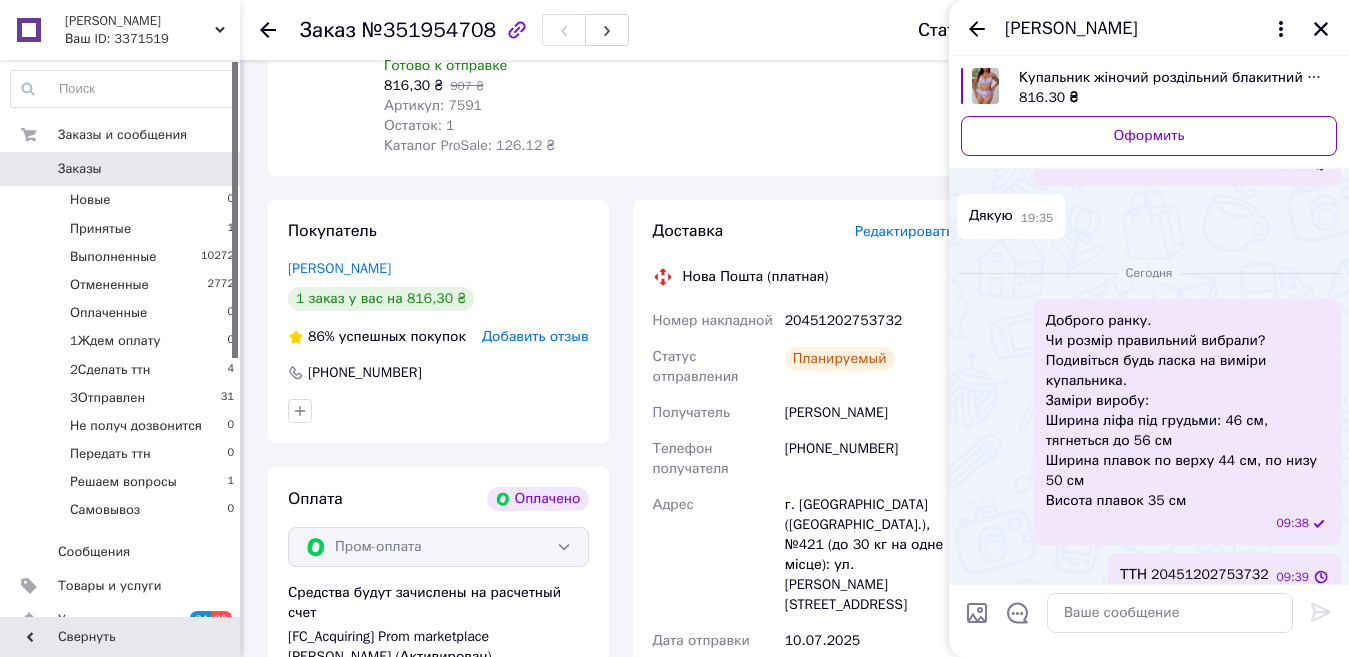 scroll, scrollTop: 859, scrollLeft: 0, axis: vertical 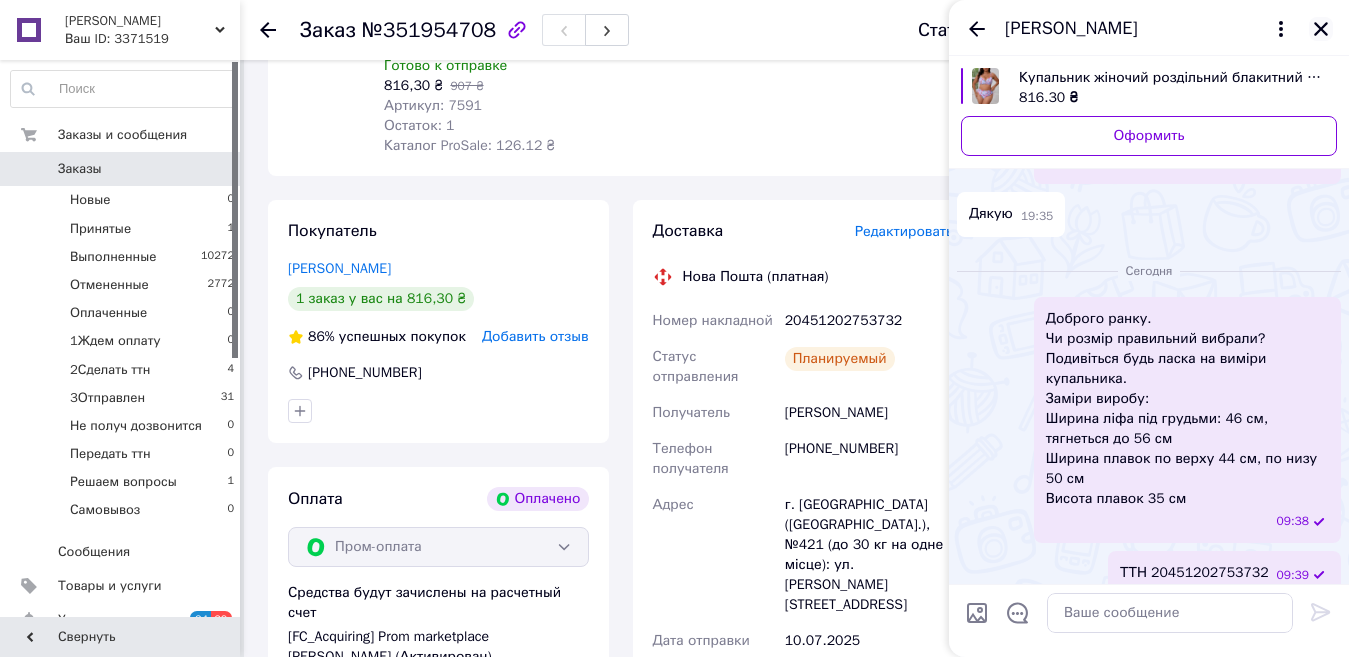 click 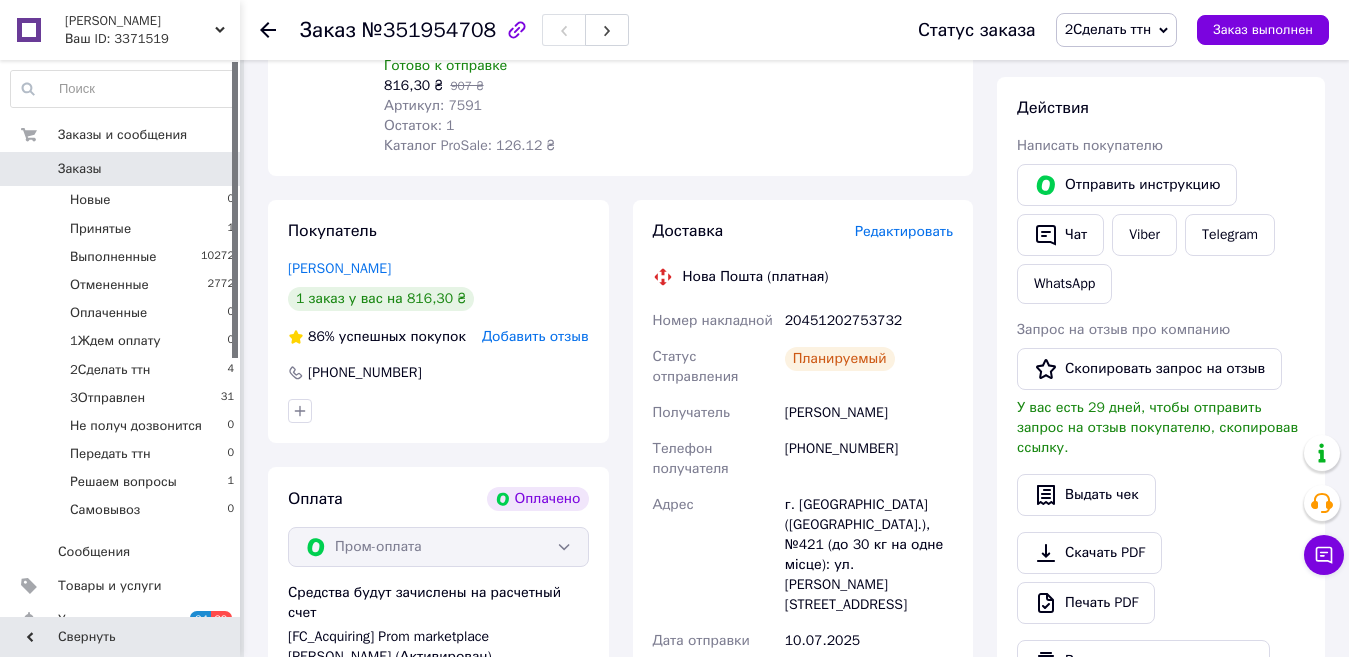 click on "2Сделать ттн" at bounding box center [1108, 29] 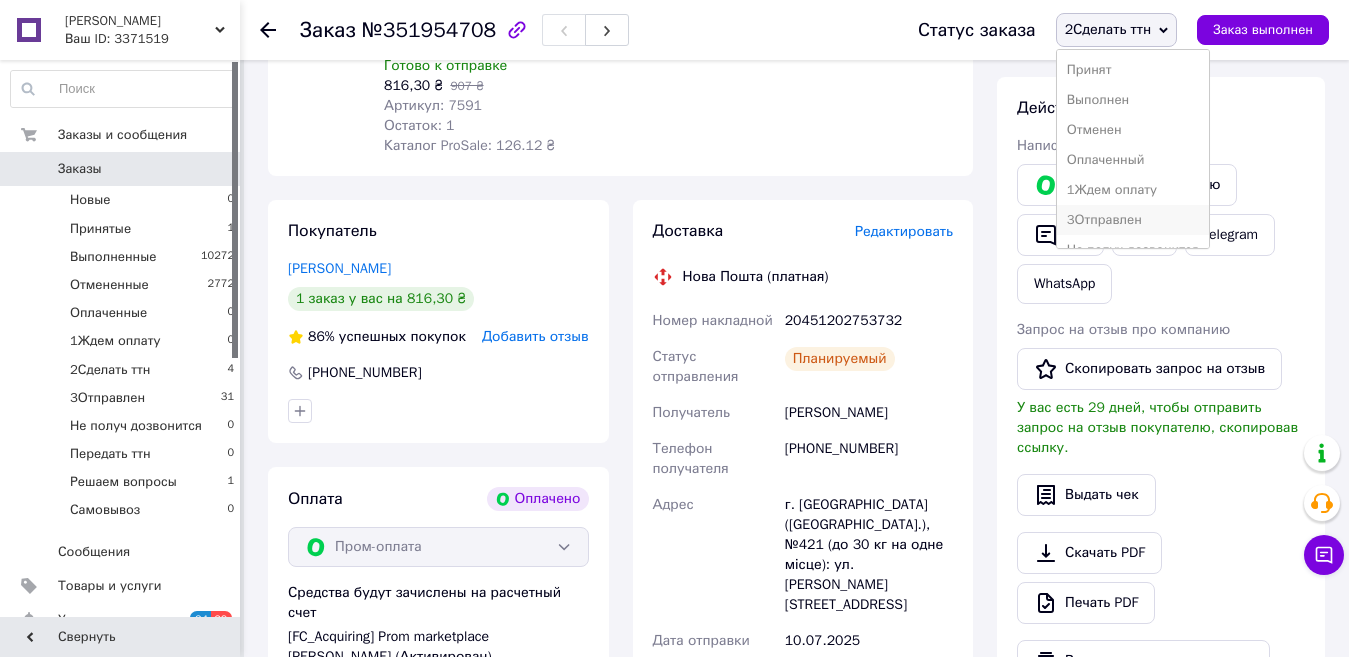 click on "3Отправлен" at bounding box center (1133, 220) 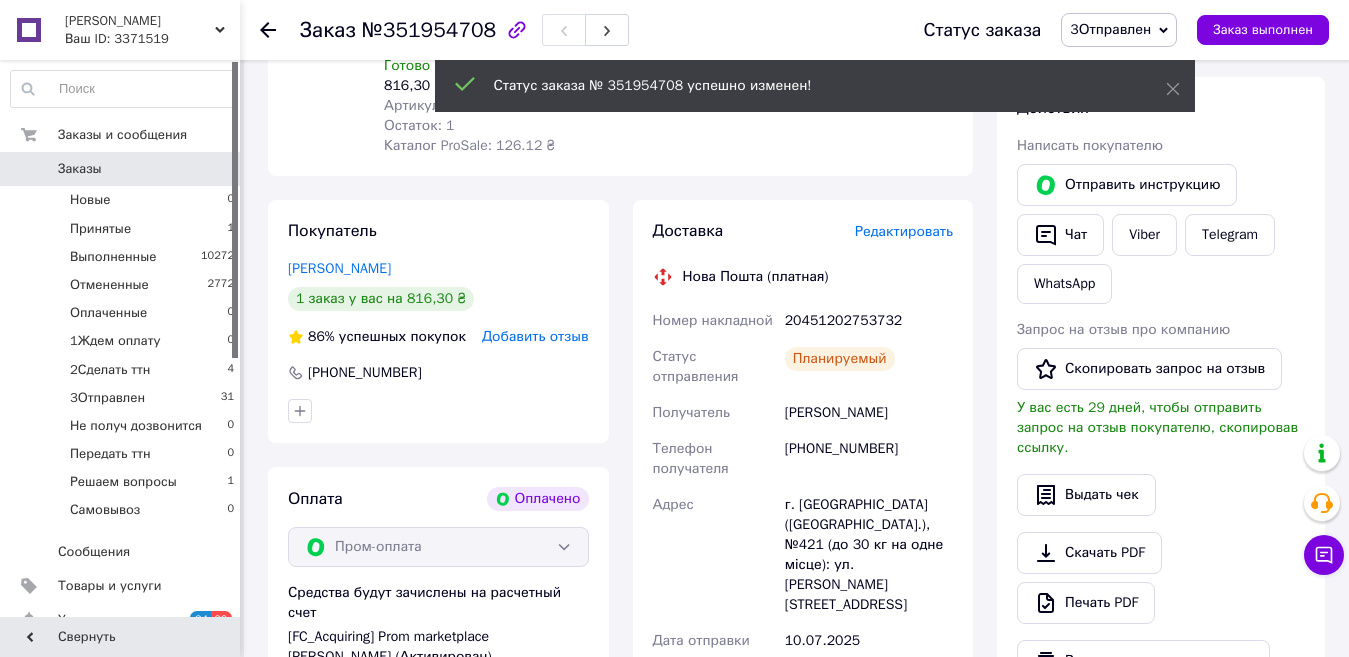 click 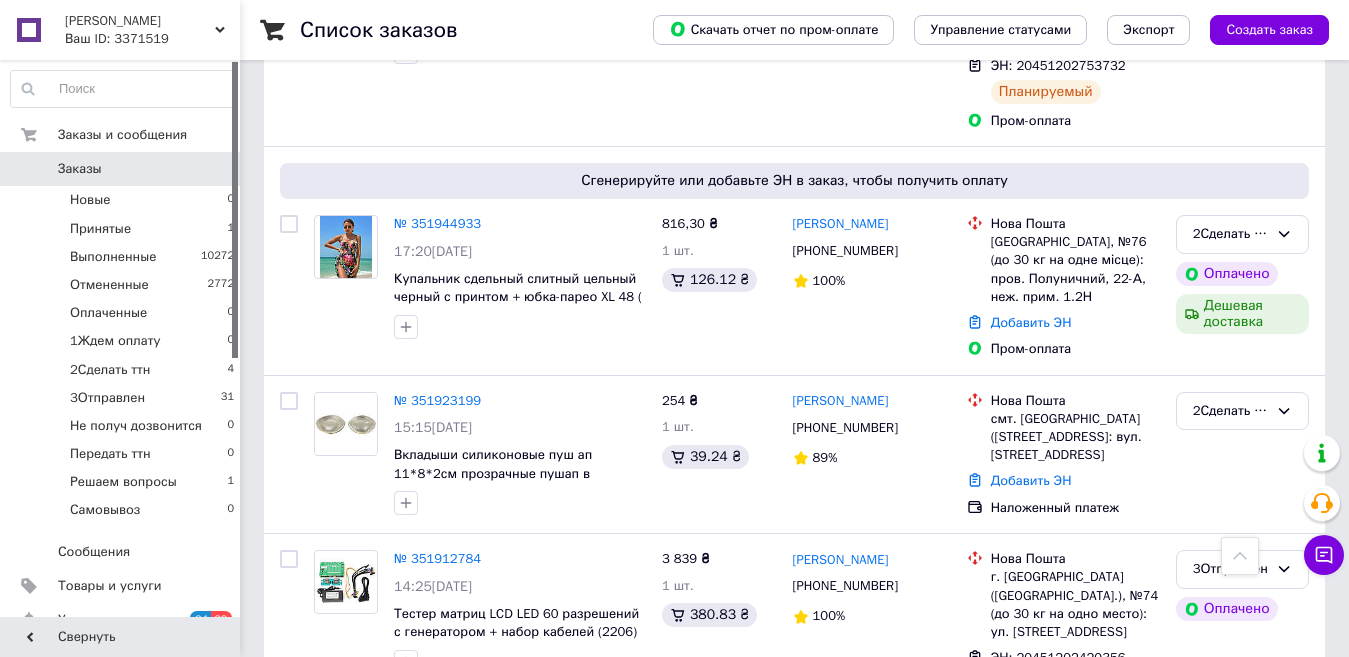 scroll, scrollTop: 1105, scrollLeft: 0, axis: vertical 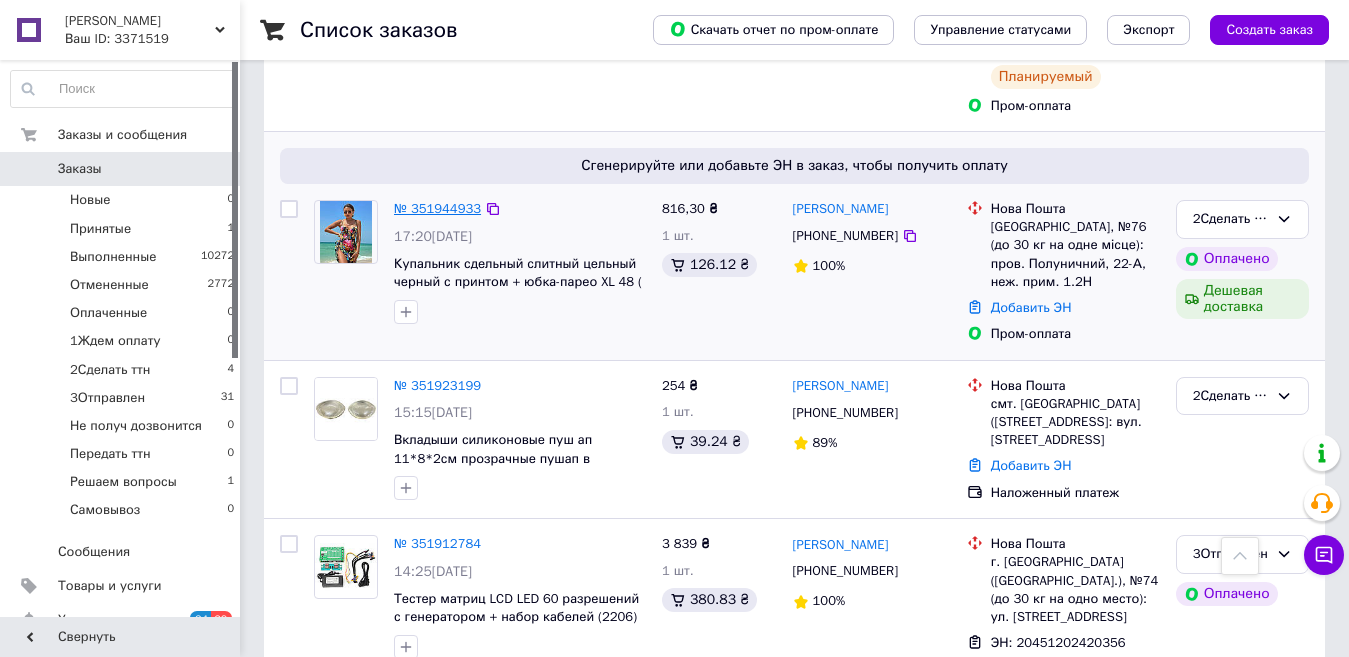 click on "№ 351944933" at bounding box center [437, 208] 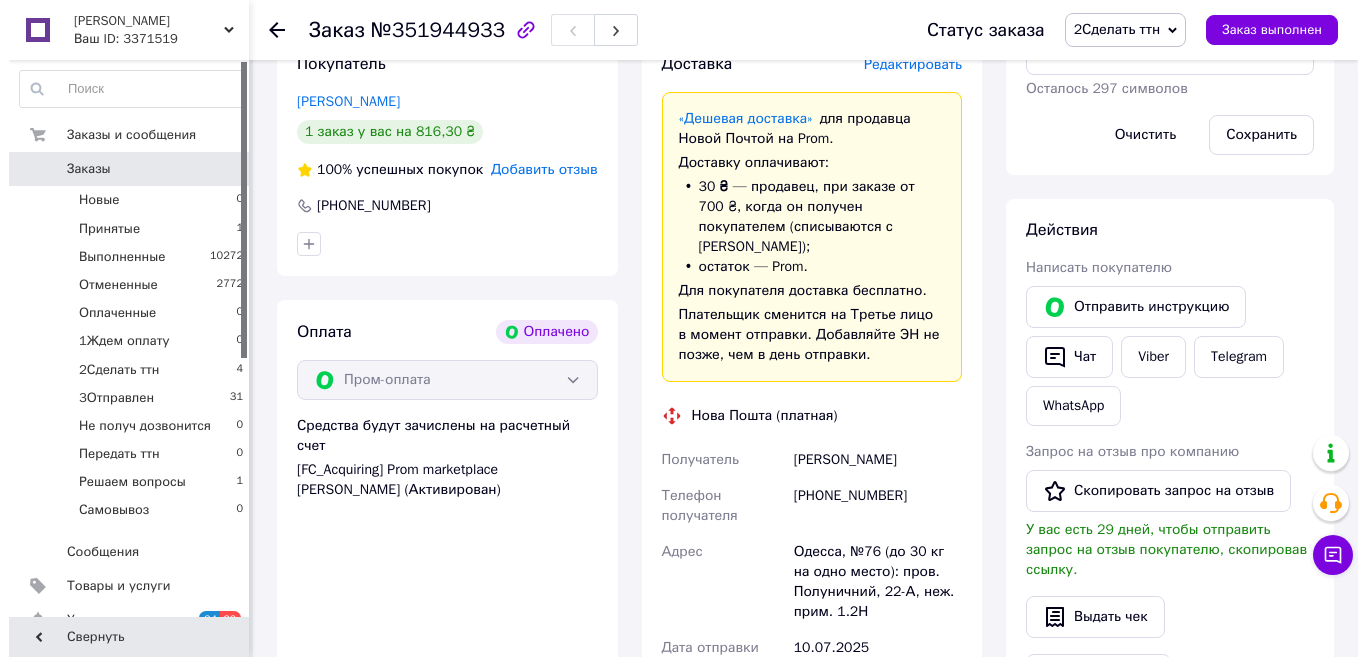 scroll, scrollTop: 483, scrollLeft: 0, axis: vertical 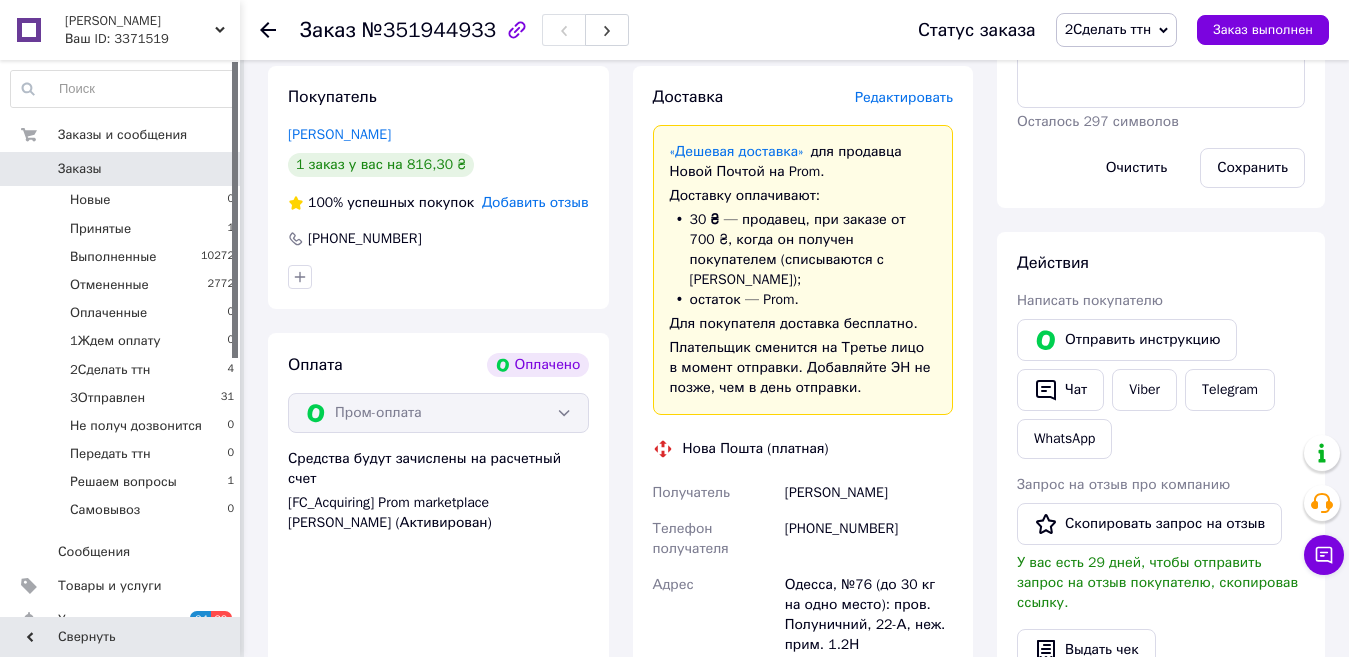 click on "Редактировать" at bounding box center [904, 97] 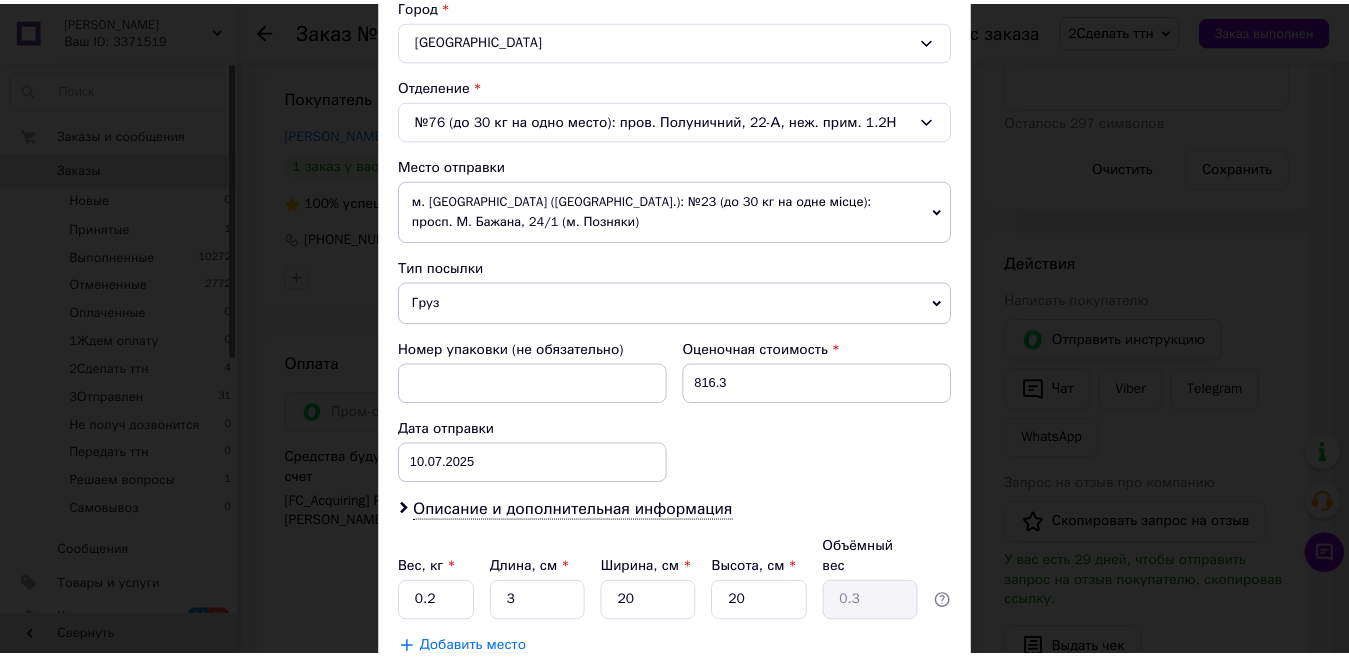 scroll, scrollTop: 630, scrollLeft: 0, axis: vertical 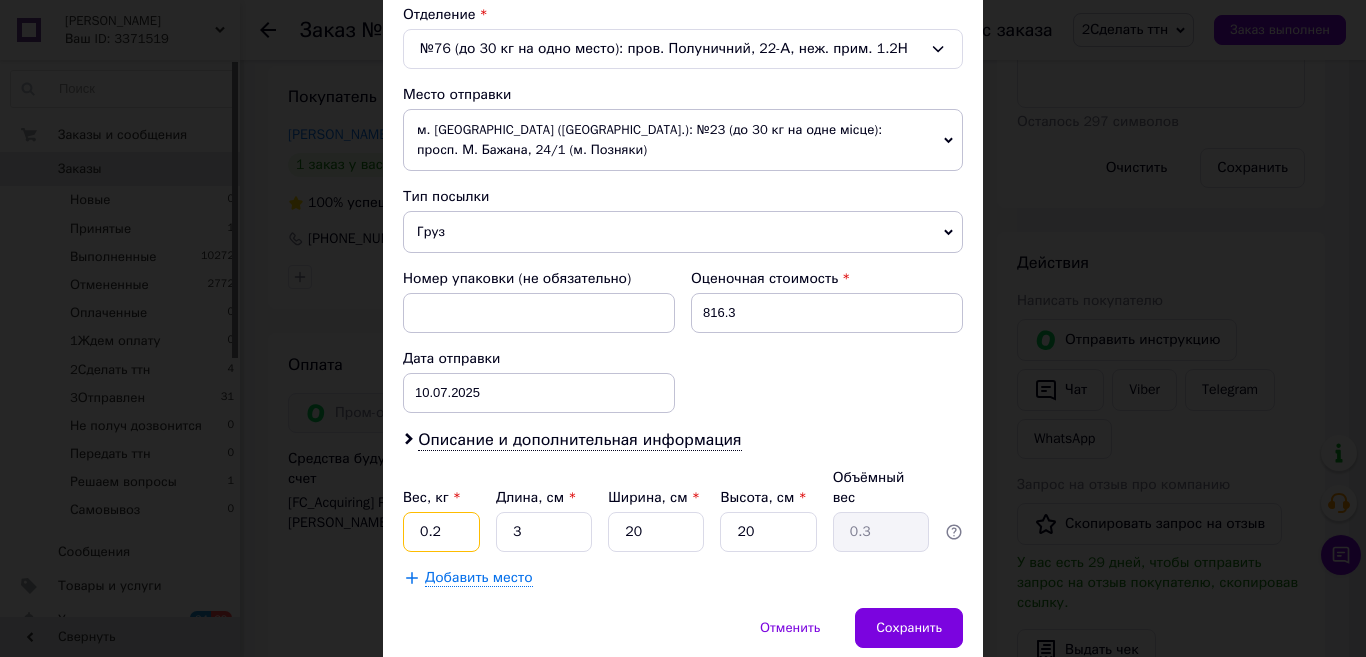 click on "0.2" at bounding box center (441, 532) 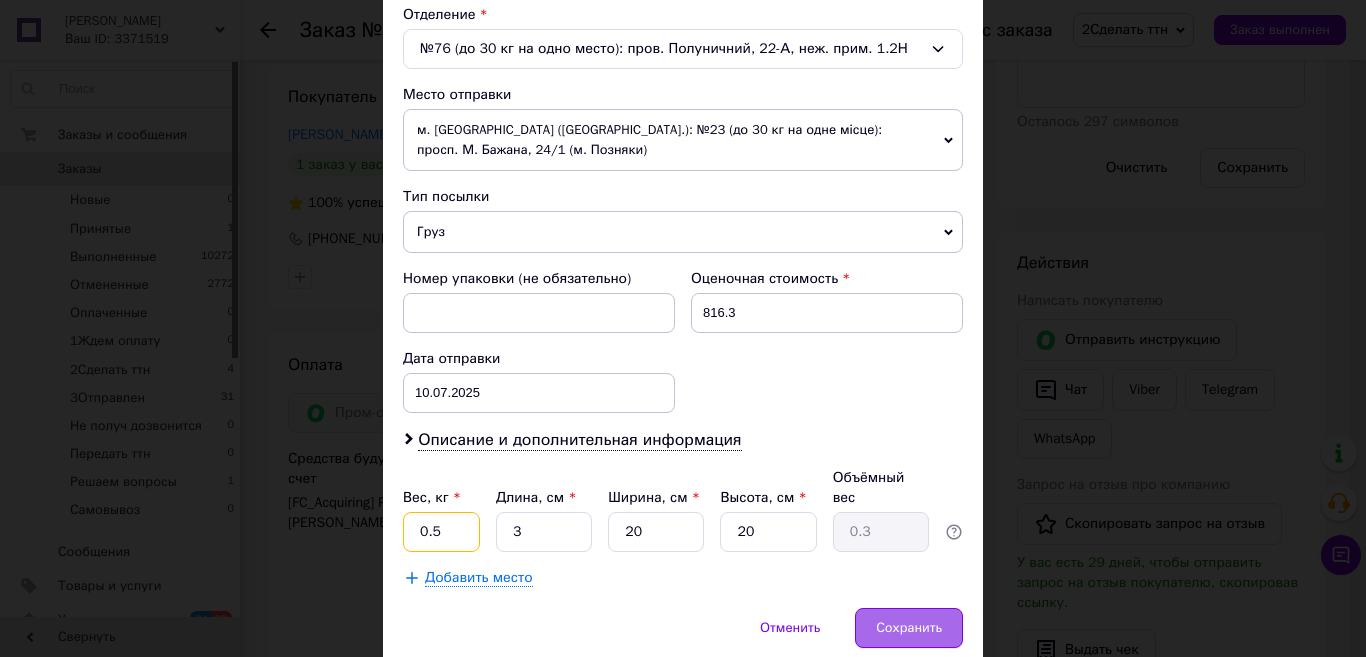 type on "0.5" 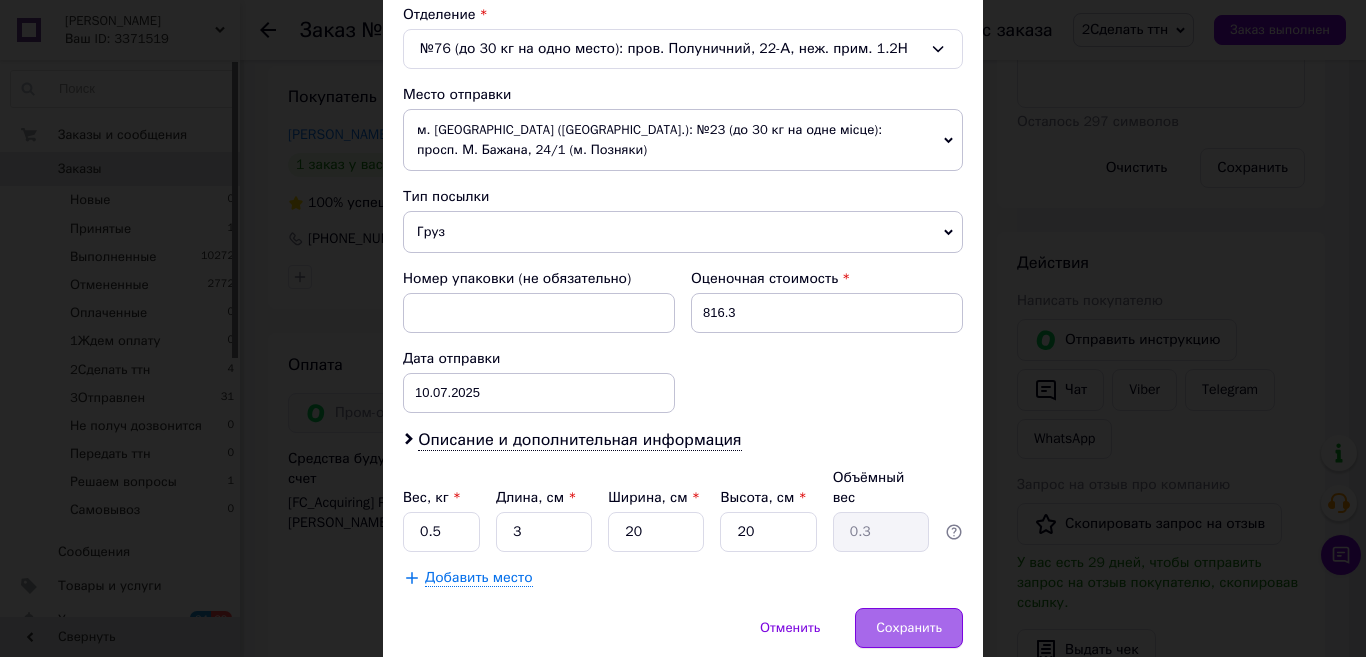 click on "Сохранить" at bounding box center (909, 628) 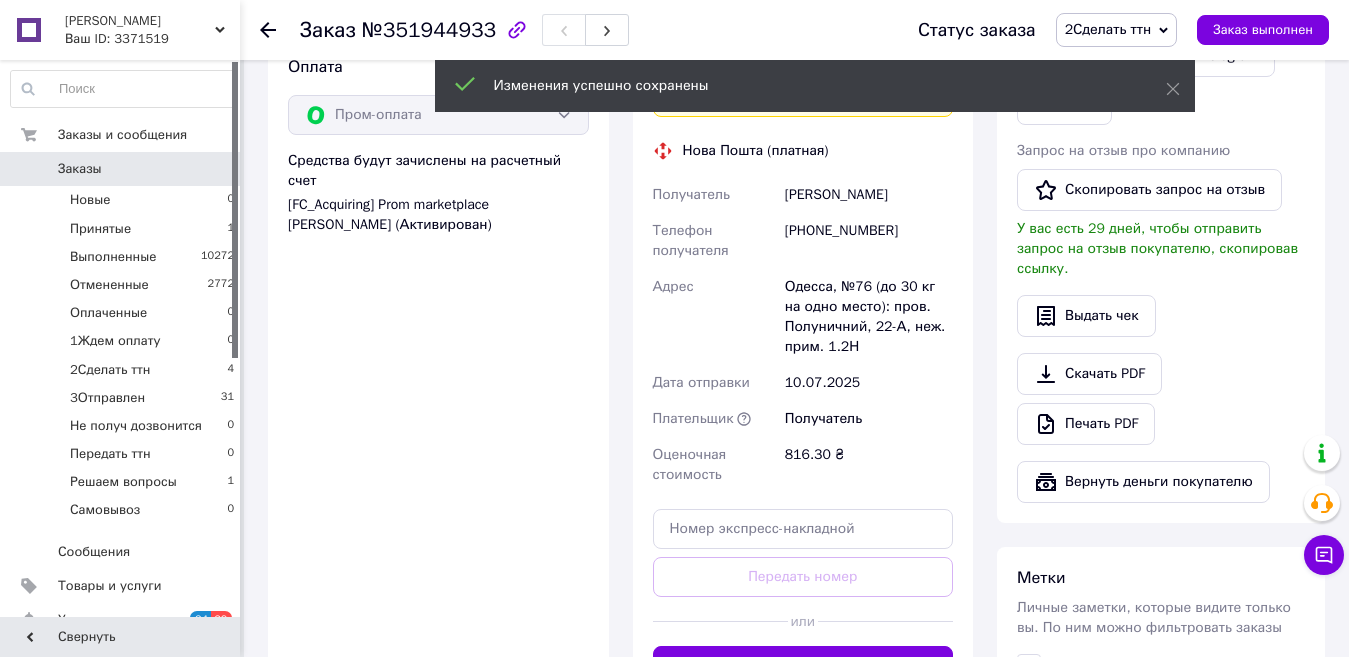 scroll, scrollTop: 817, scrollLeft: 0, axis: vertical 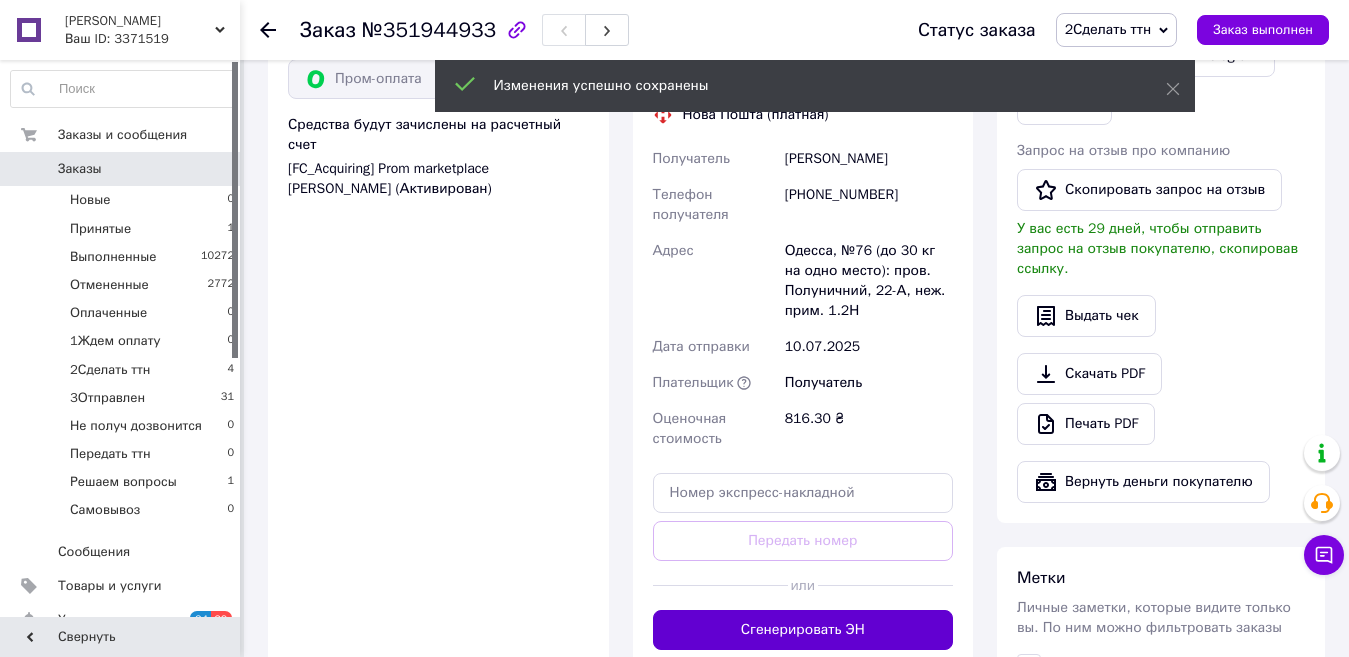 click on "Сгенерировать ЭН" at bounding box center [803, 630] 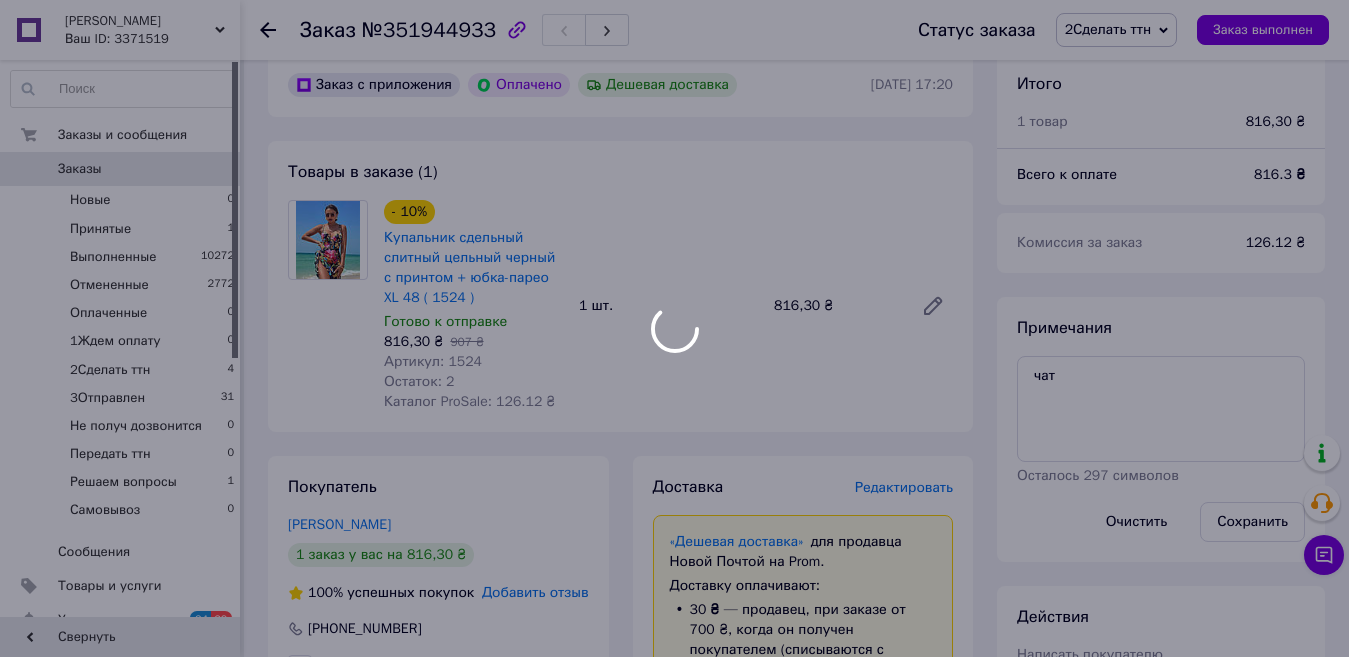 scroll, scrollTop: 56, scrollLeft: 0, axis: vertical 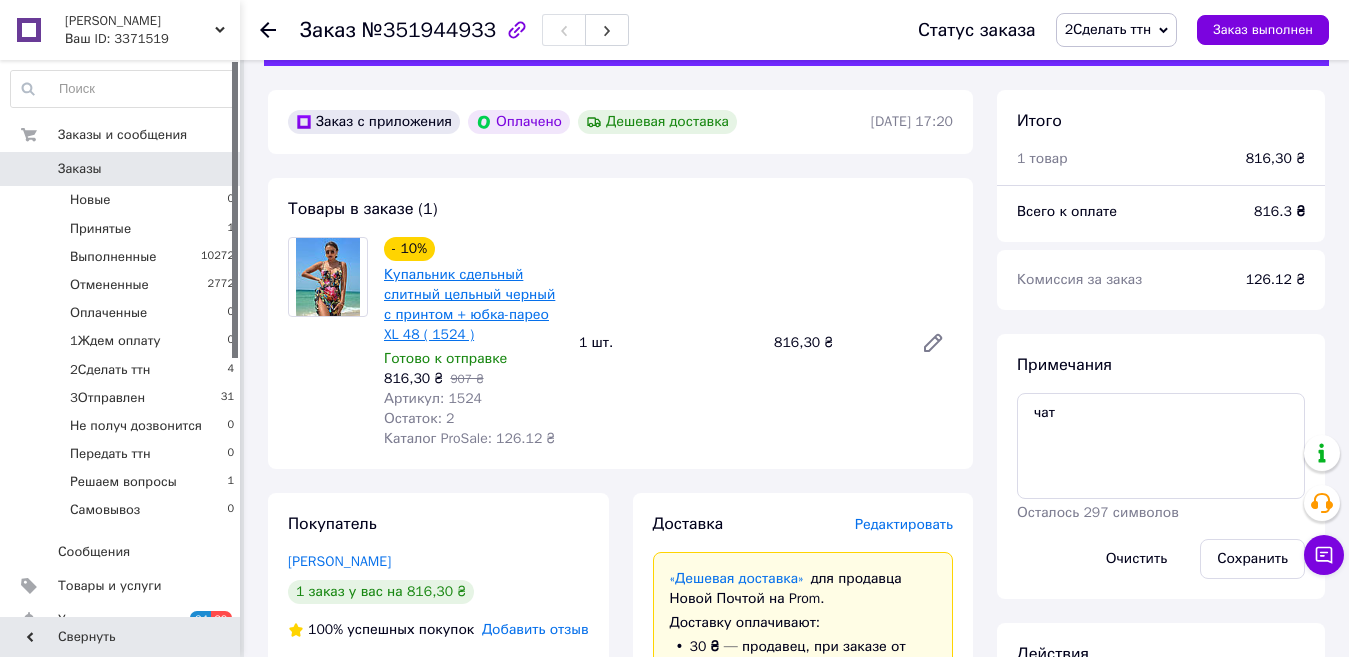click on "Купальник сдельный слитный цельный черный с принтом + юбка-парео XL 48 ( 1524 )" at bounding box center (469, 304) 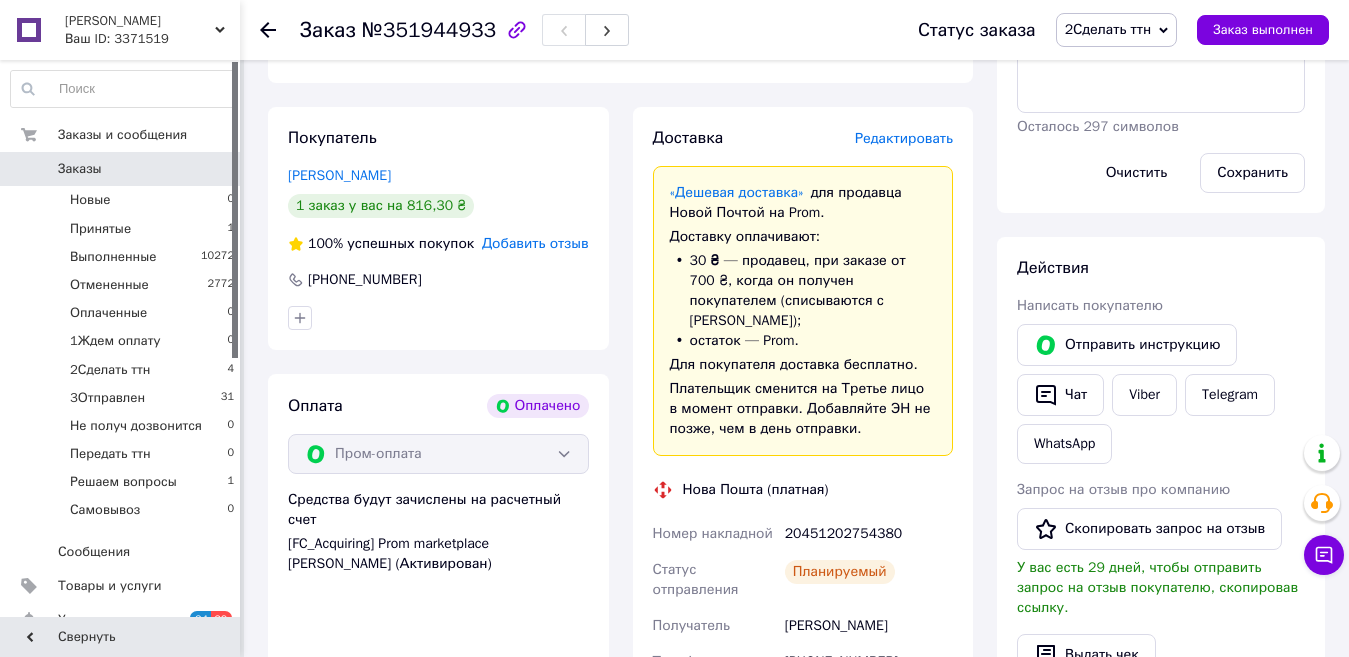 scroll, scrollTop: 446, scrollLeft: 0, axis: vertical 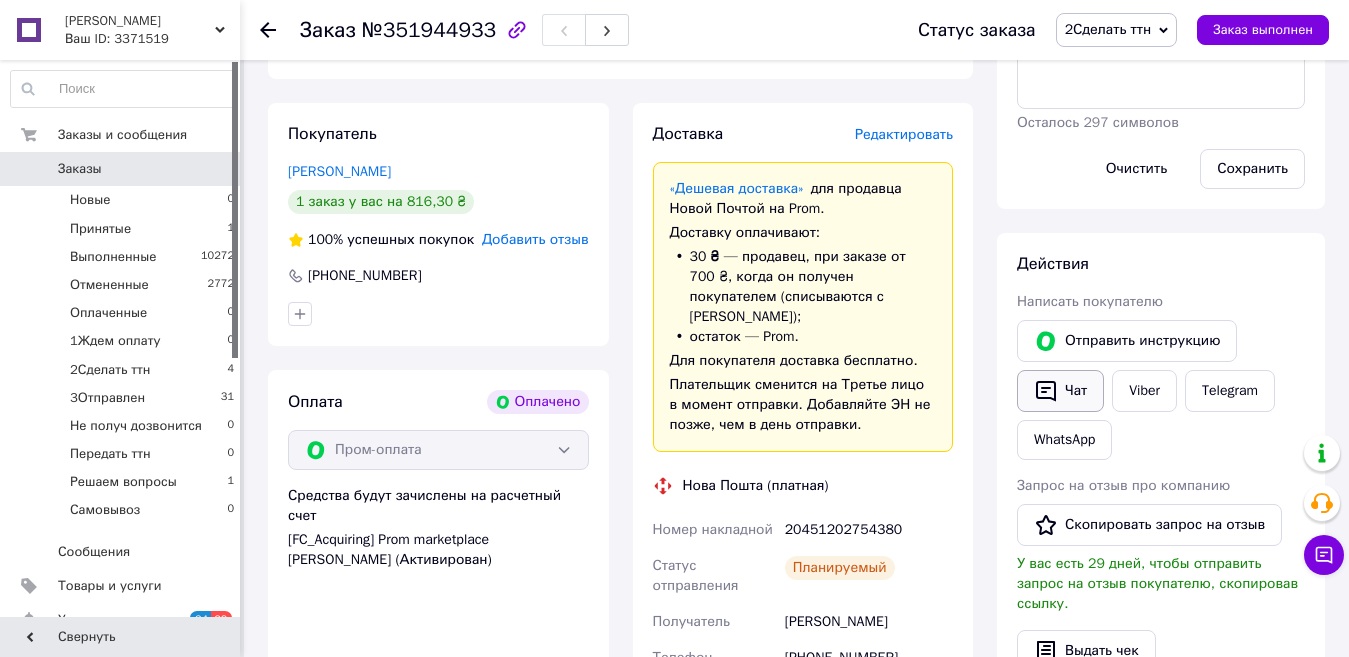 click on "Чат" at bounding box center [1060, 391] 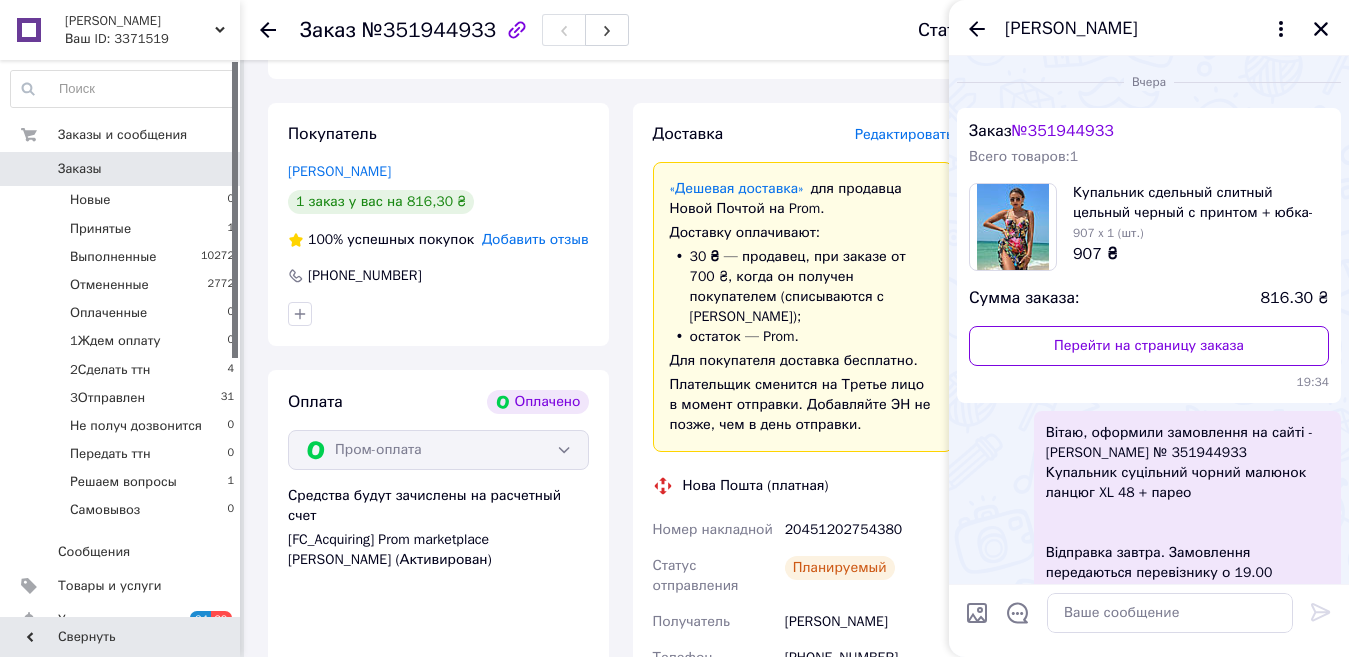 scroll, scrollTop: 140, scrollLeft: 0, axis: vertical 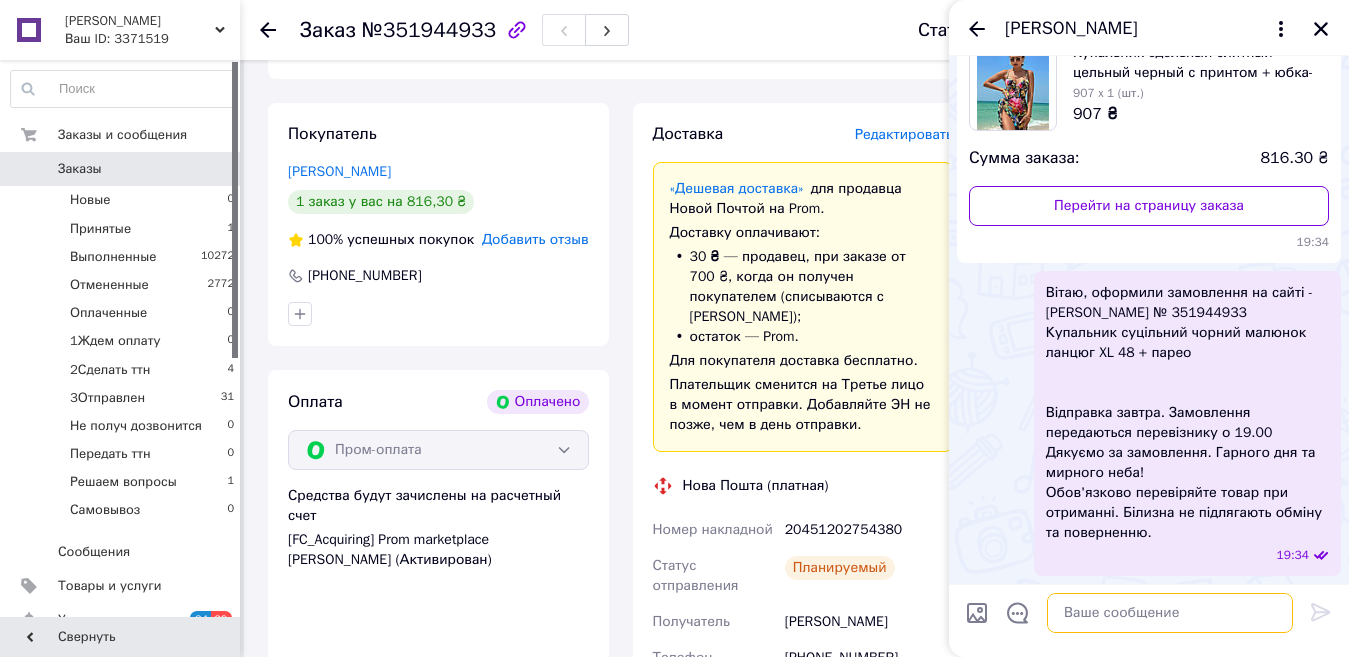 click at bounding box center [1170, 613] 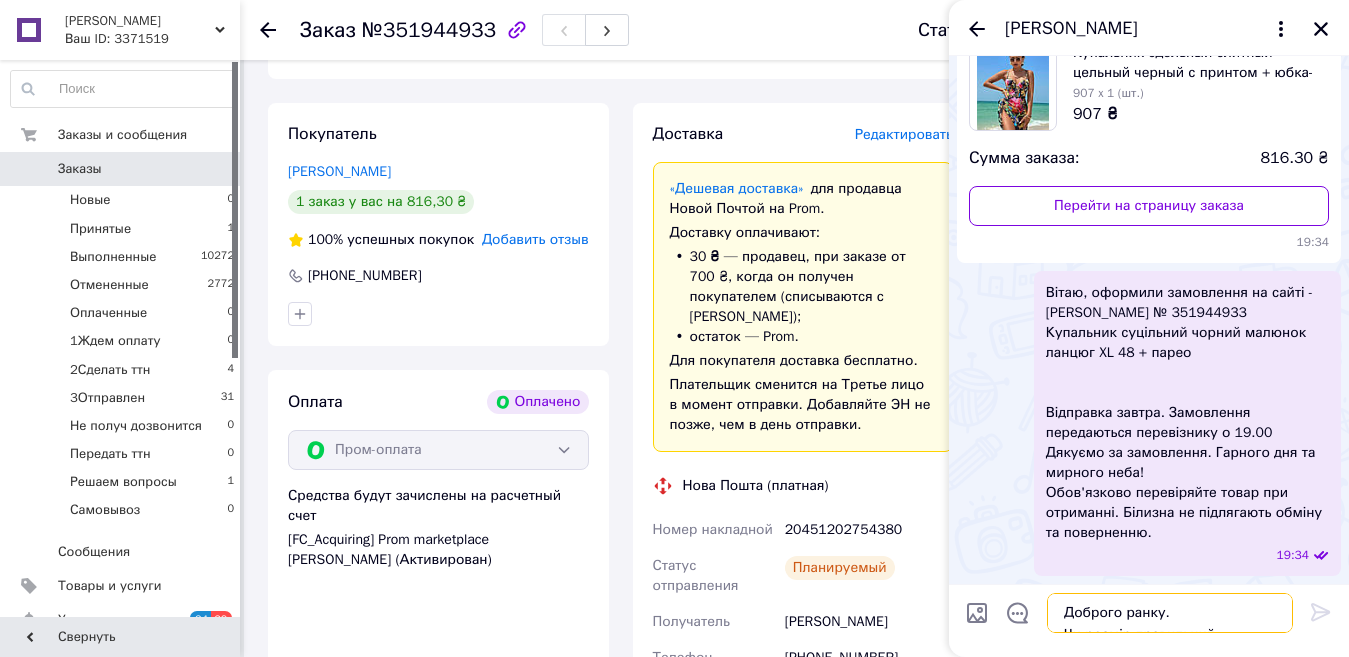 scroll, scrollTop: 24, scrollLeft: 0, axis: vertical 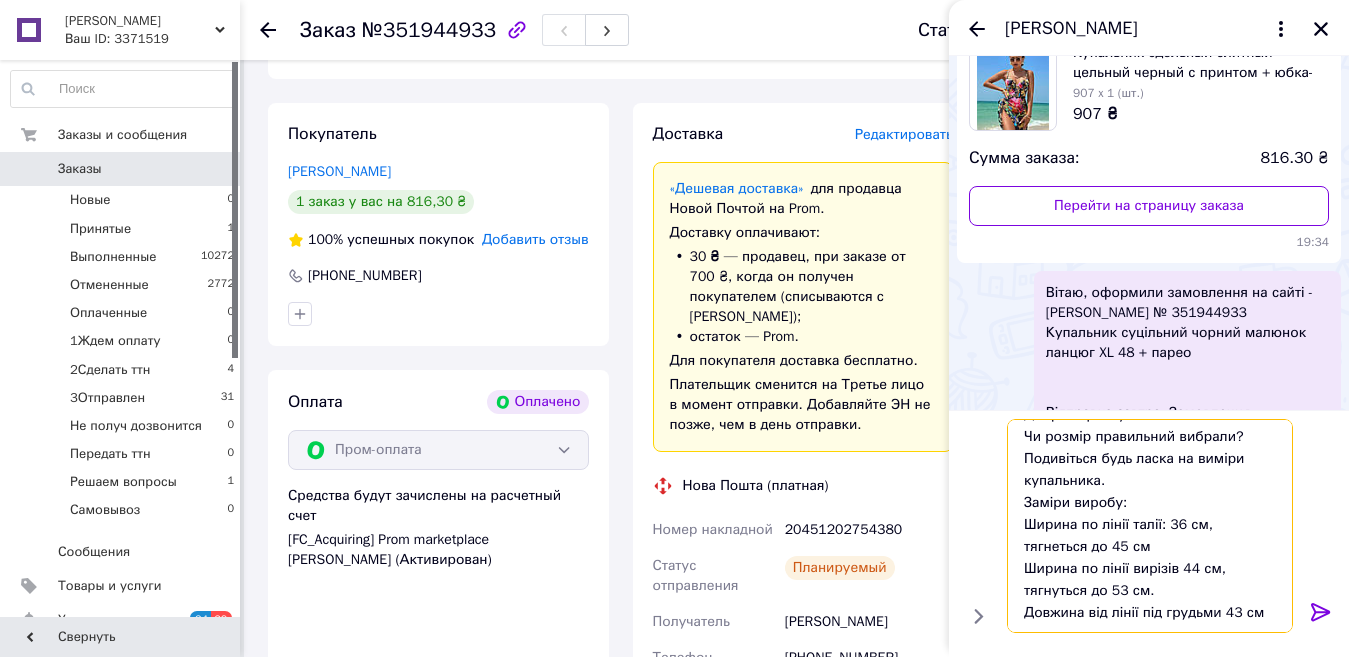 type on "Доброго ранку.
Чи розмір правильний вибрали? Подивіться будь ласка на виміри купальника.
Заміри виробу:
Ширина по лінії талії: 36 см, тягнеться до 45 см
Ширина по лінії вирізів 44 см, тягнуться до 53 см.
Довжина від лінії під грудьми 43 см" 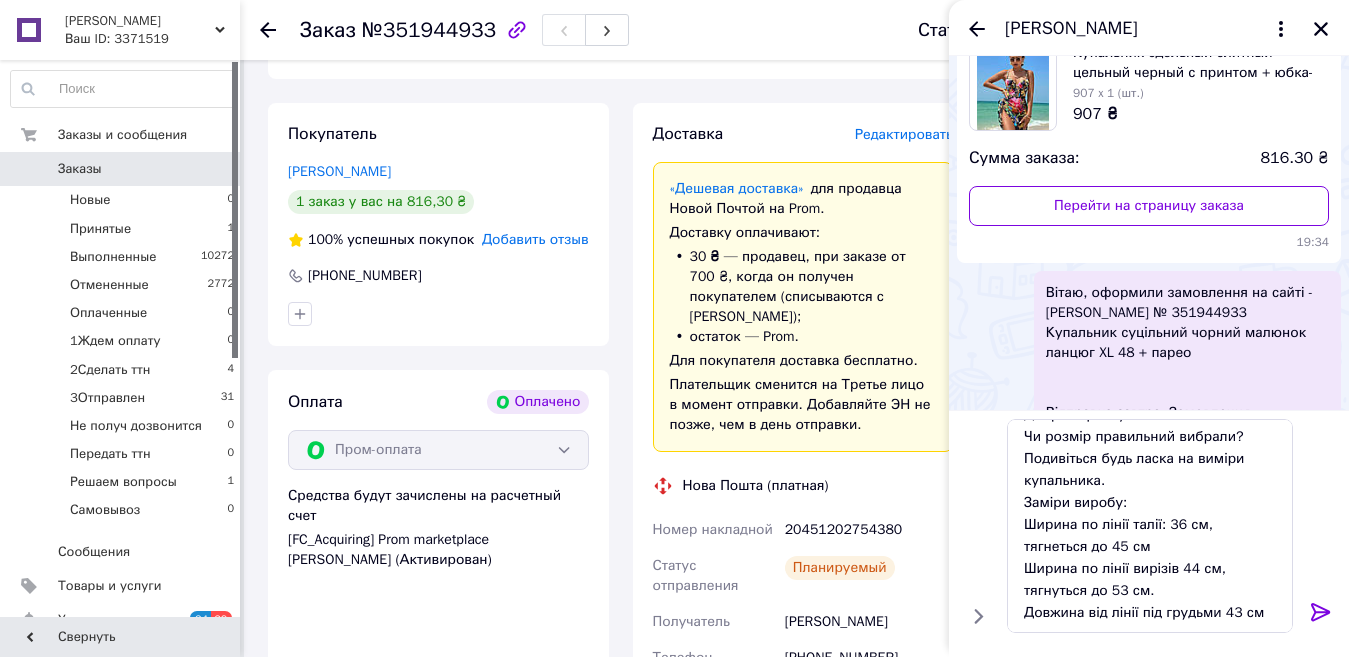 click 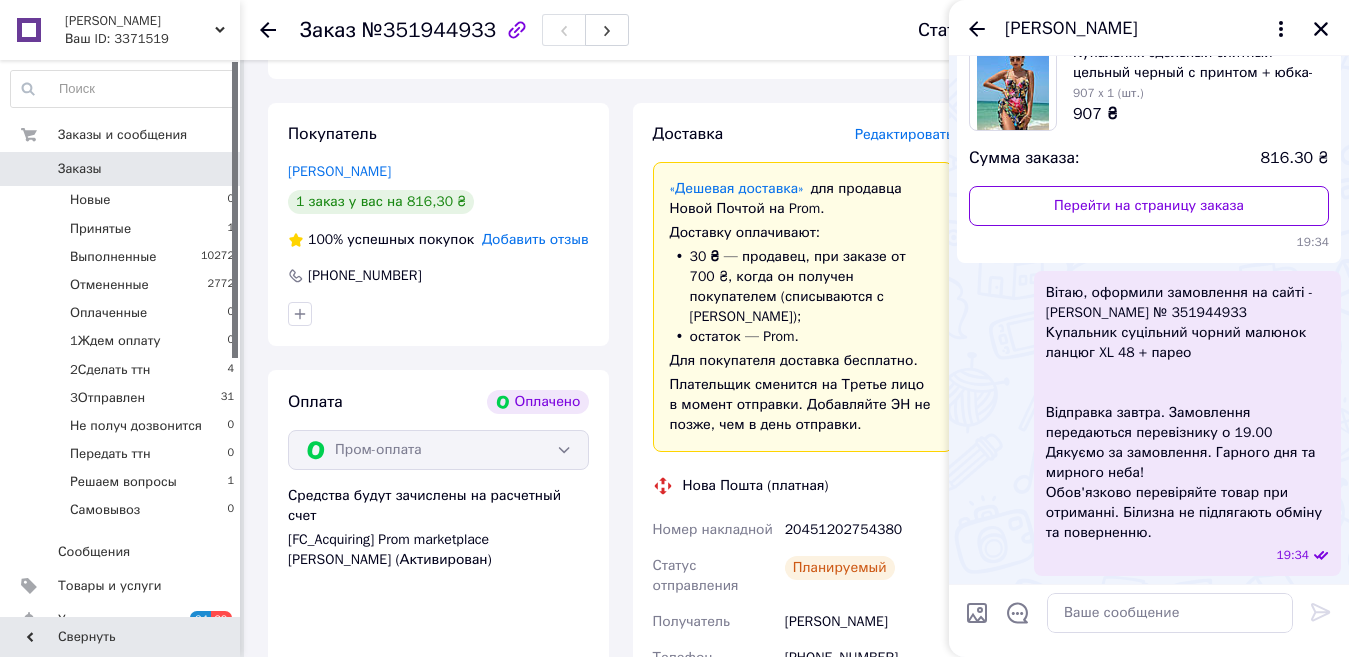 scroll, scrollTop: 0, scrollLeft: 0, axis: both 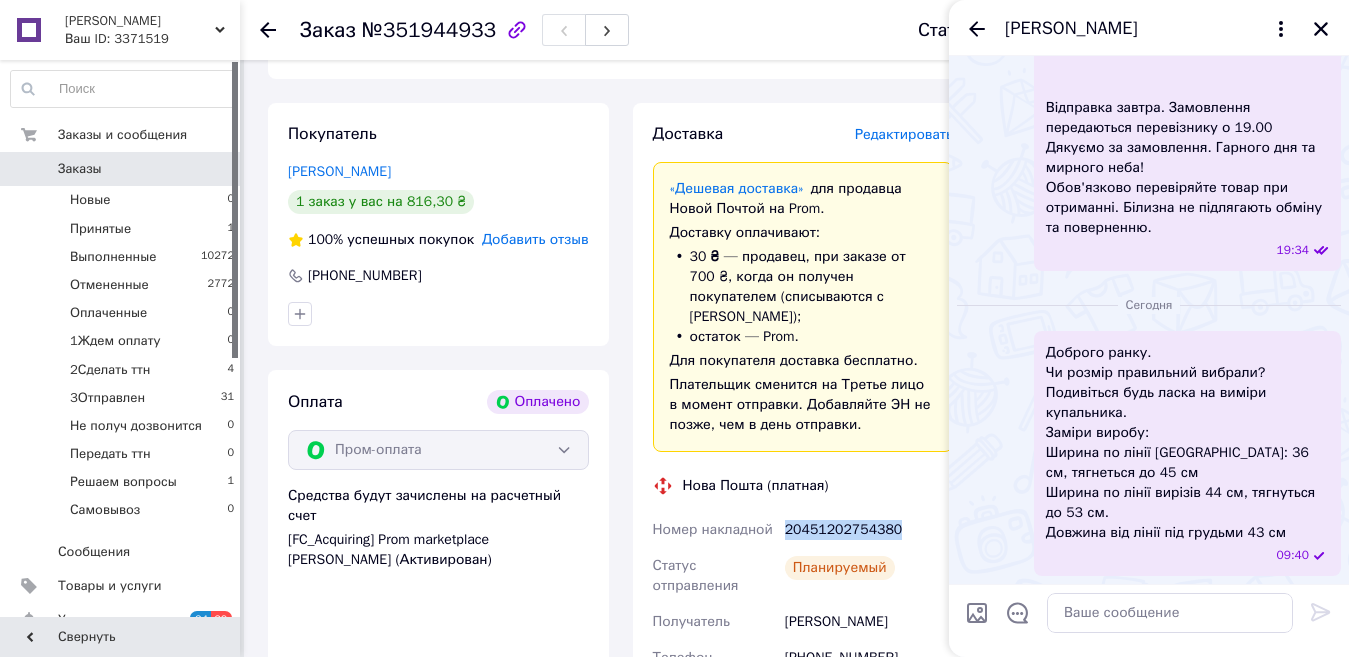 drag, startPoint x: 899, startPoint y: 507, endPoint x: 785, endPoint y: 506, distance: 114.00439 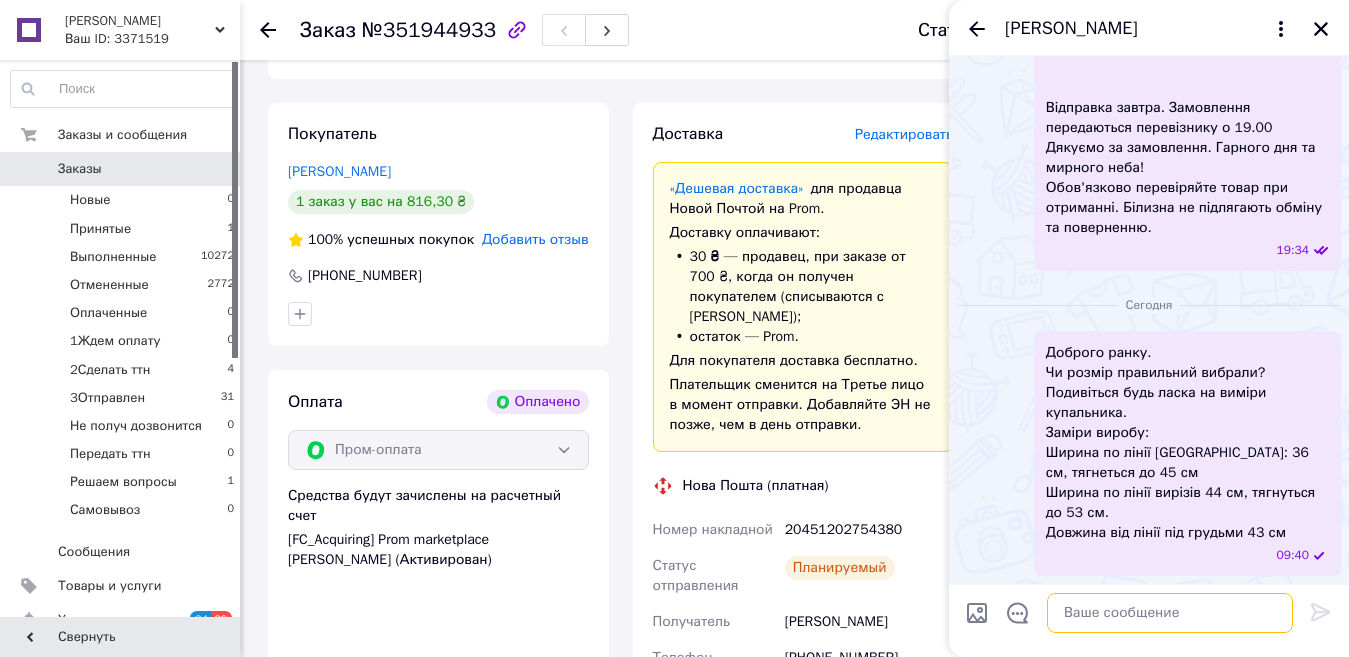 click at bounding box center [1170, 613] 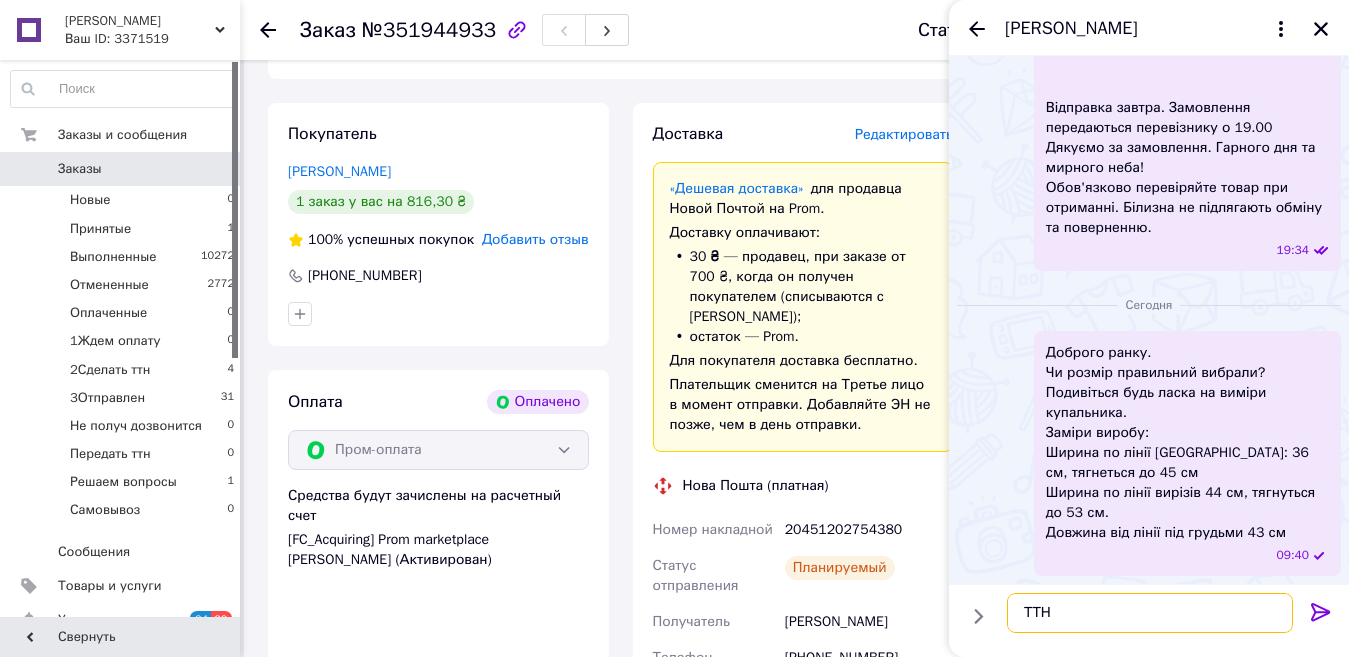paste on "20451202754380" 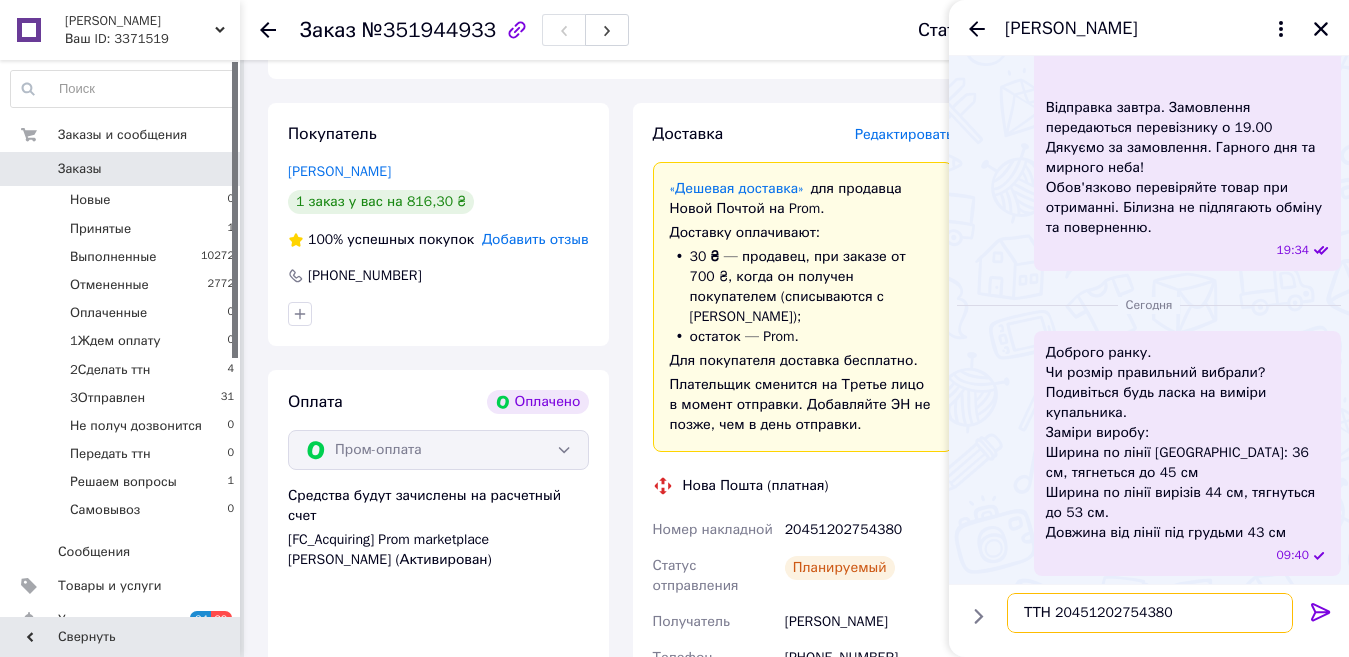 type on "ТТН 20451202754380" 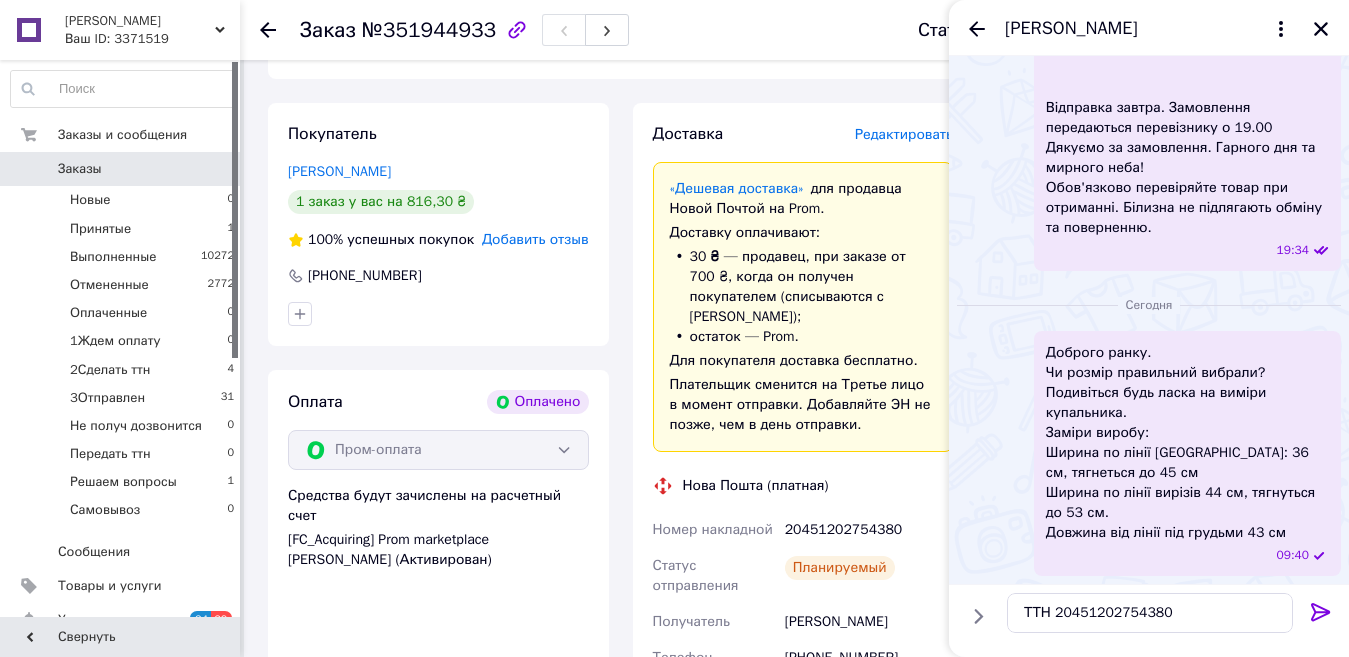 click 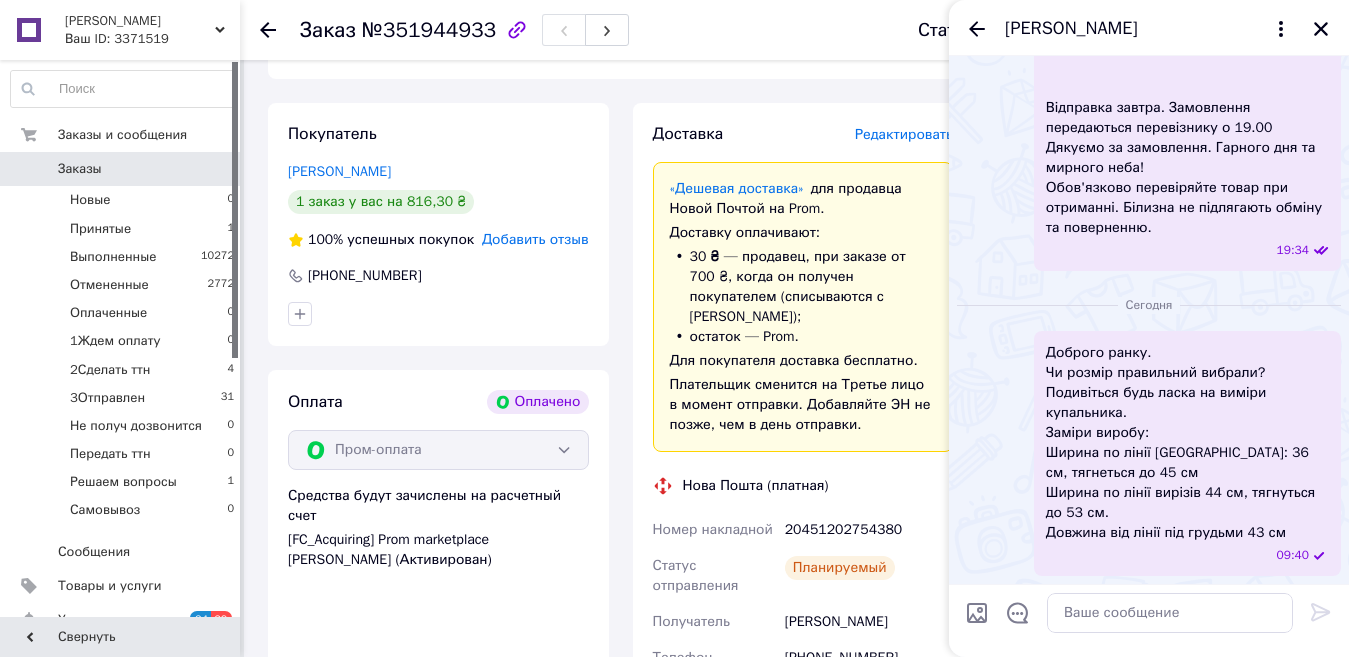 scroll, scrollTop: 498, scrollLeft: 0, axis: vertical 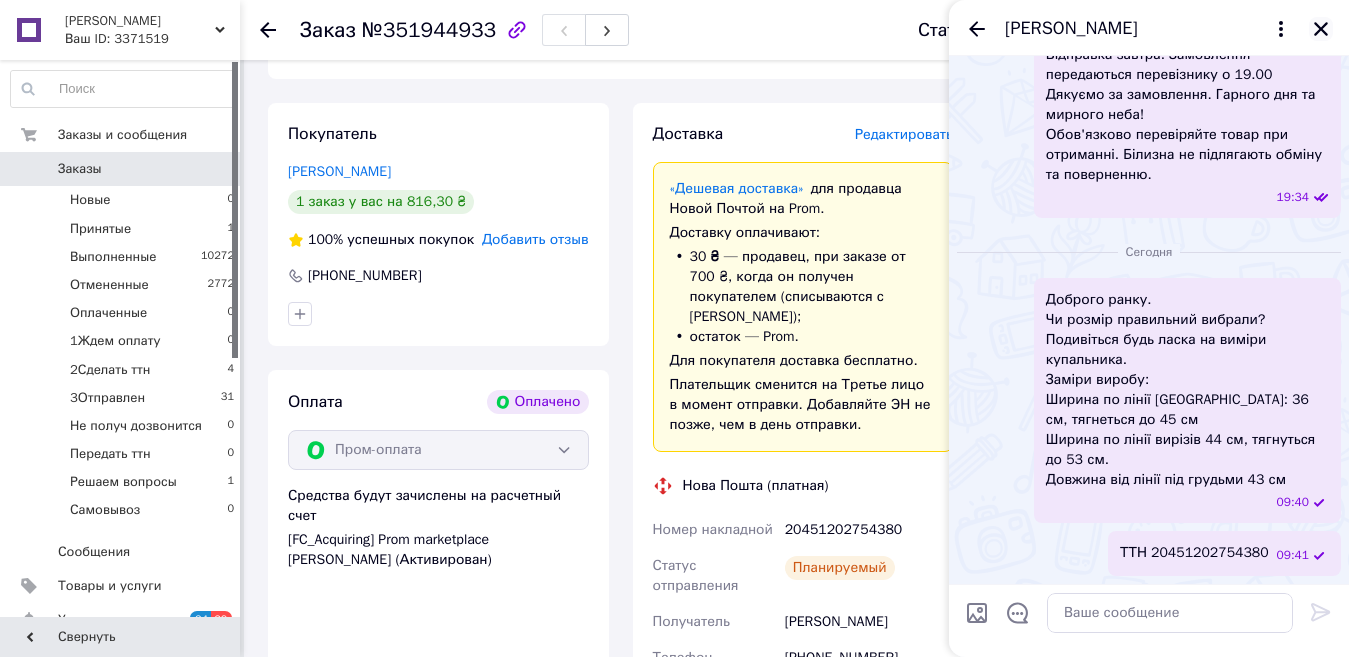 click 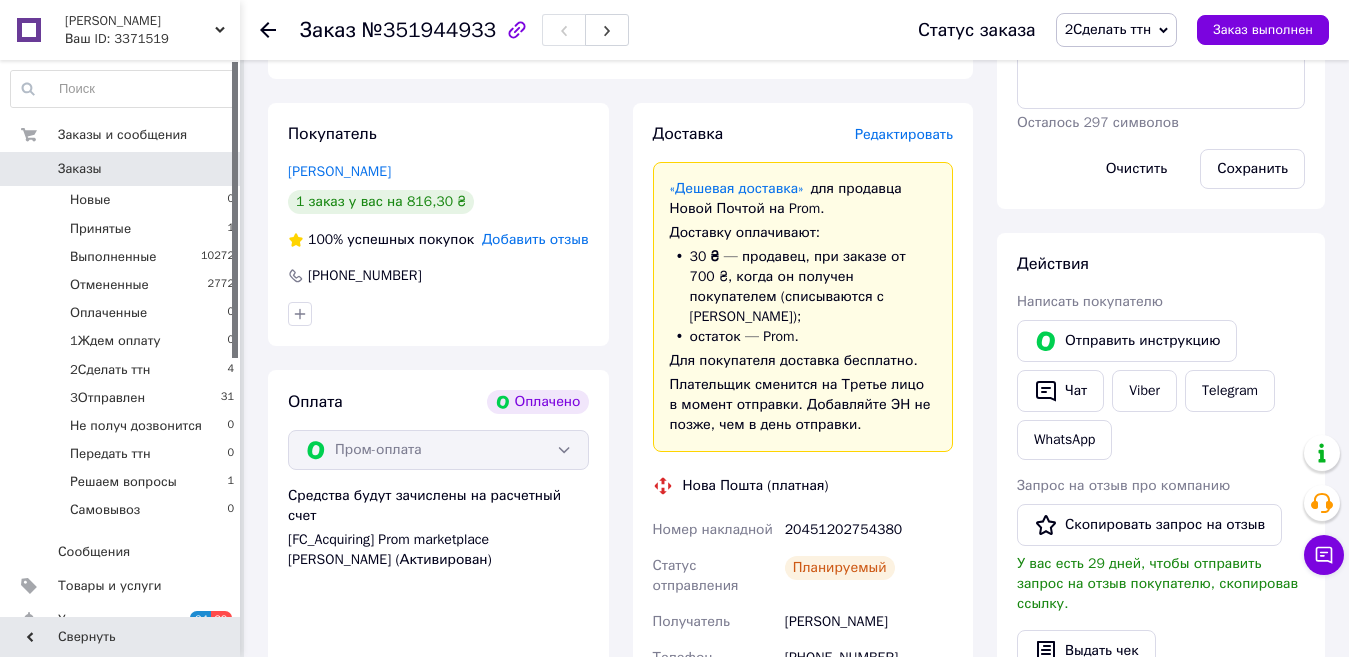 click on "2Сделать ттн" at bounding box center [1108, 29] 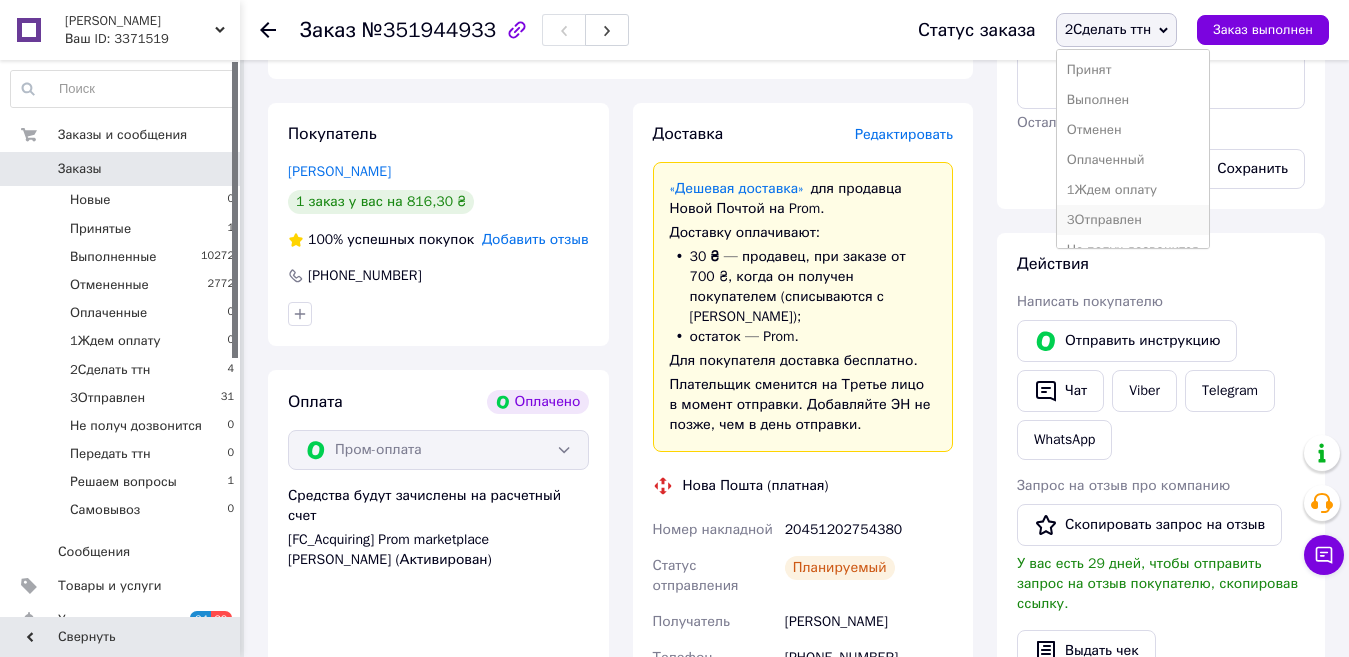 click on "3Отправлен" at bounding box center (1133, 220) 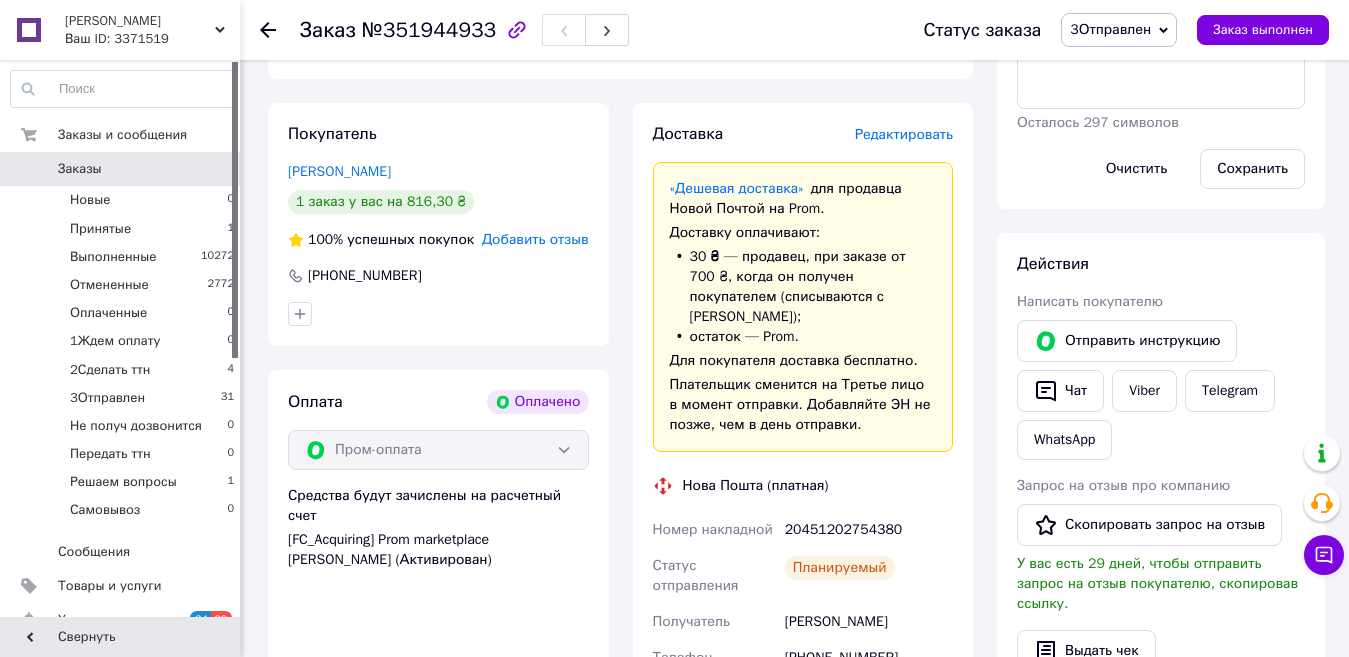 click 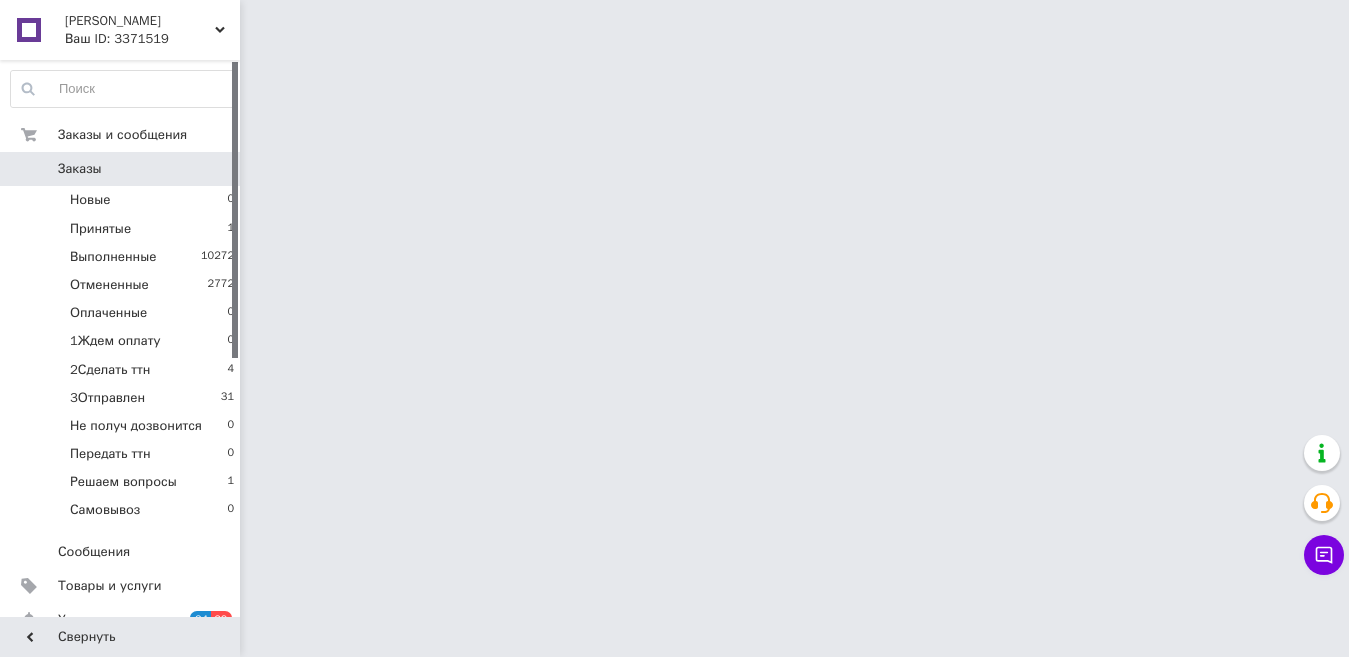 scroll, scrollTop: 0, scrollLeft: 0, axis: both 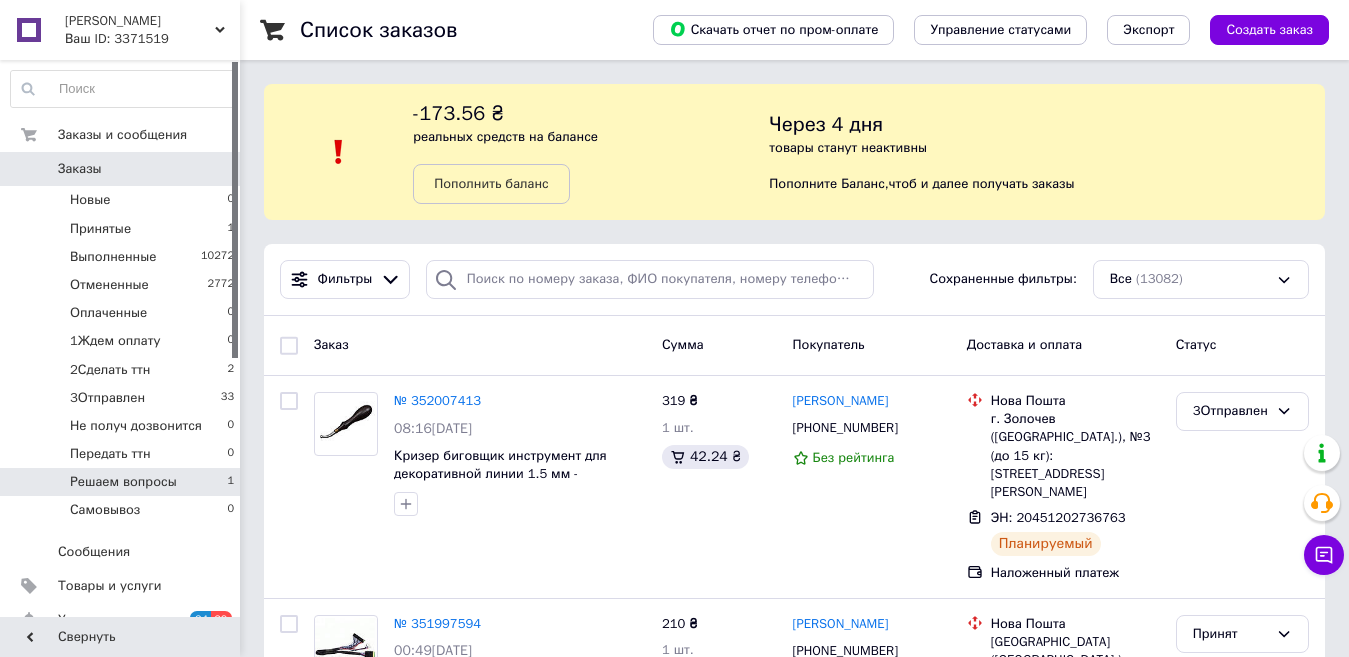 click on "Решаем вопросы 1" at bounding box center [123, 482] 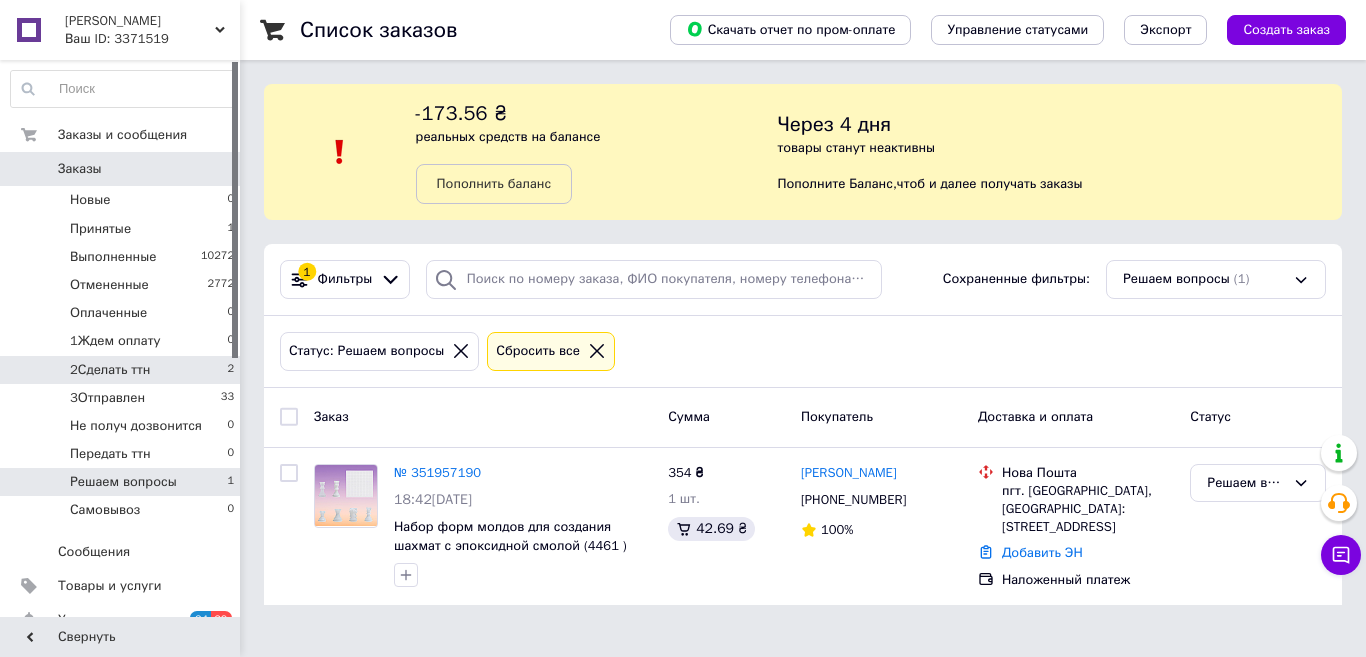 click on "2Сделать ттн 2" at bounding box center [123, 370] 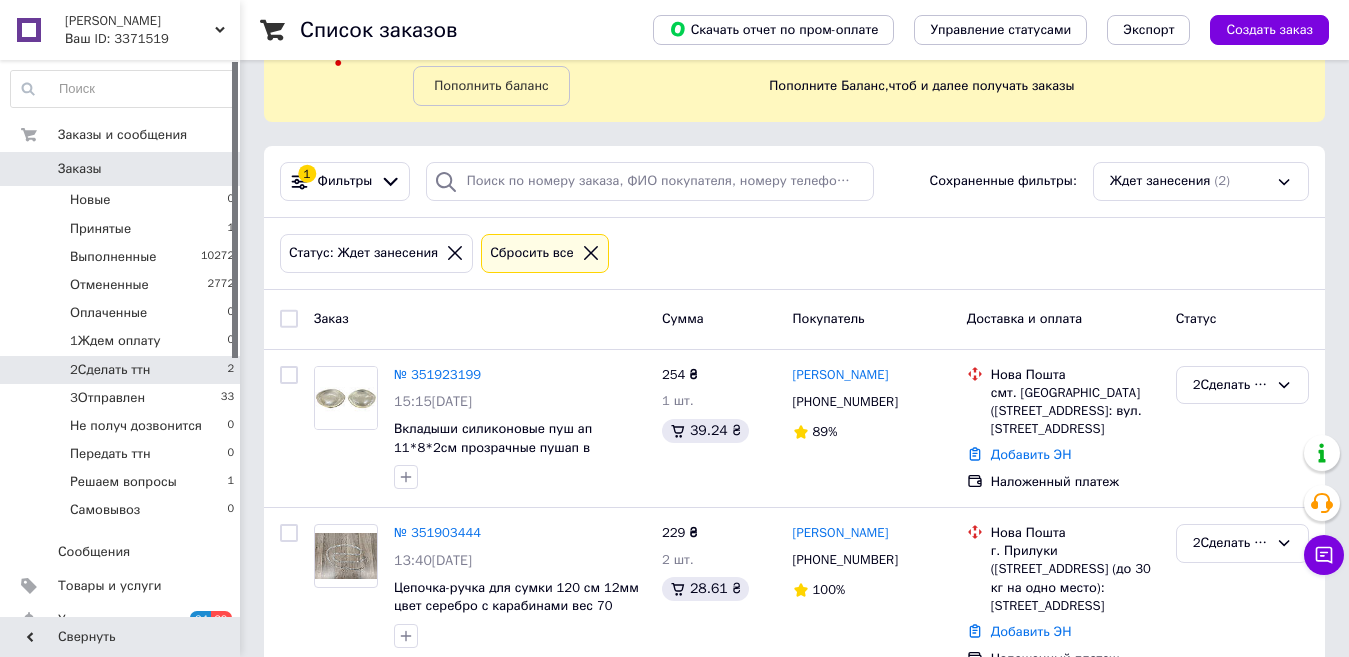 scroll, scrollTop: 161, scrollLeft: 0, axis: vertical 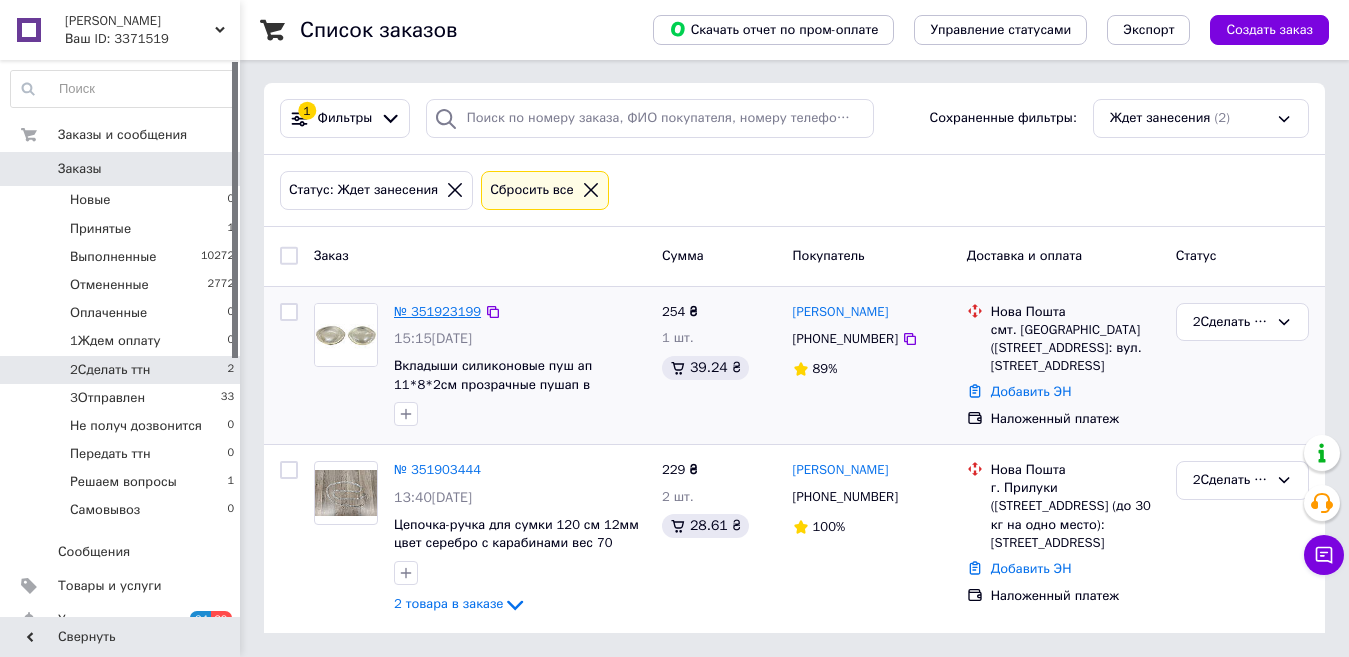 click on "№ 351923199" at bounding box center [437, 311] 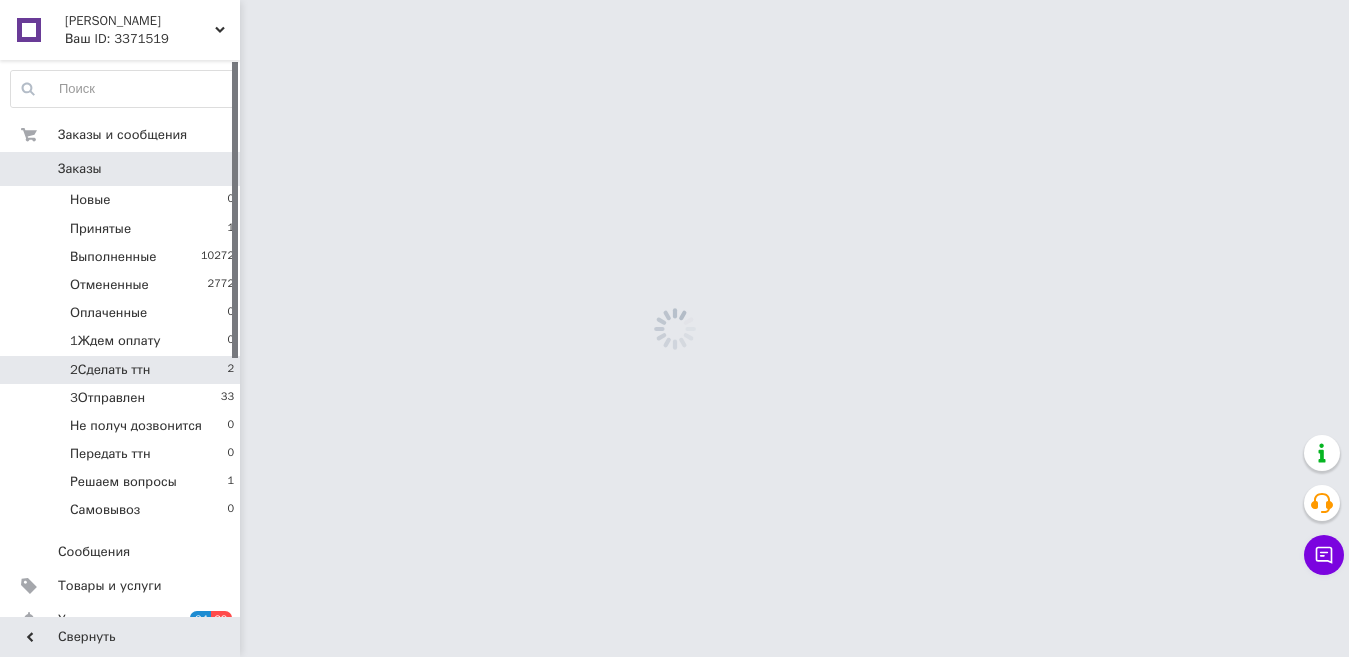 scroll, scrollTop: 0, scrollLeft: 0, axis: both 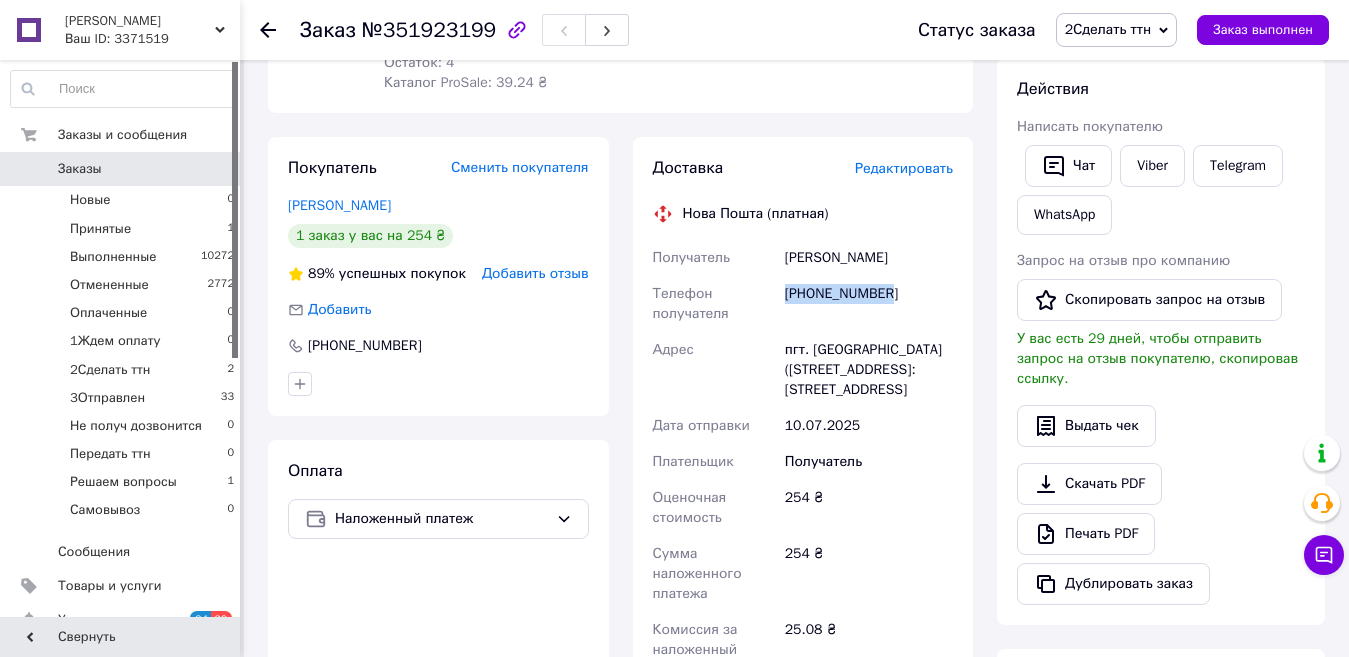 drag, startPoint x: 896, startPoint y: 288, endPoint x: 784, endPoint y: 289, distance: 112.00446 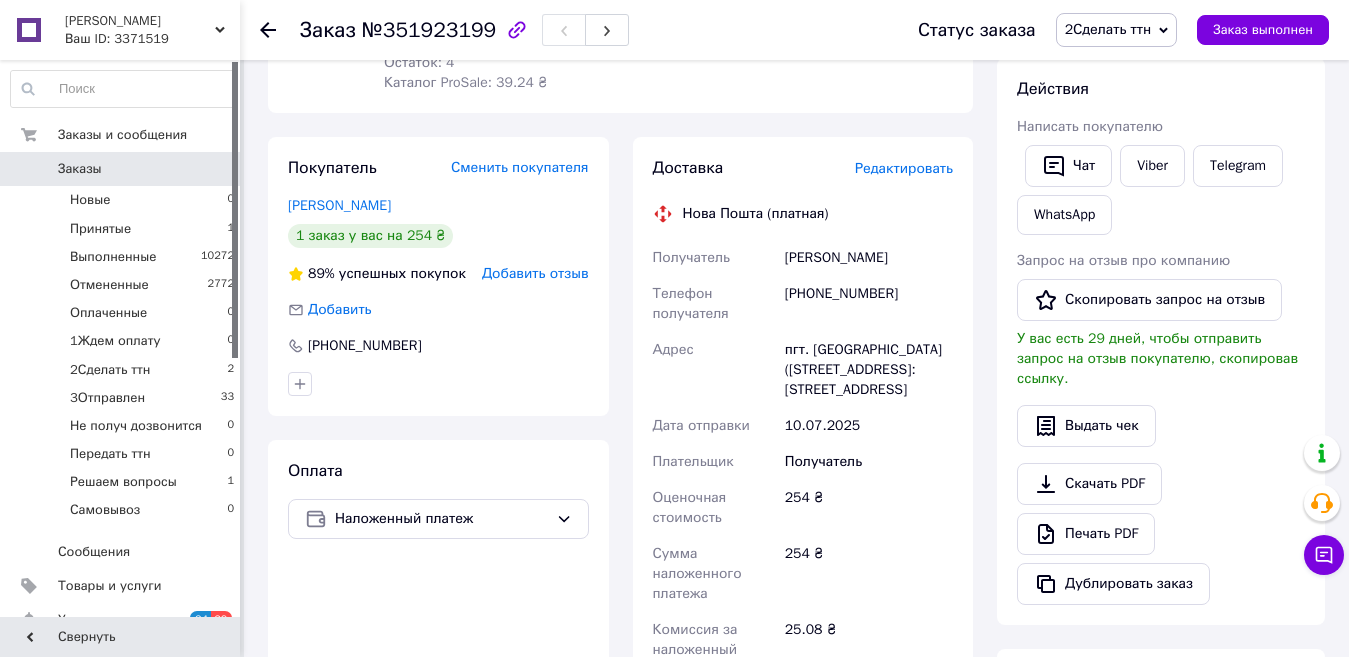 click on "Сумма наложенного платежа" at bounding box center (715, 574) 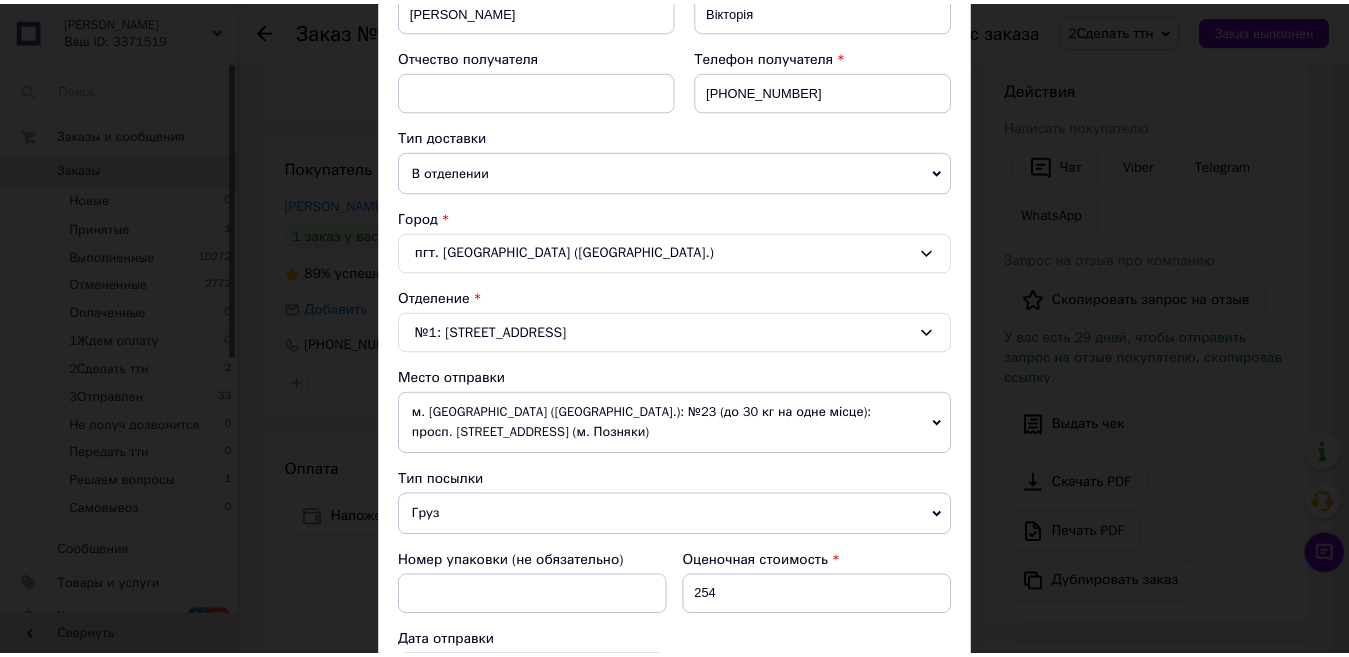 scroll, scrollTop: 889, scrollLeft: 0, axis: vertical 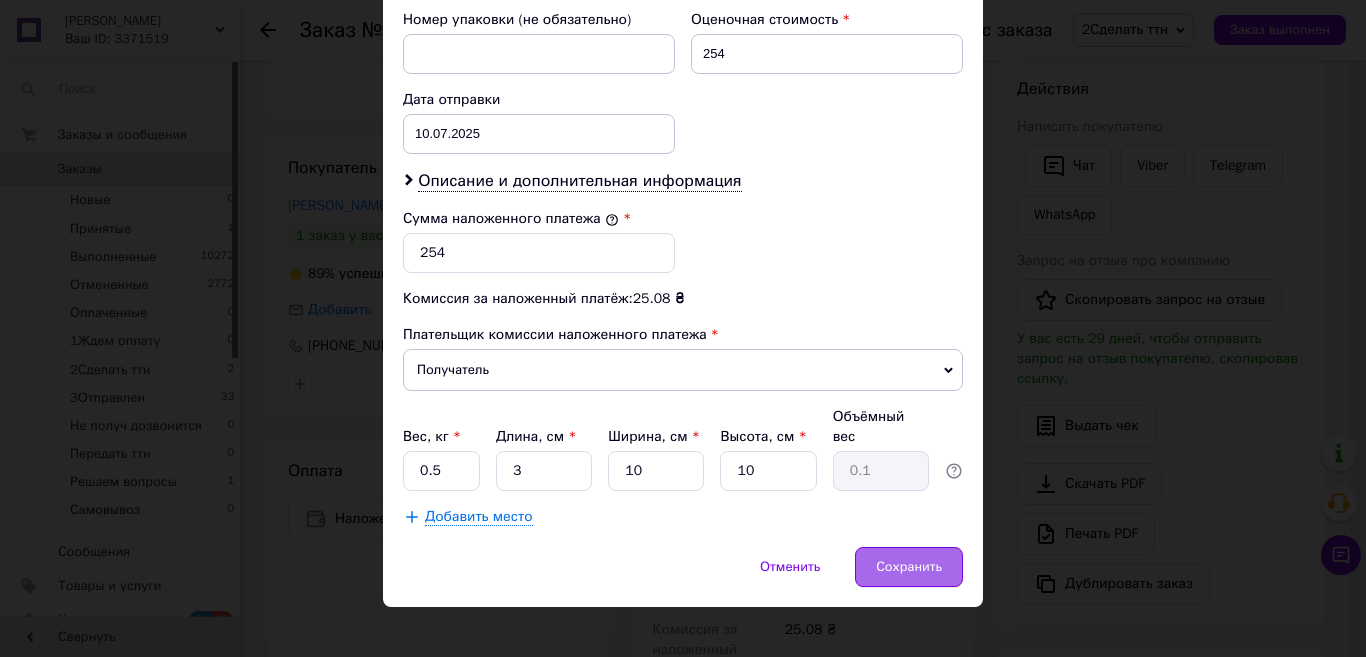 click on "Сохранить" at bounding box center [909, 567] 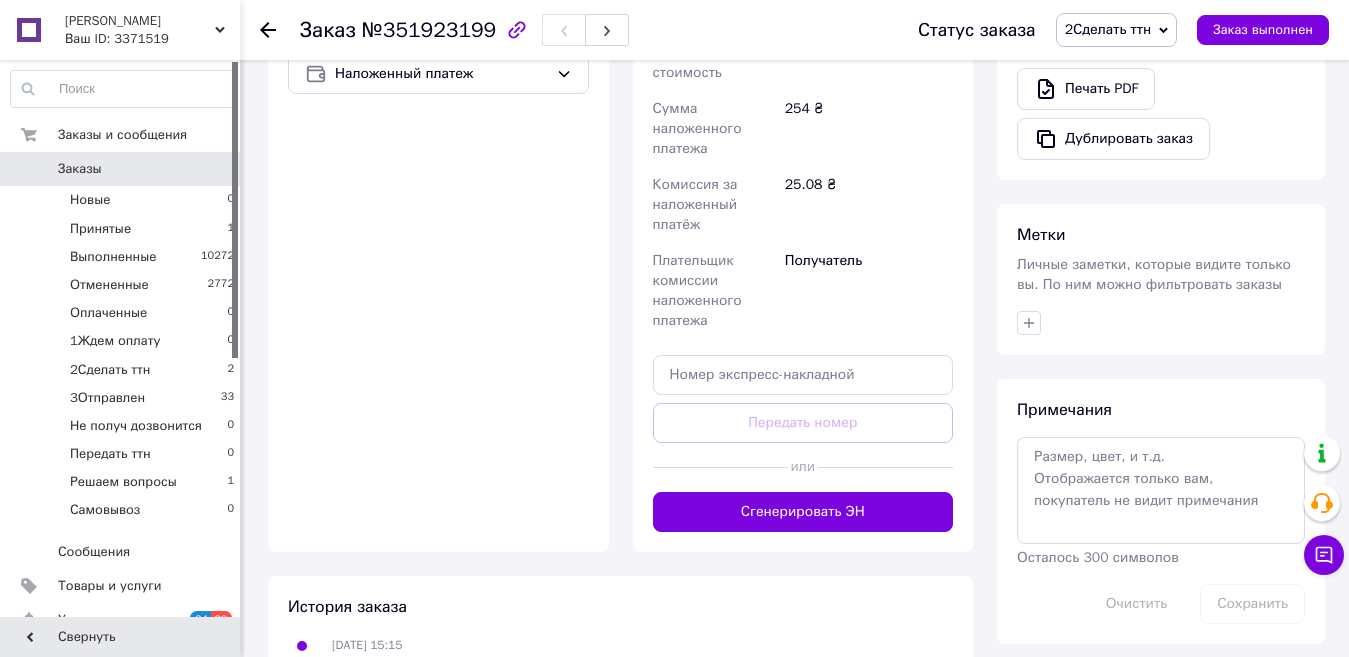 scroll, scrollTop: 831, scrollLeft: 0, axis: vertical 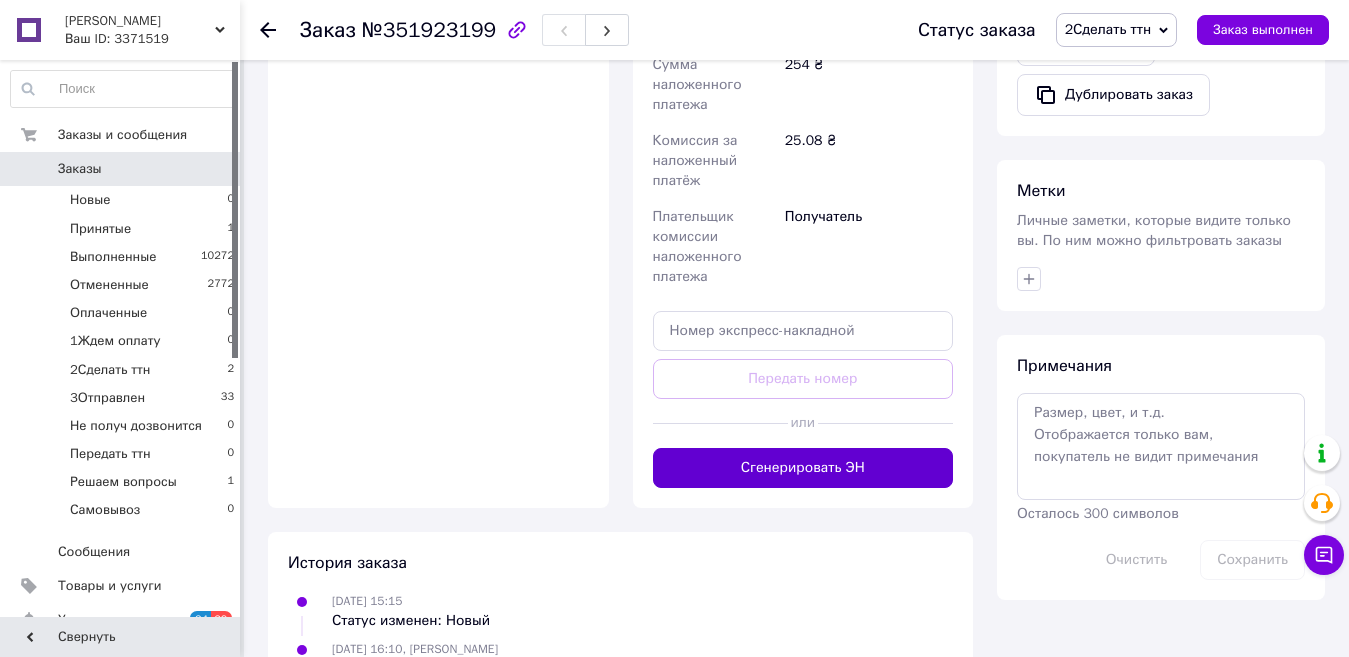 click on "Сгенерировать ЭН" at bounding box center (803, 468) 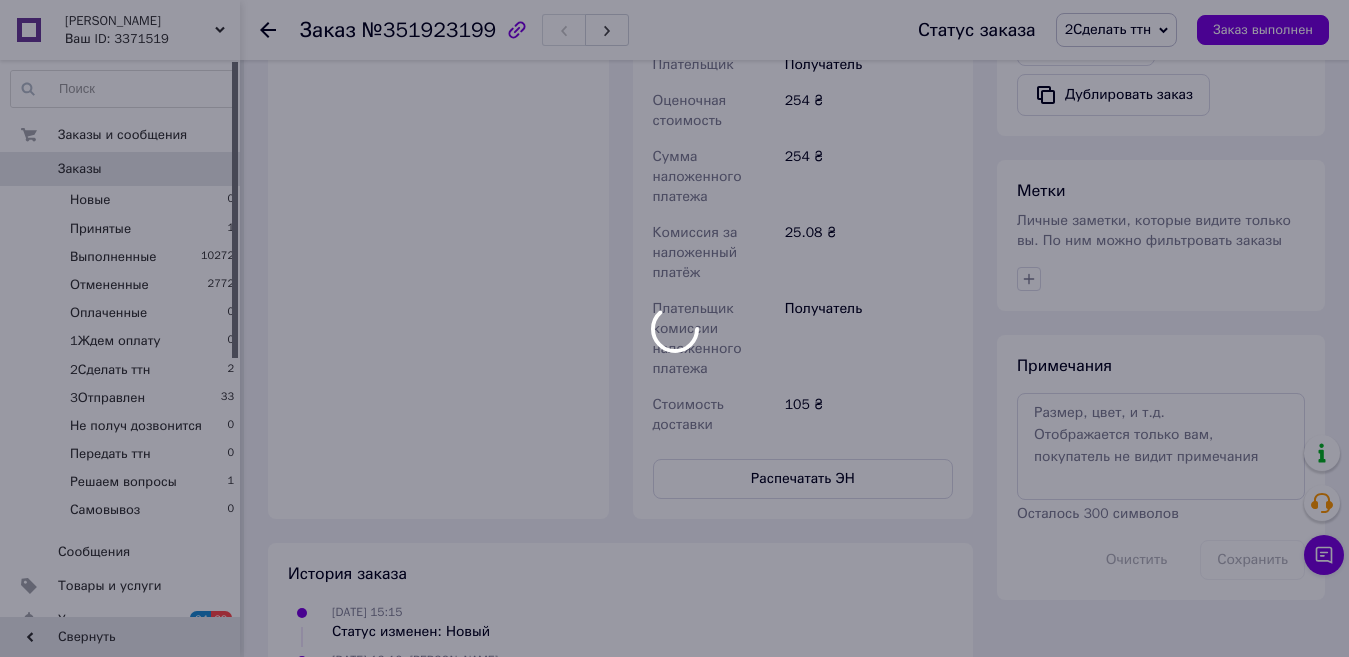 click on "Landis Ваш ID: 3371519 Сайт Landis Кабинет покупателя Проверить состояние системы Страница на портале Langeron Справка Выйти Заказы и сообщения Заказы 0 Новые 0 Принятые 1 Выполненные 10272 Отмененные 2772 Оплаченные 0 1Ждем оплату 0 2Сделать ттн 2 3Отправлен 33 Не получ дозвонится 0 Передать ттн 0 Решаем вопросы 1 Самовывоз 0 Сообщения 0 Товары и услуги Уведомления 34 29 Показатели работы компании Панель управления Отзывы Клиенты Каталог ProSale Аналитика Инструменты вебмастера и SEO Управление сайтом Кошелек компании Маркет Настройки" at bounding box center [674, 133] 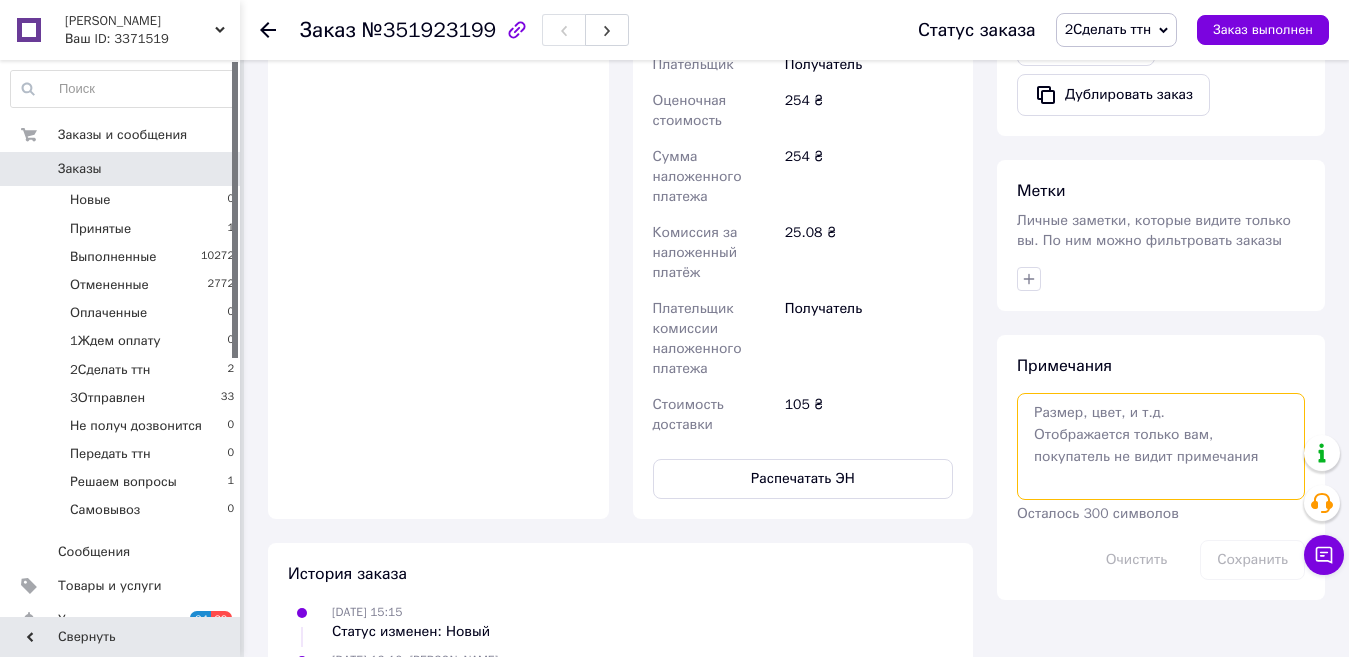 click at bounding box center (1161, 446) 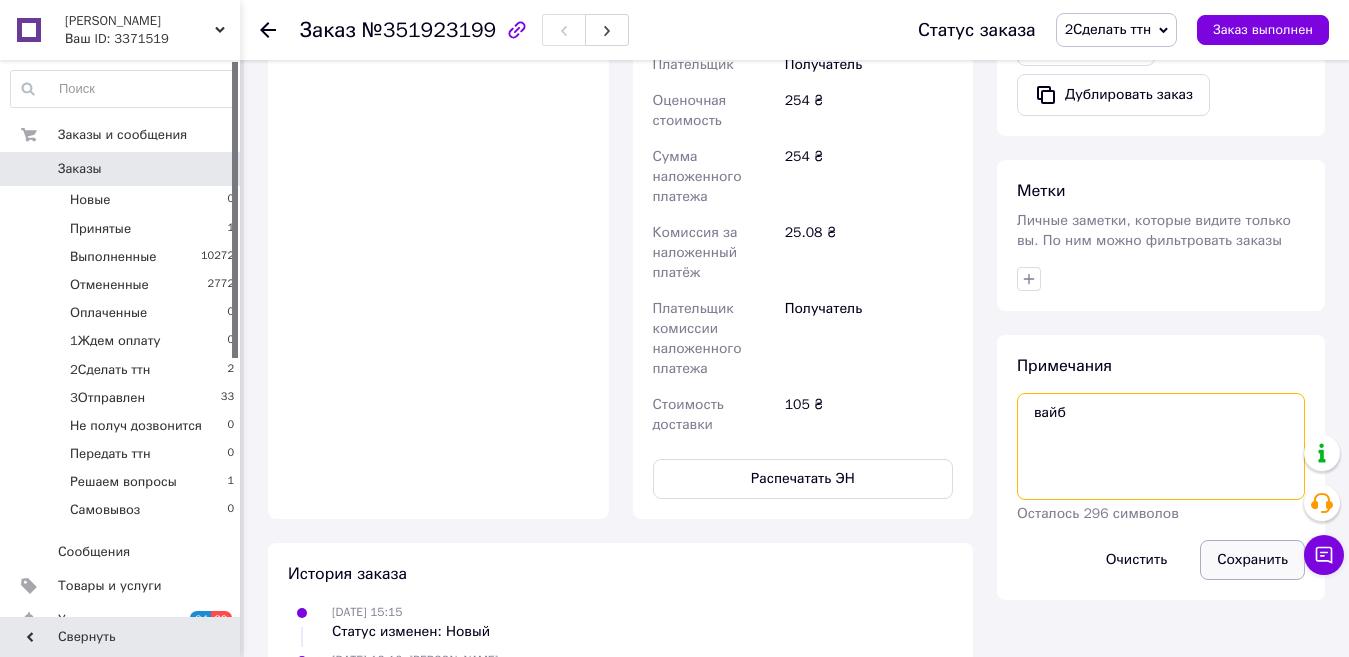type on "вайб" 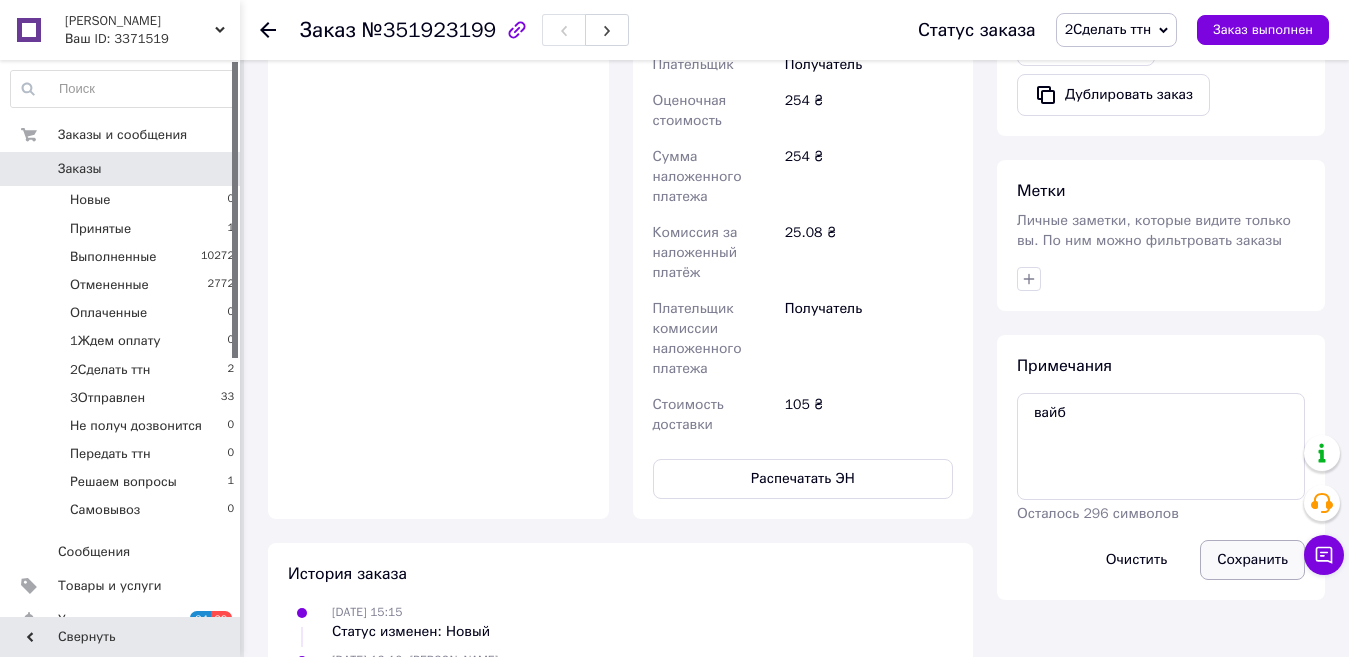 click on "Сохранить" at bounding box center (1252, 560) 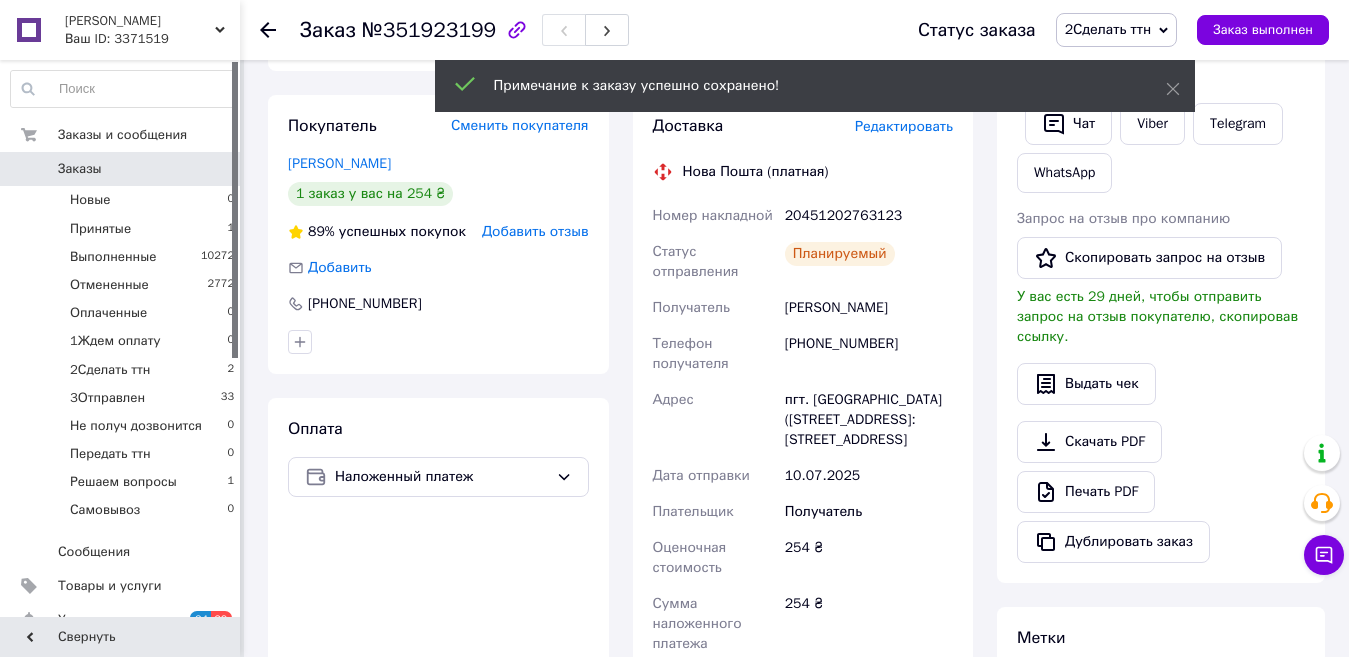 scroll, scrollTop: 368, scrollLeft: 0, axis: vertical 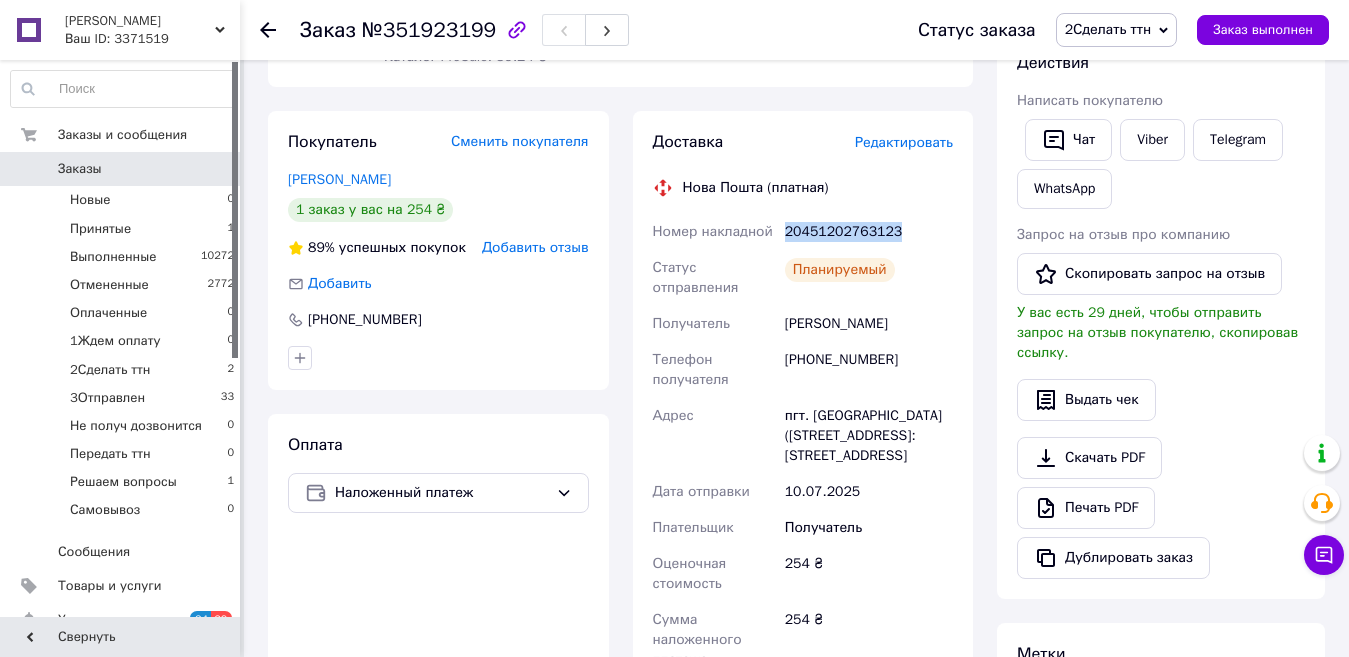 drag, startPoint x: 886, startPoint y: 227, endPoint x: 784, endPoint y: 232, distance: 102.122475 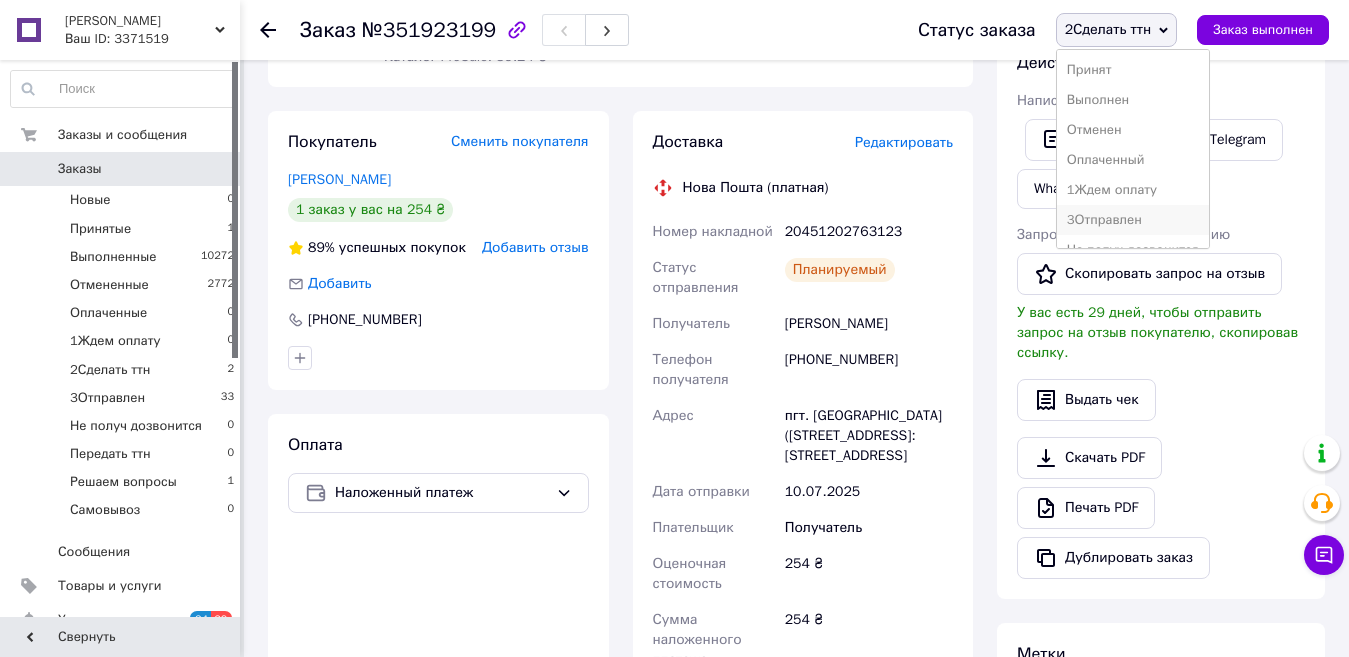 click on "3Отправлен" at bounding box center [1133, 220] 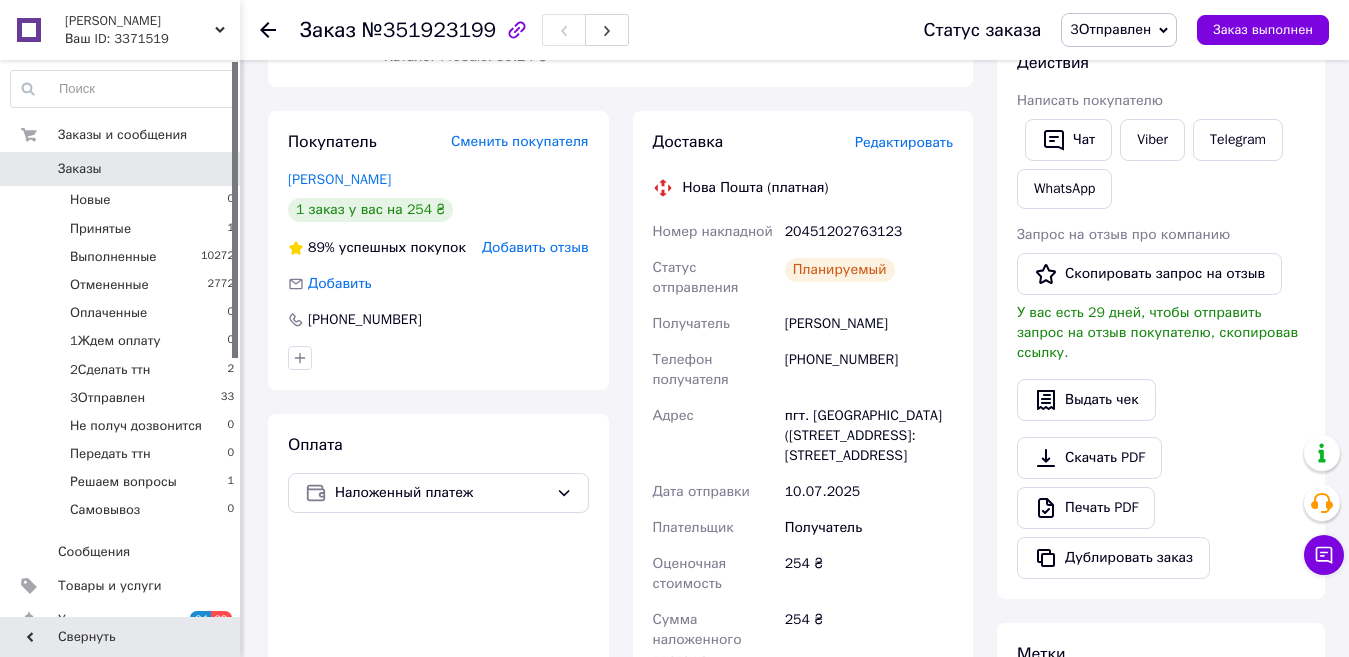 click 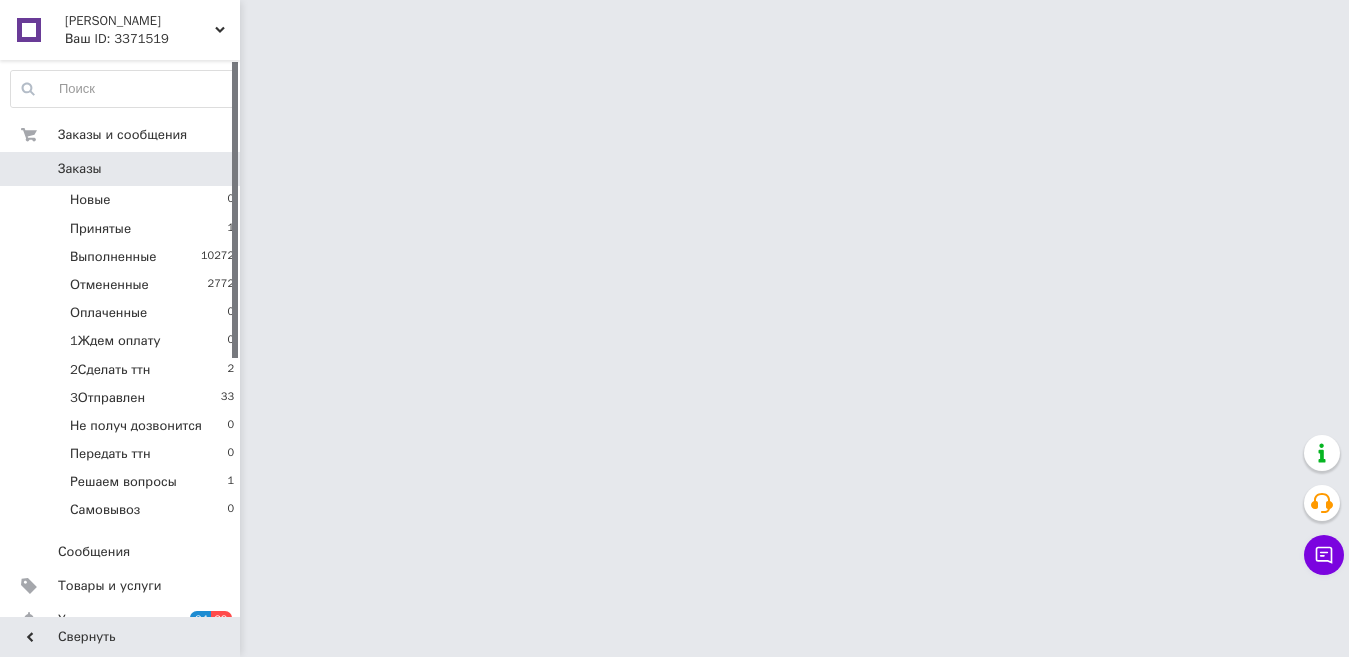 scroll, scrollTop: 0, scrollLeft: 0, axis: both 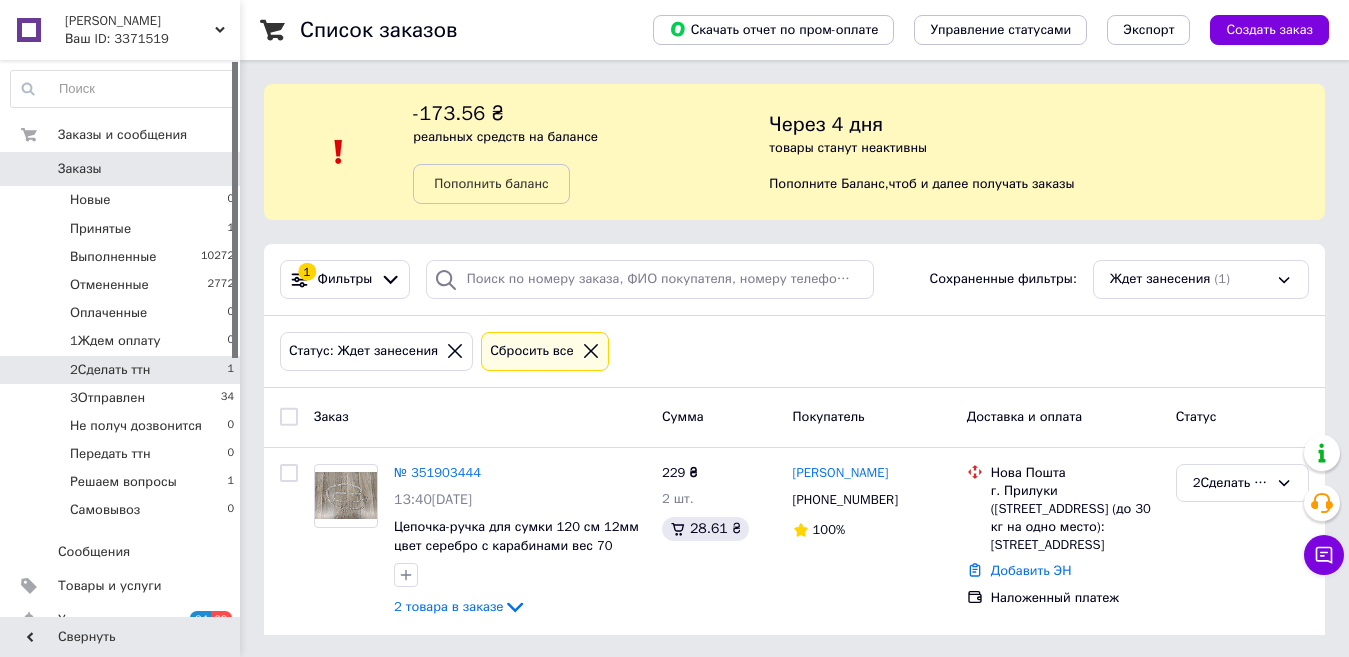 click 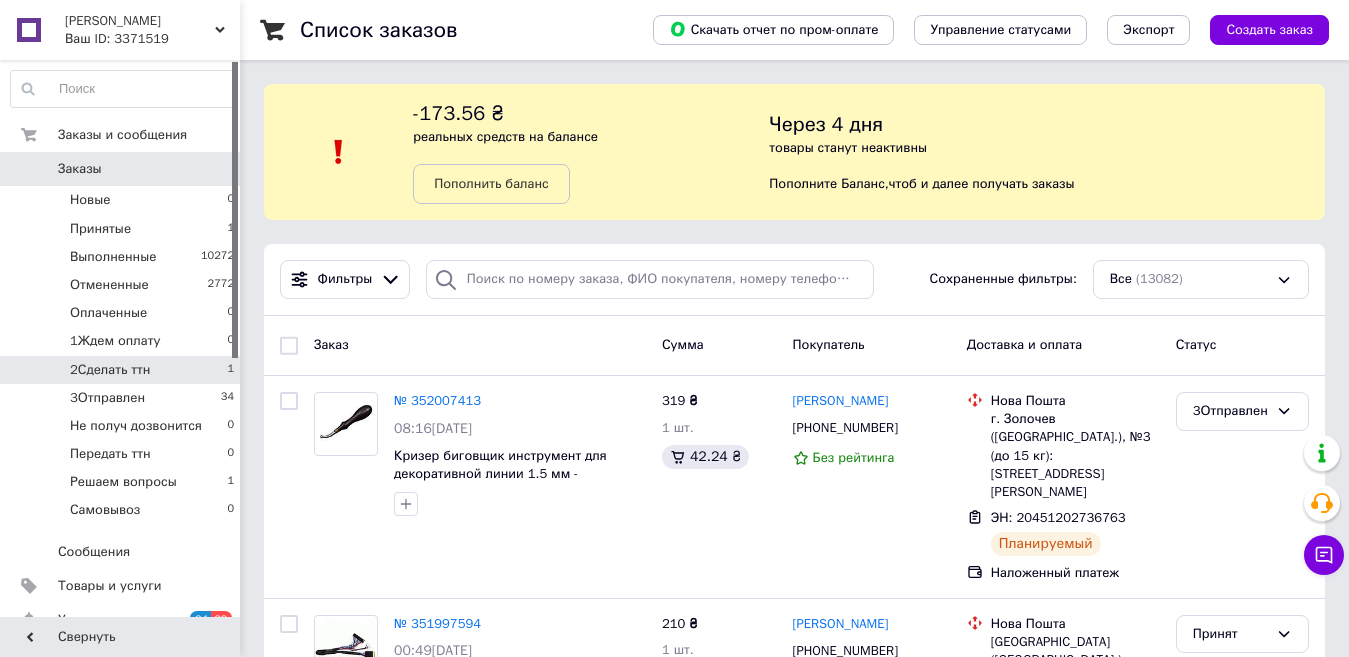 click 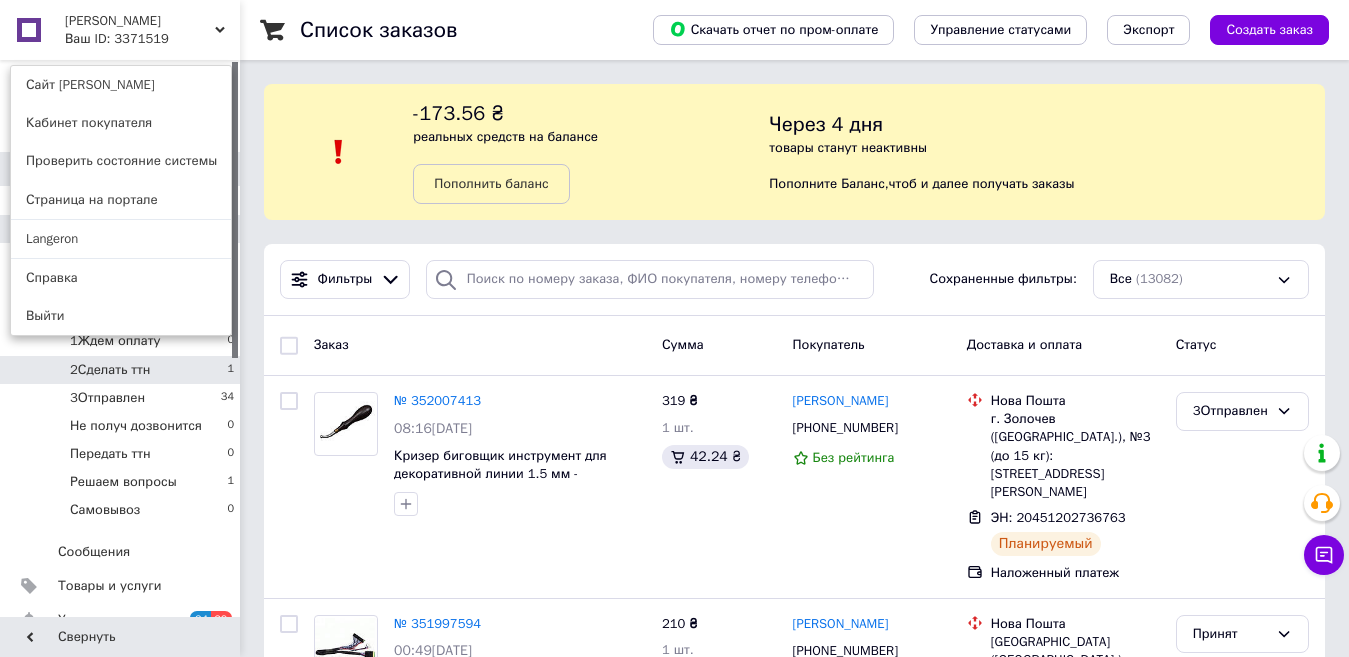 click on "Langeron" at bounding box center [121, 239] 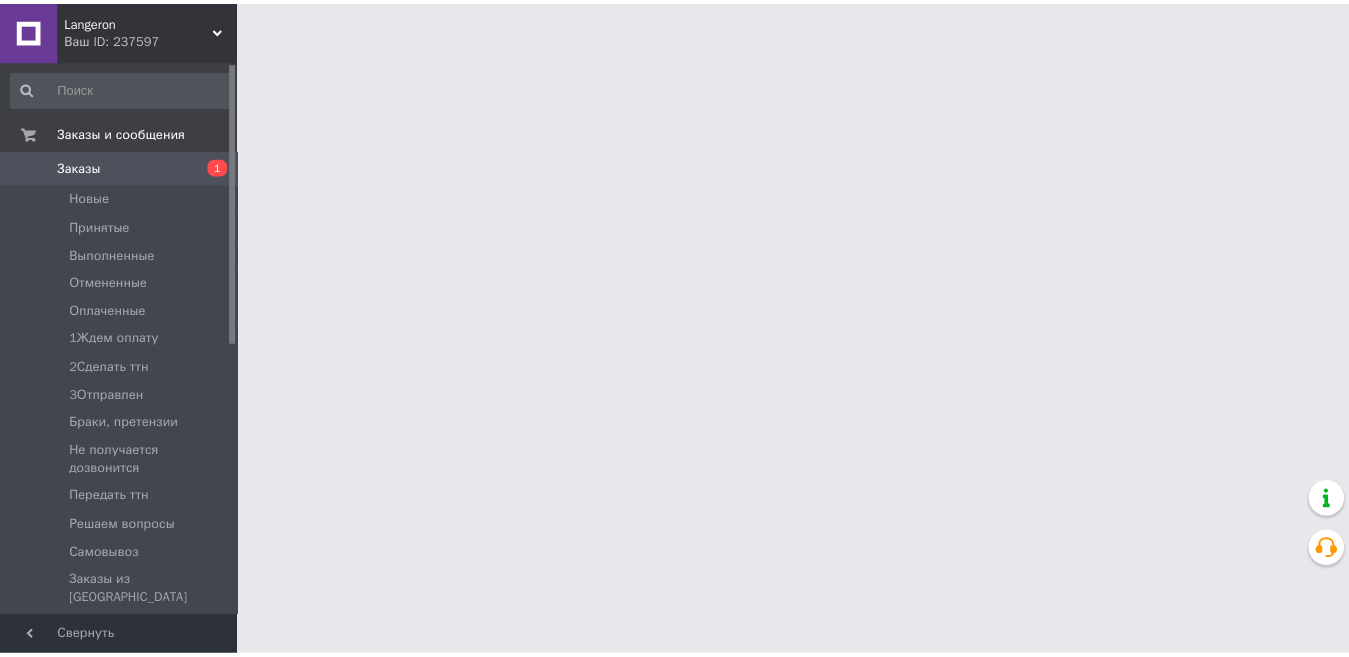 scroll, scrollTop: 0, scrollLeft: 0, axis: both 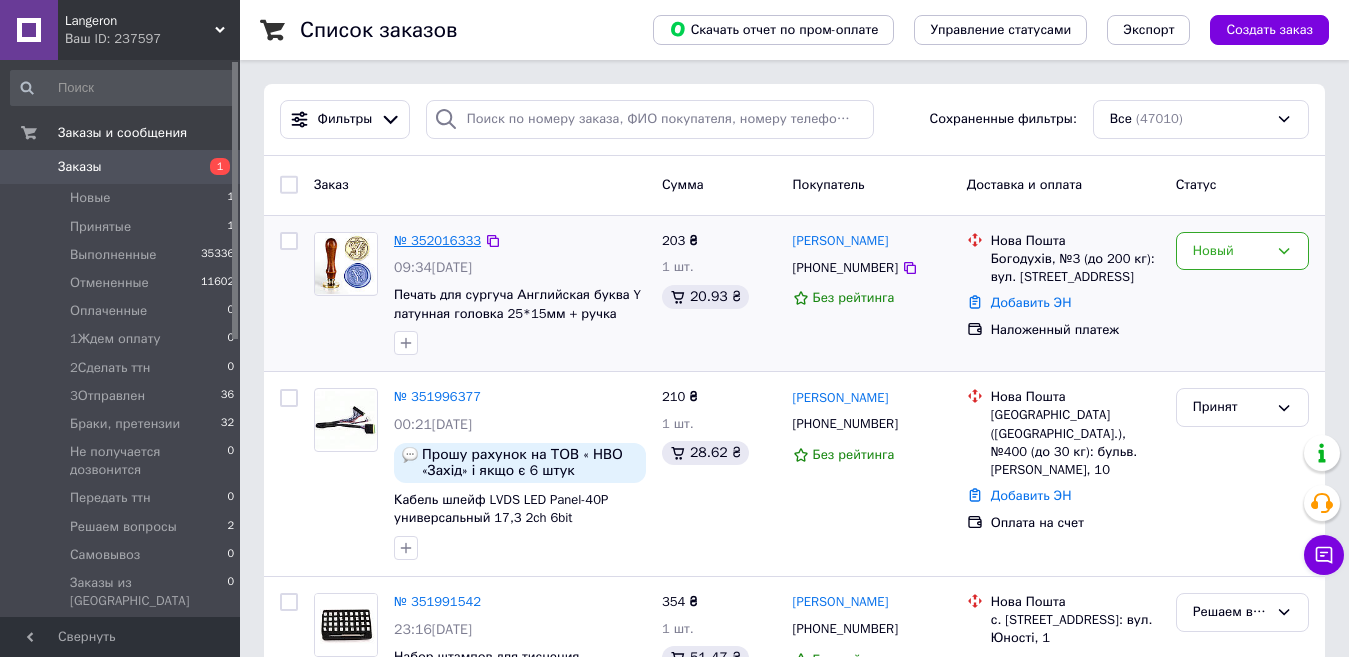 click on "№ 352016333" at bounding box center [437, 240] 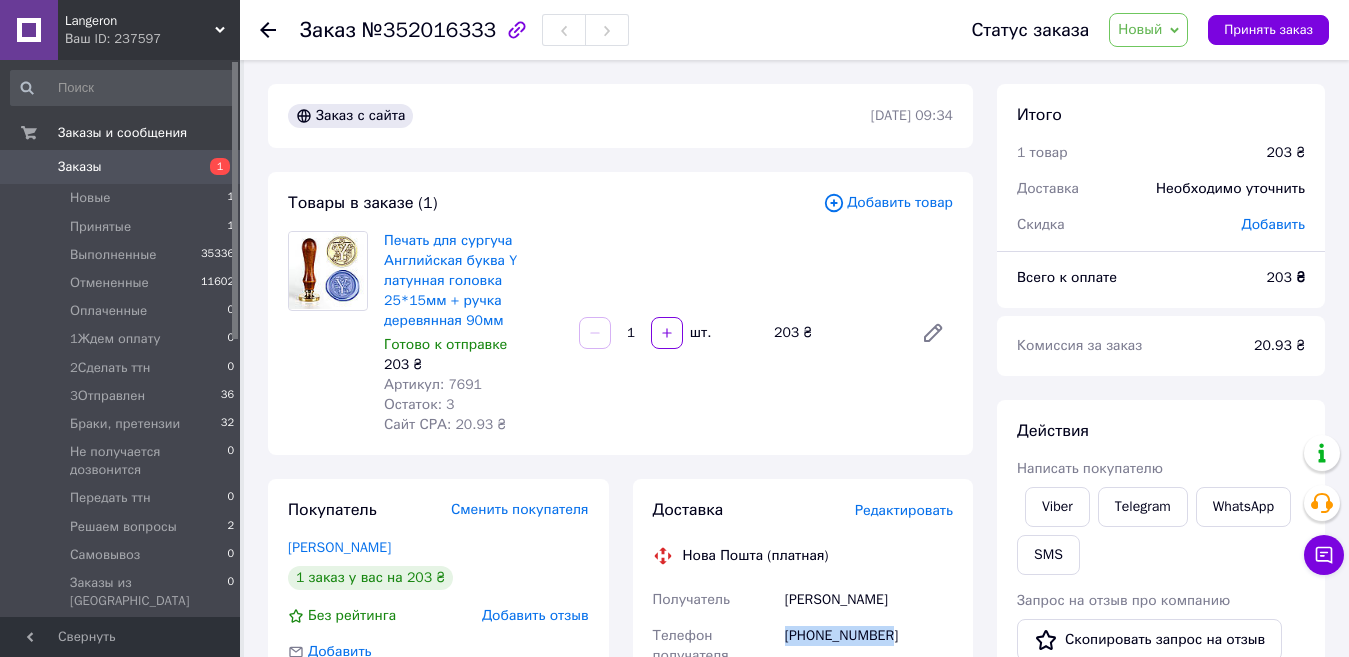 drag, startPoint x: 895, startPoint y: 608, endPoint x: 785, endPoint y: 612, distance: 110.0727 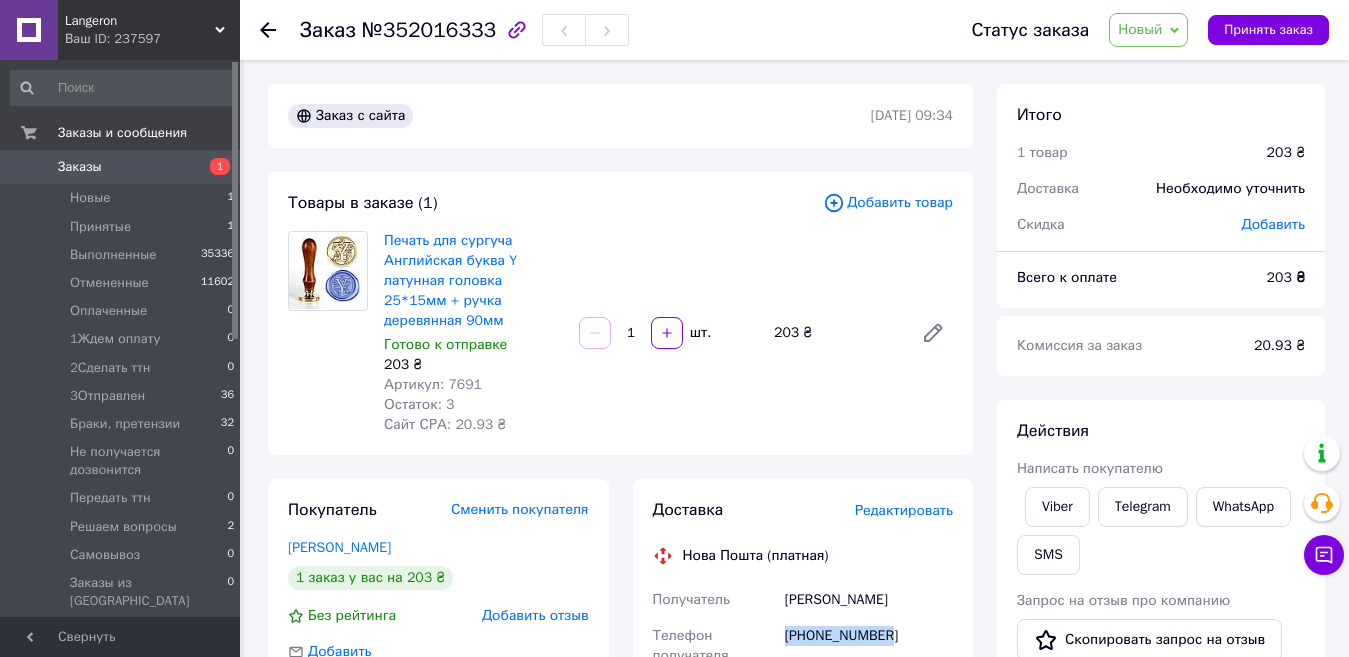 click on "Новый" at bounding box center (1140, 29) 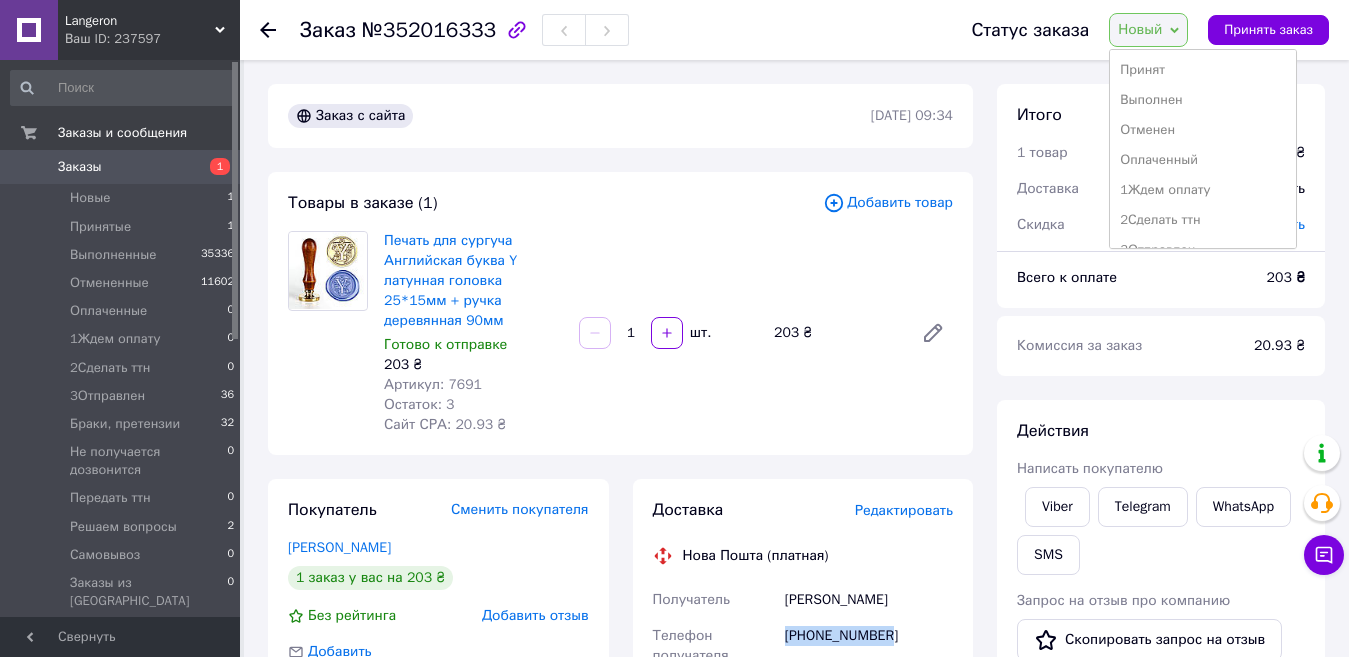 scroll, scrollTop: 172, scrollLeft: 0, axis: vertical 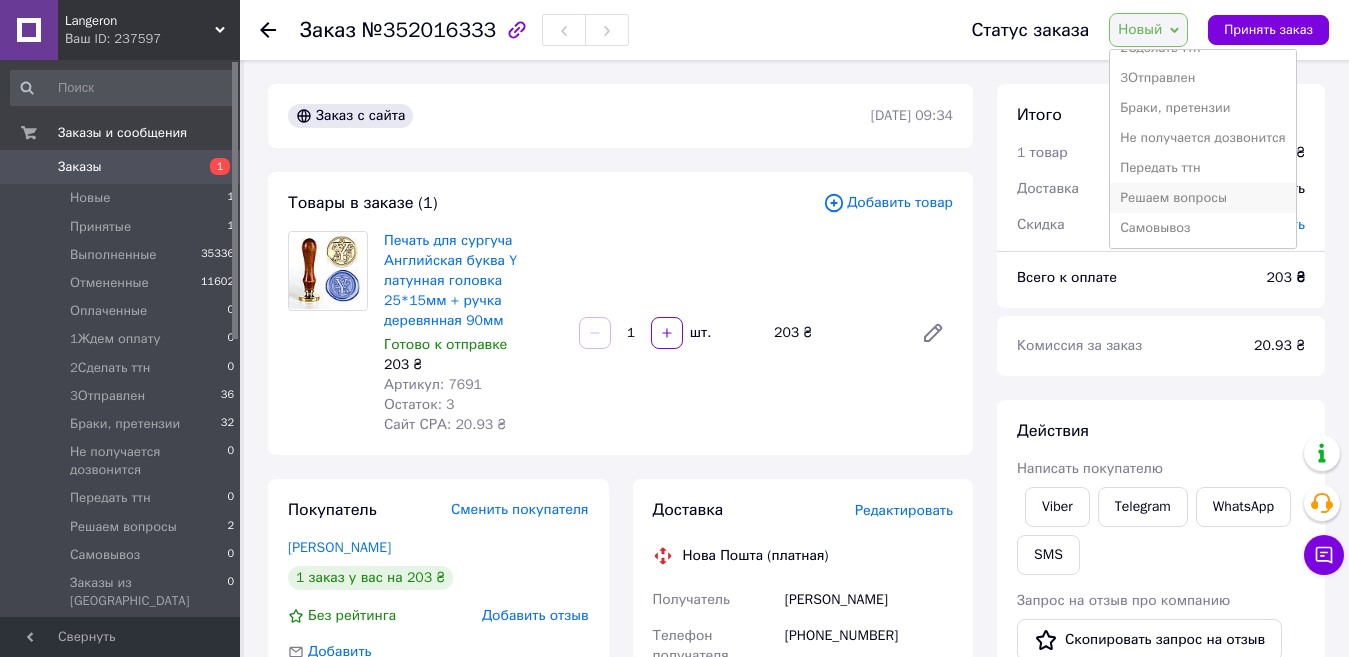 click on "Решаем вопросы" at bounding box center [1202, 198] 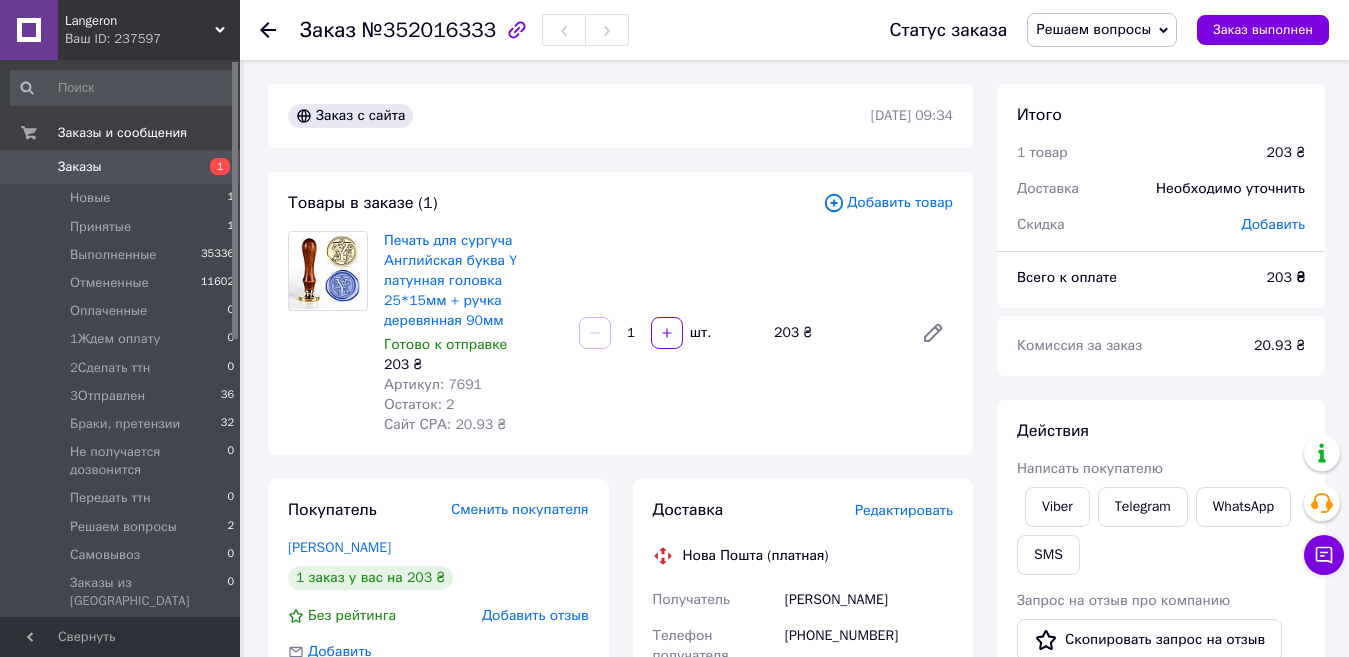 click 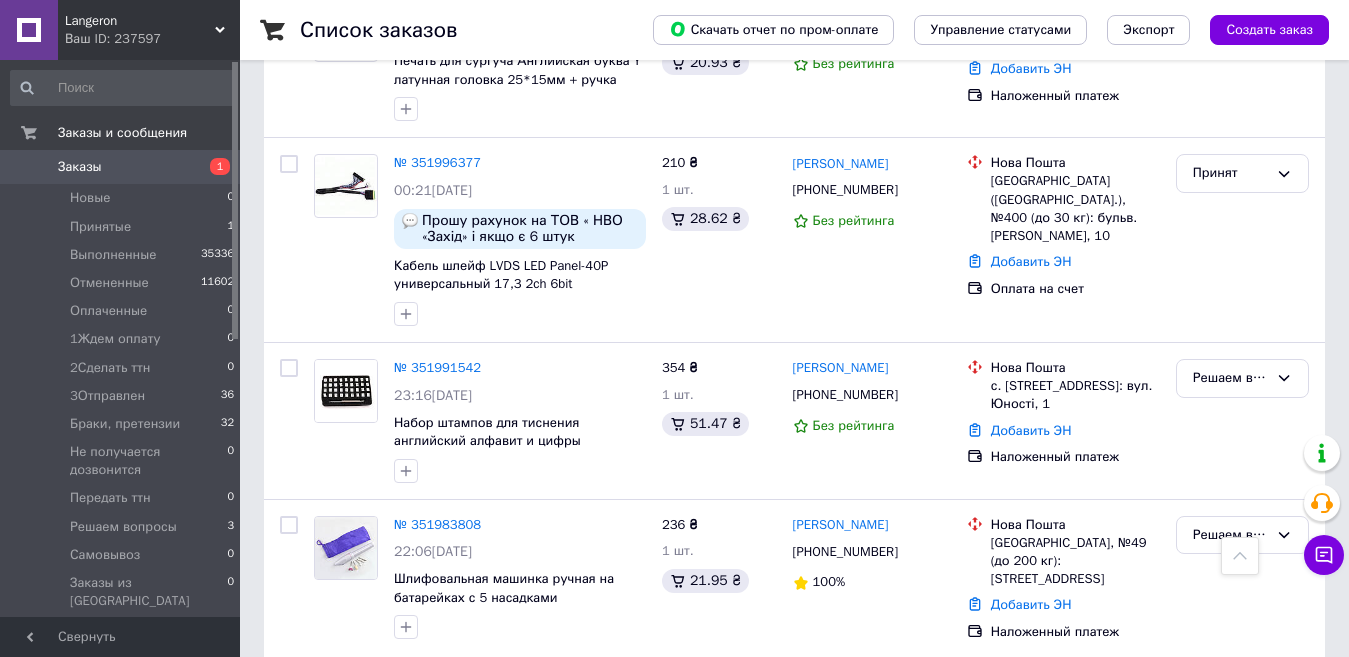 scroll, scrollTop: 0, scrollLeft: 0, axis: both 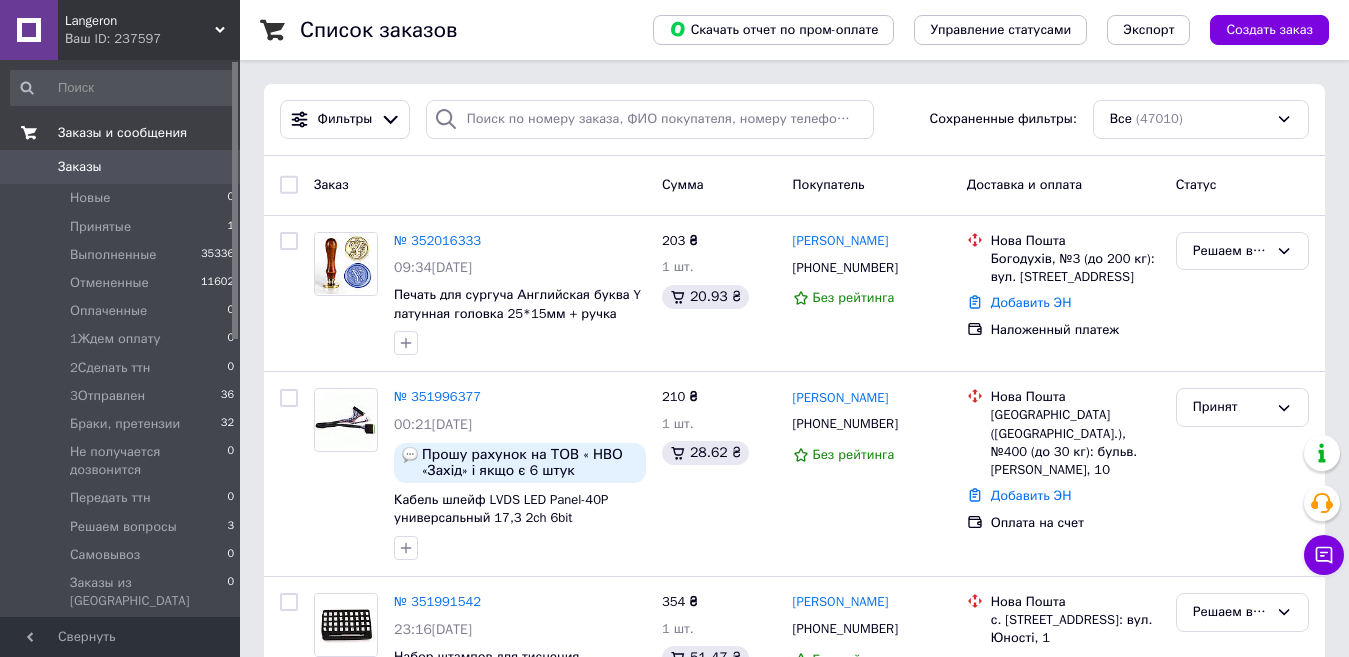 click on "Заказы и сообщения" at bounding box center (122, 133) 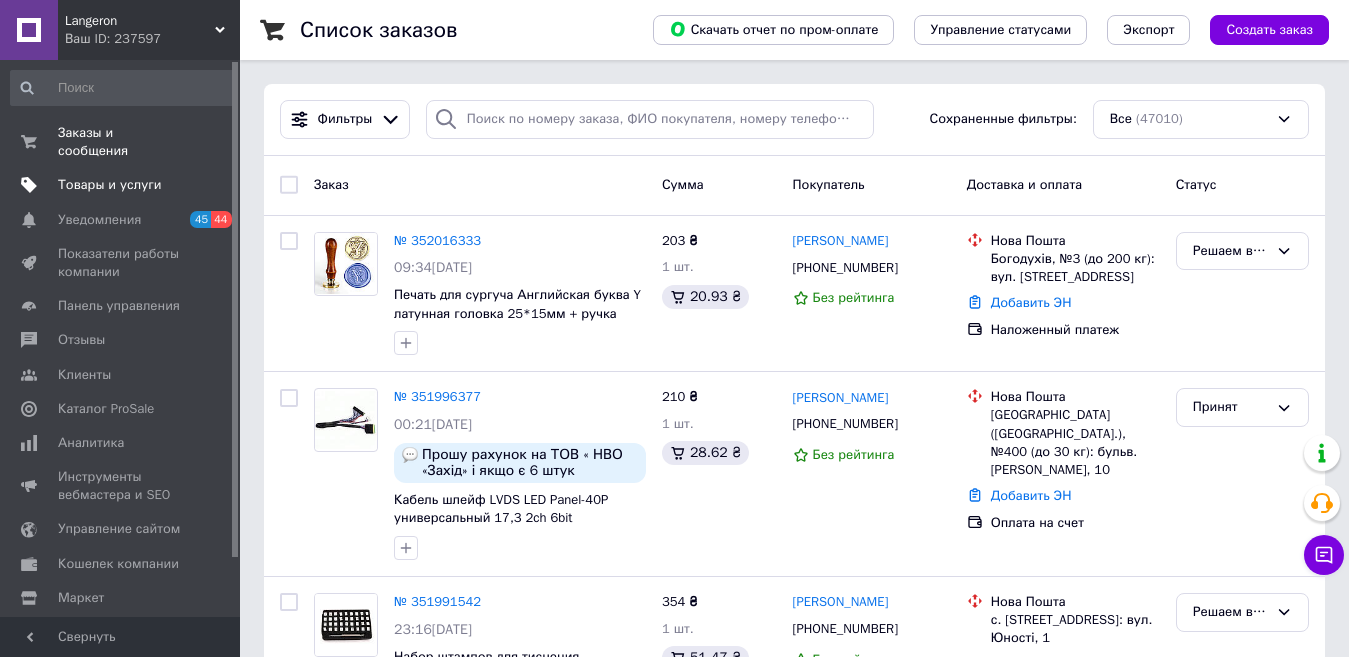 click on "Товары и услуги" at bounding box center (110, 185) 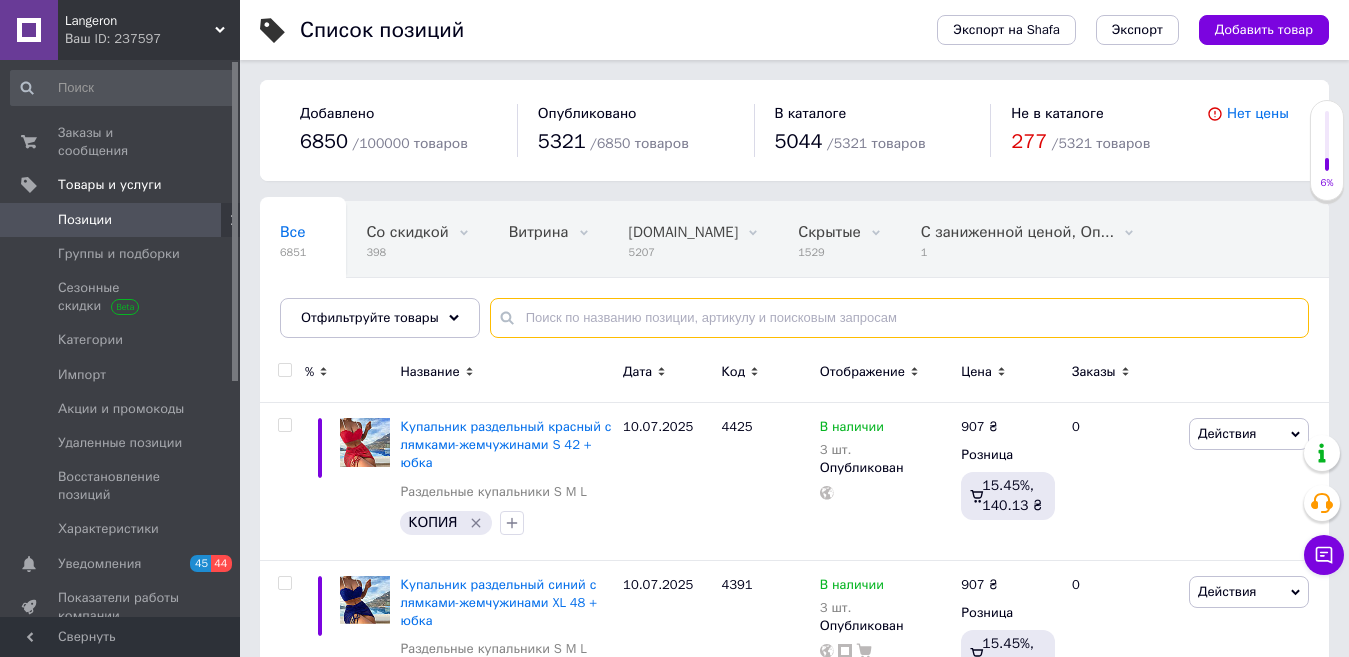 click at bounding box center [899, 318] 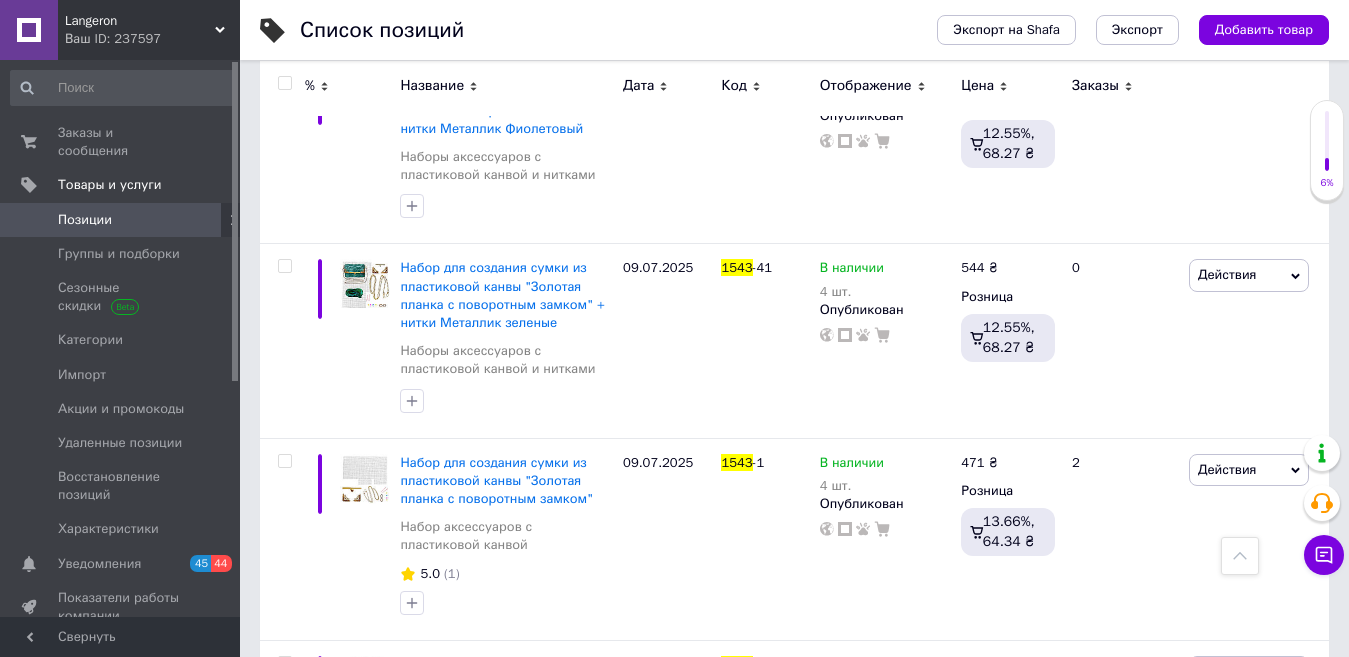 scroll, scrollTop: 2491, scrollLeft: 0, axis: vertical 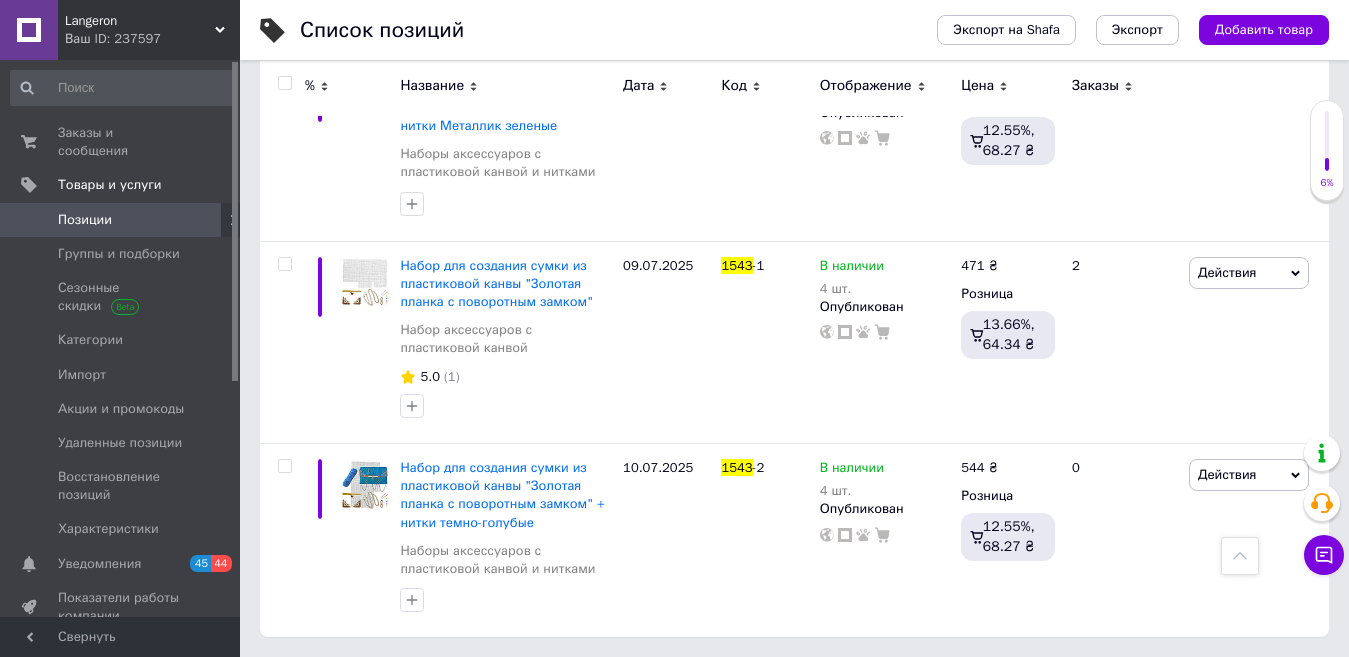type on "1543" 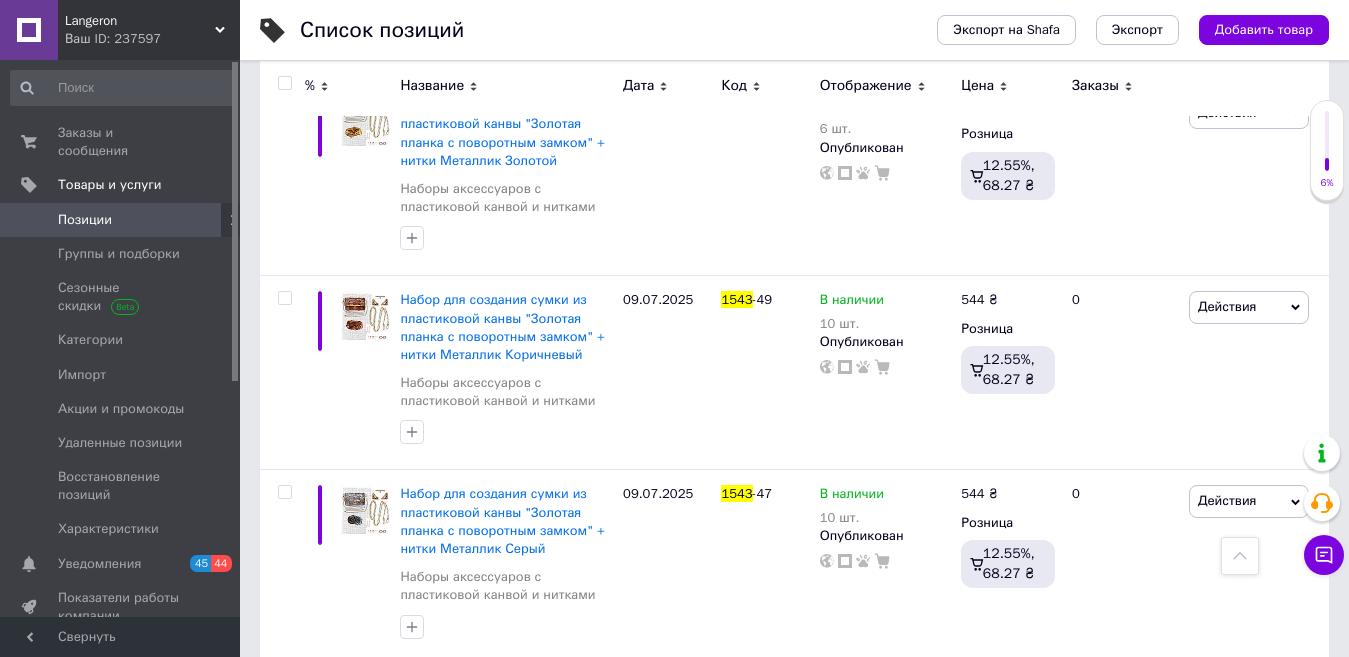 scroll, scrollTop: 0, scrollLeft: 0, axis: both 